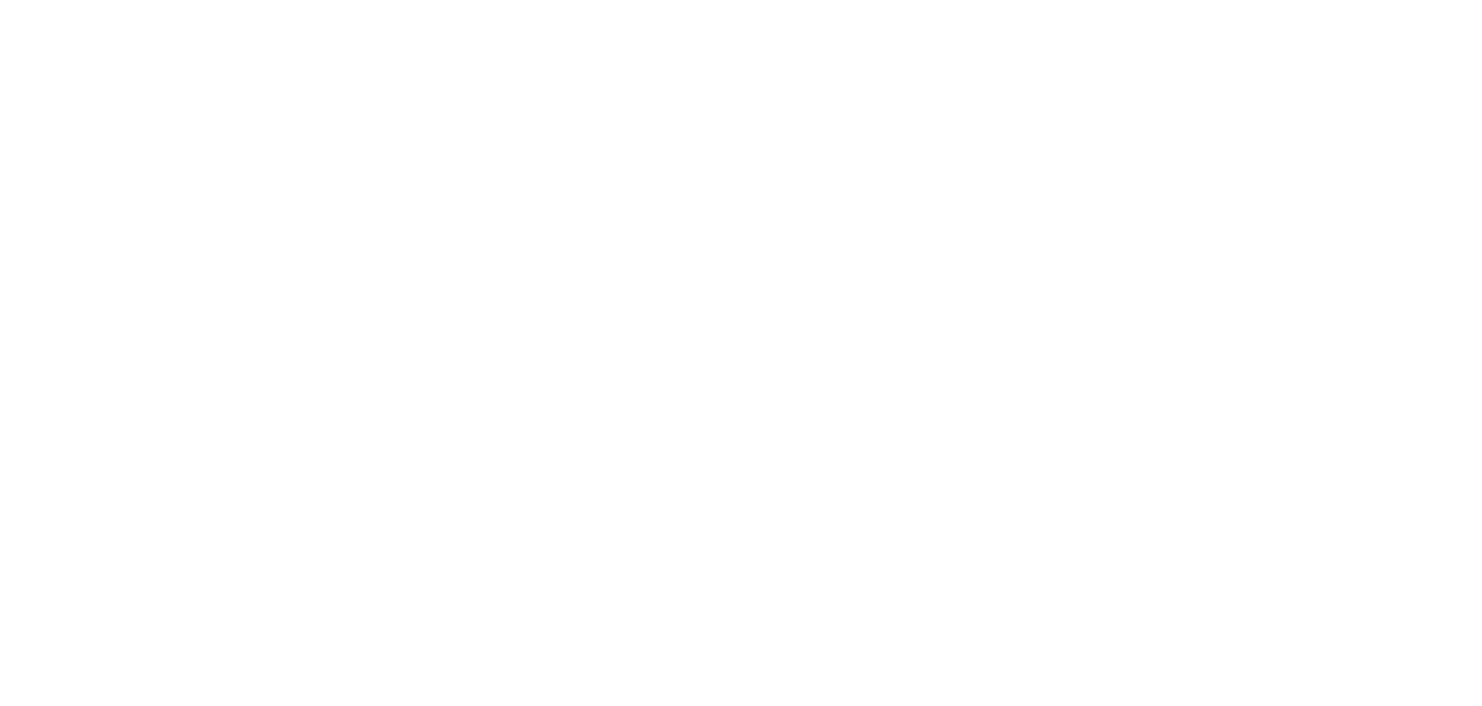 scroll, scrollTop: 0, scrollLeft: 0, axis: both 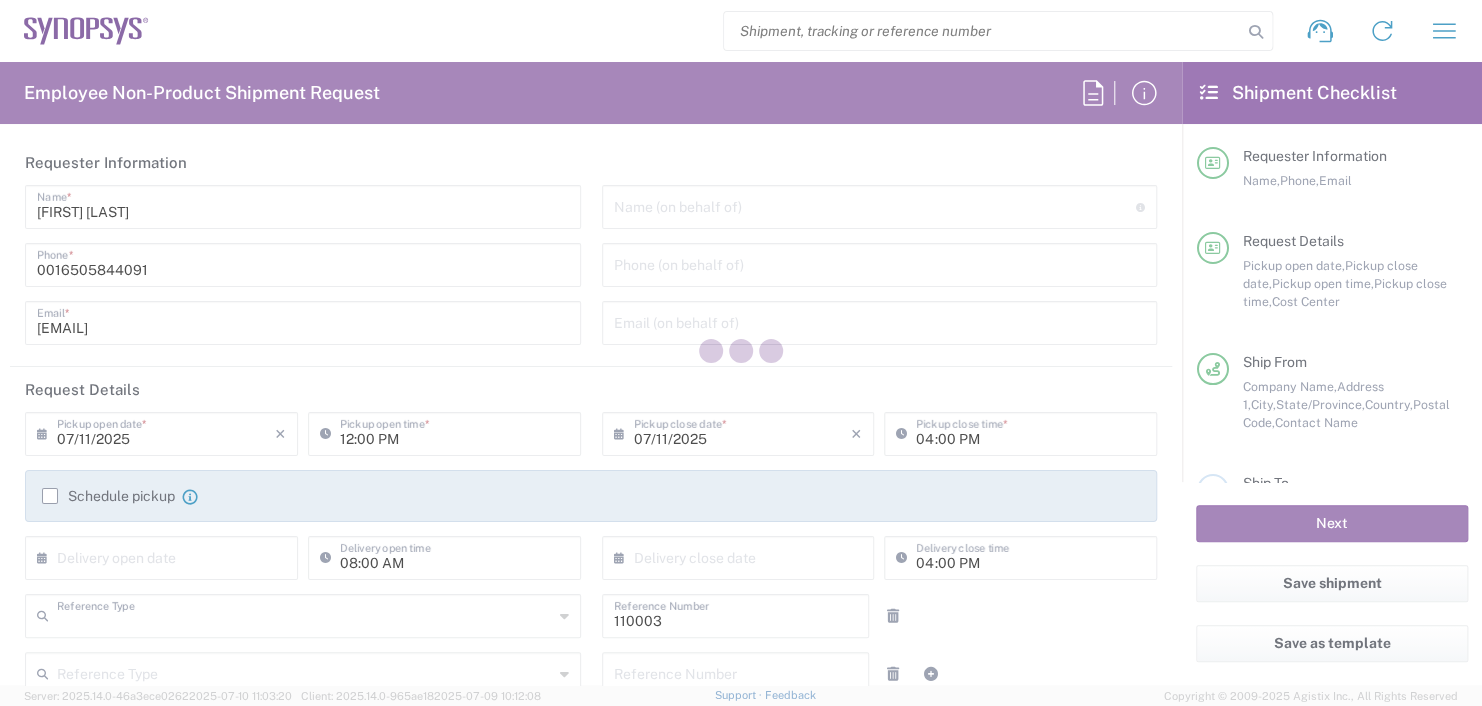 type on "Department" 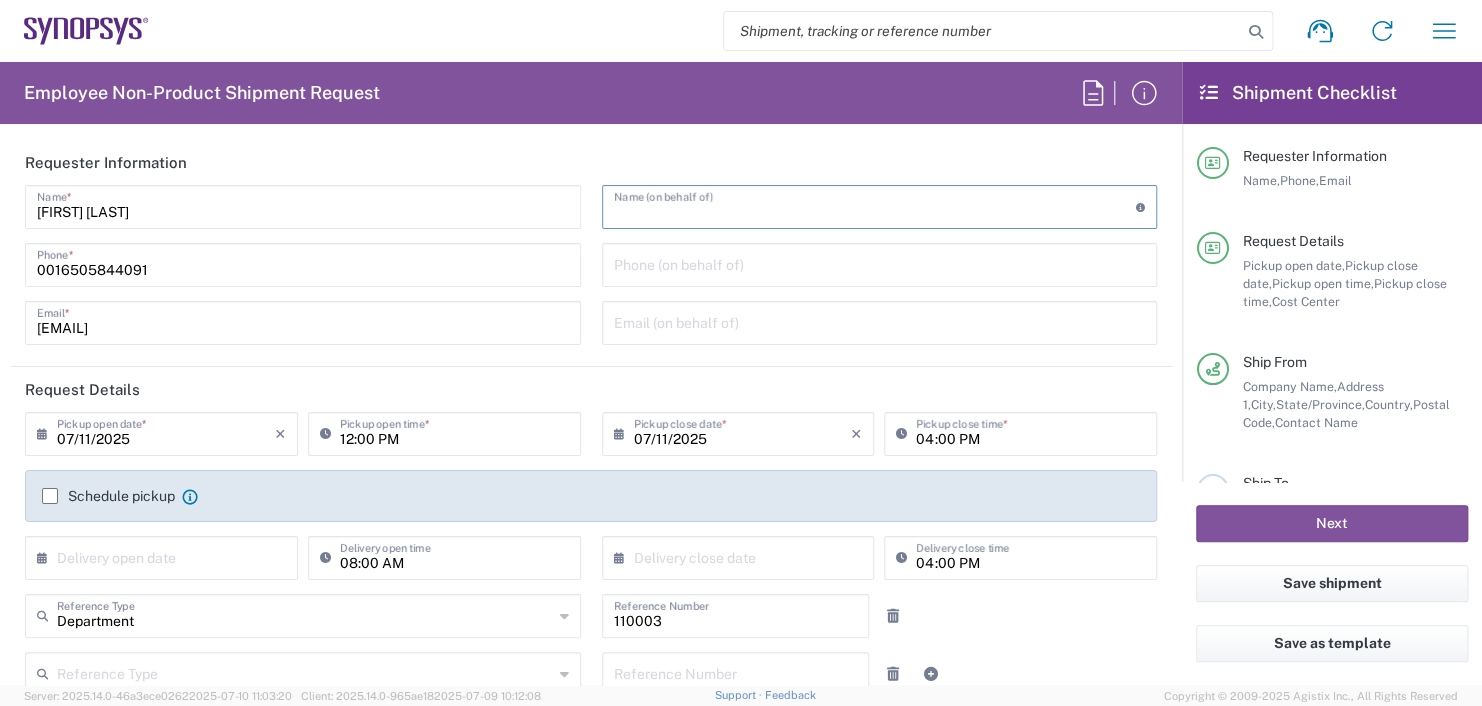 click at bounding box center (875, 205) 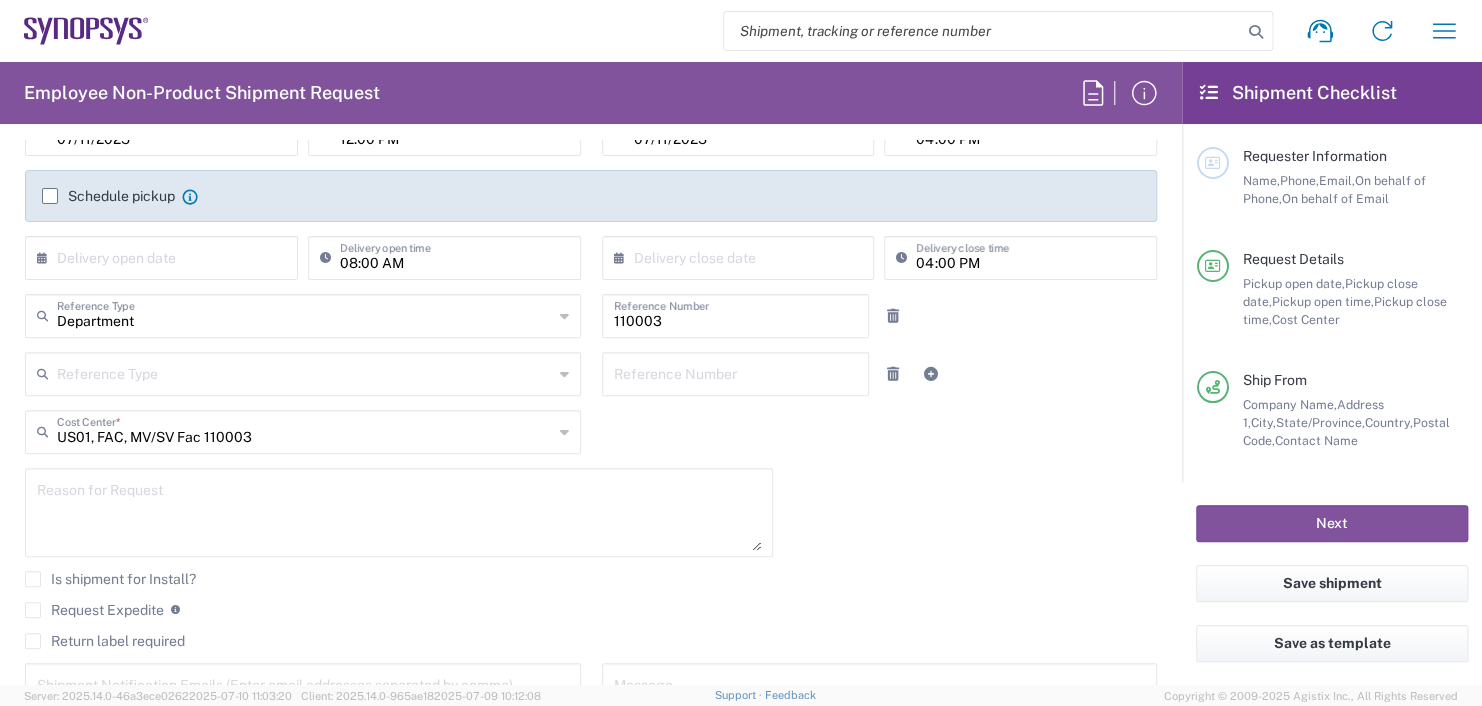 scroll, scrollTop: 100, scrollLeft: 0, axis: vertical 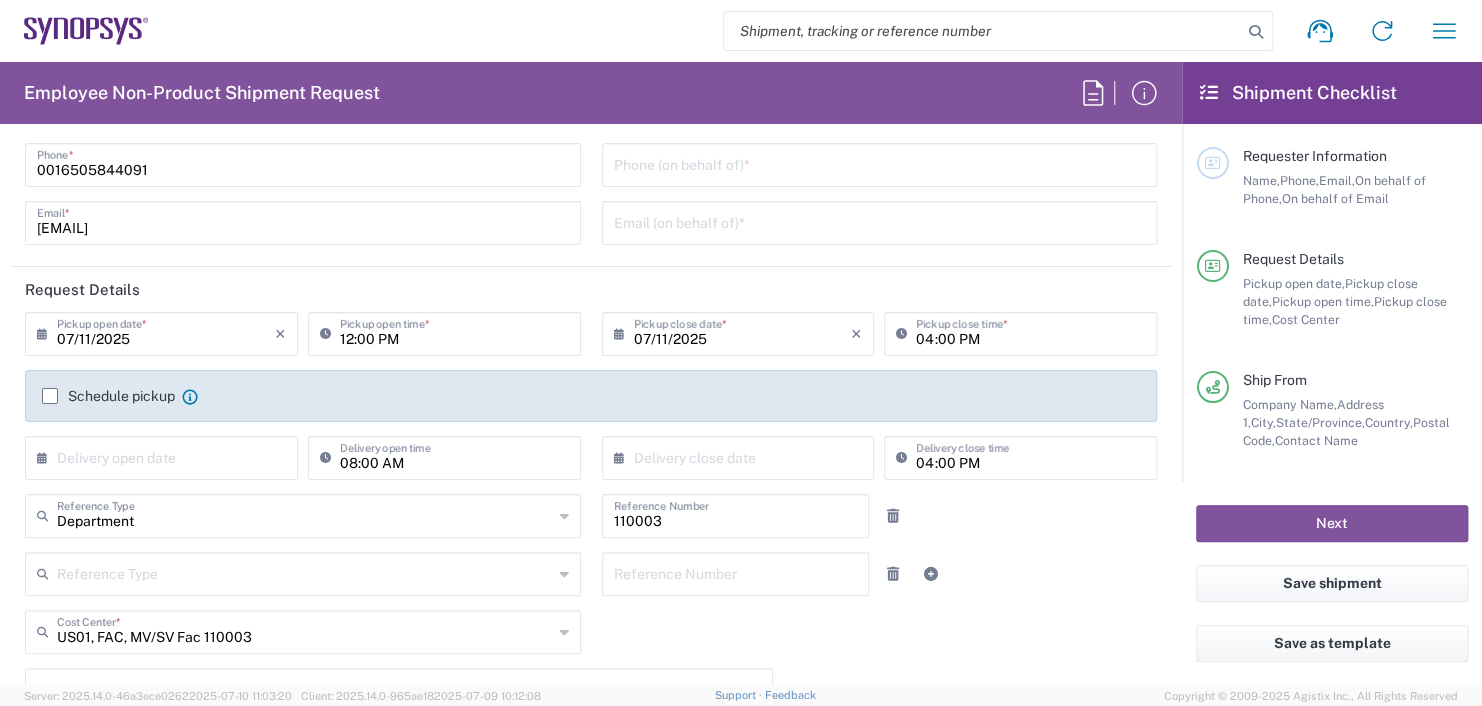 type on "[FIRST] [LAST]" 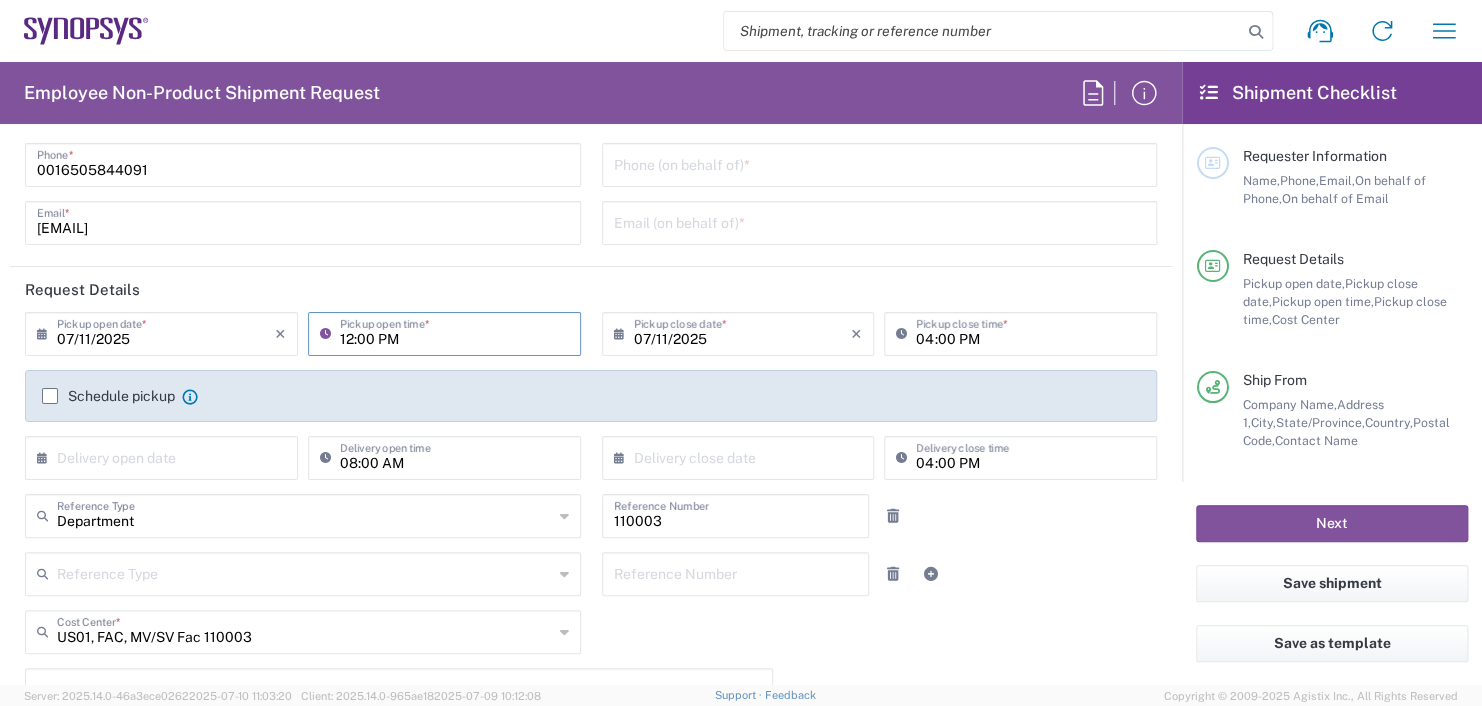 click on "12:00 PM" at bounding box center (454, 332) 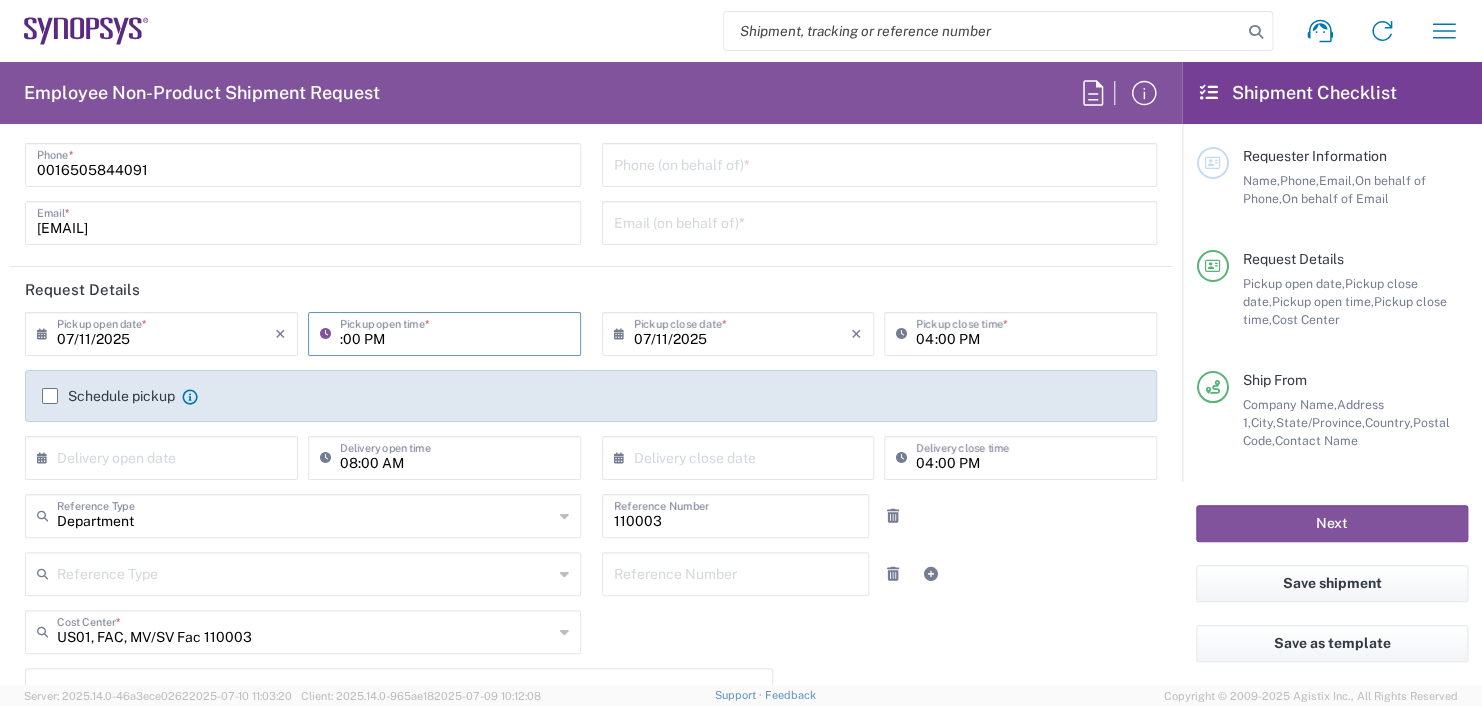 click on ":00 PM" at bounding box center [454, 332] 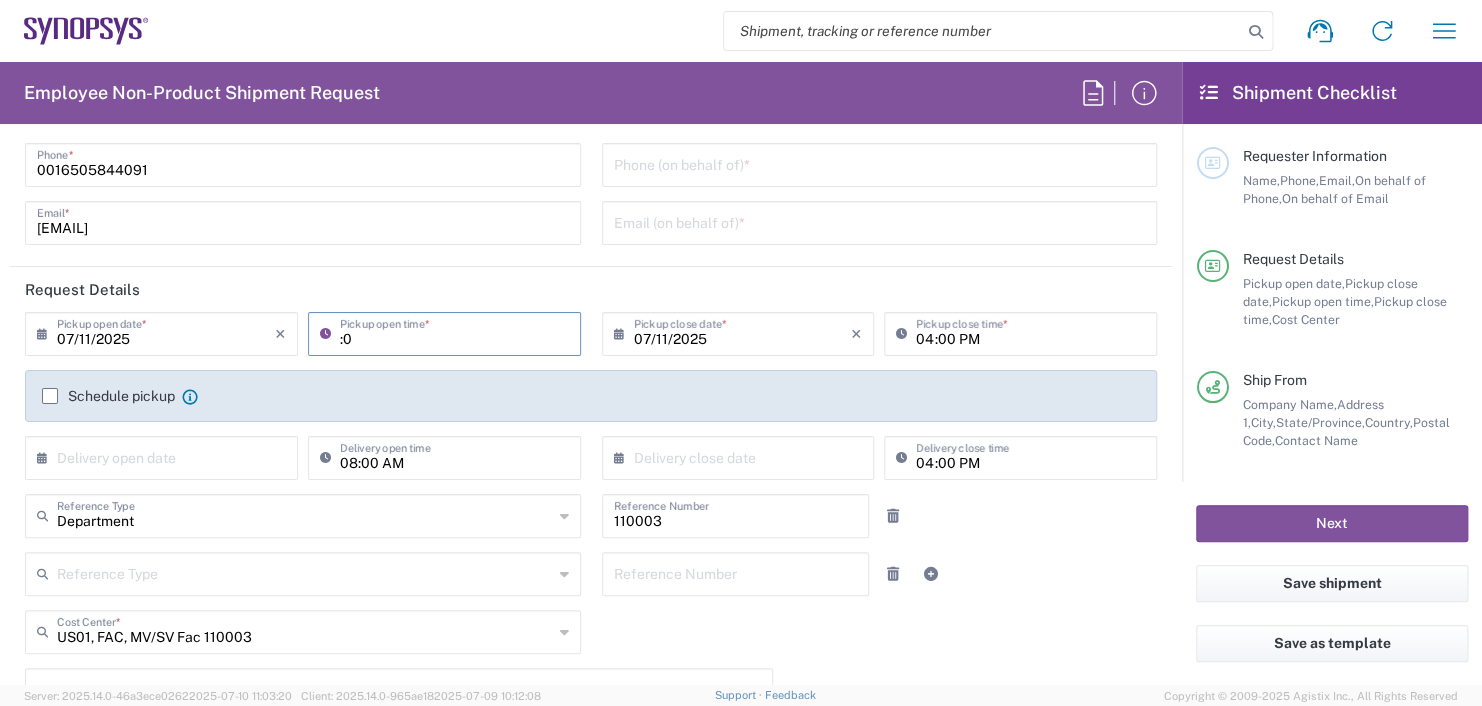 type on ":" 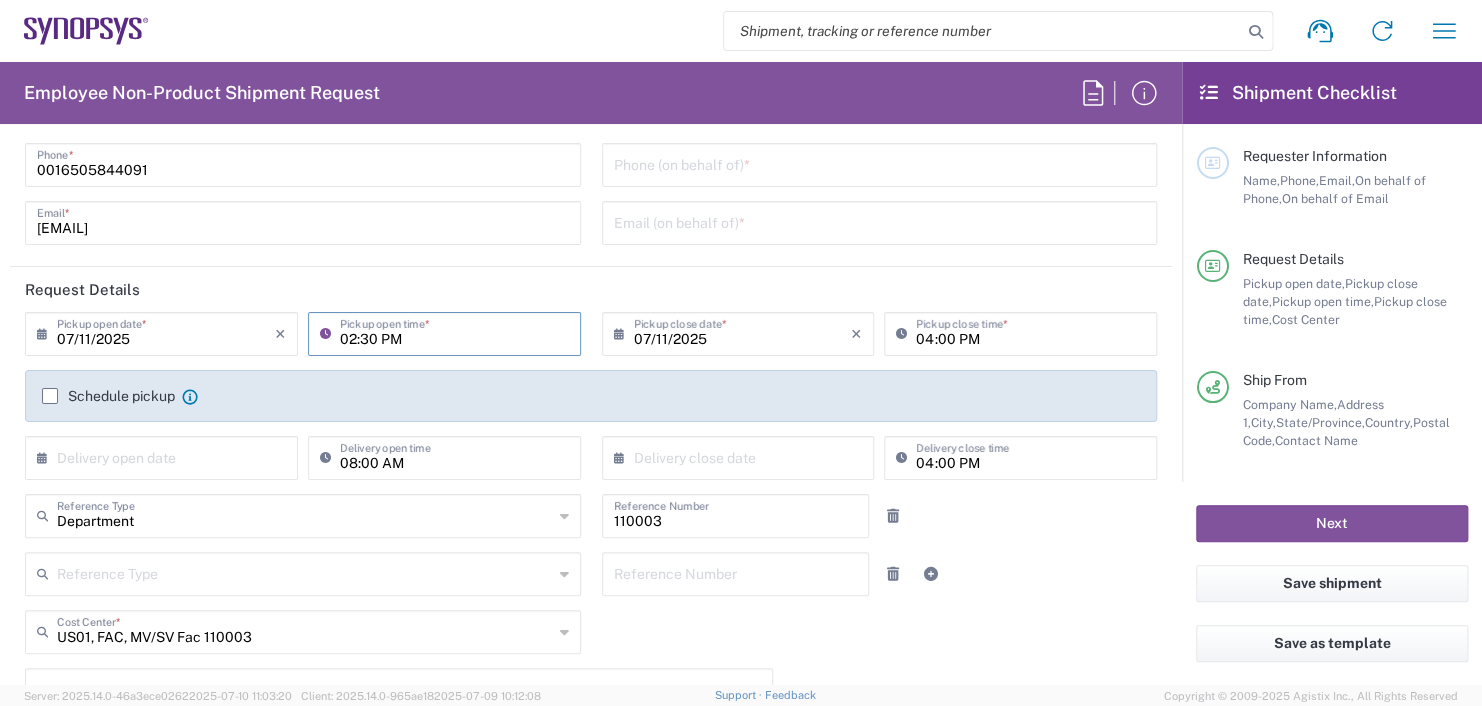 type on "02:30 PM" 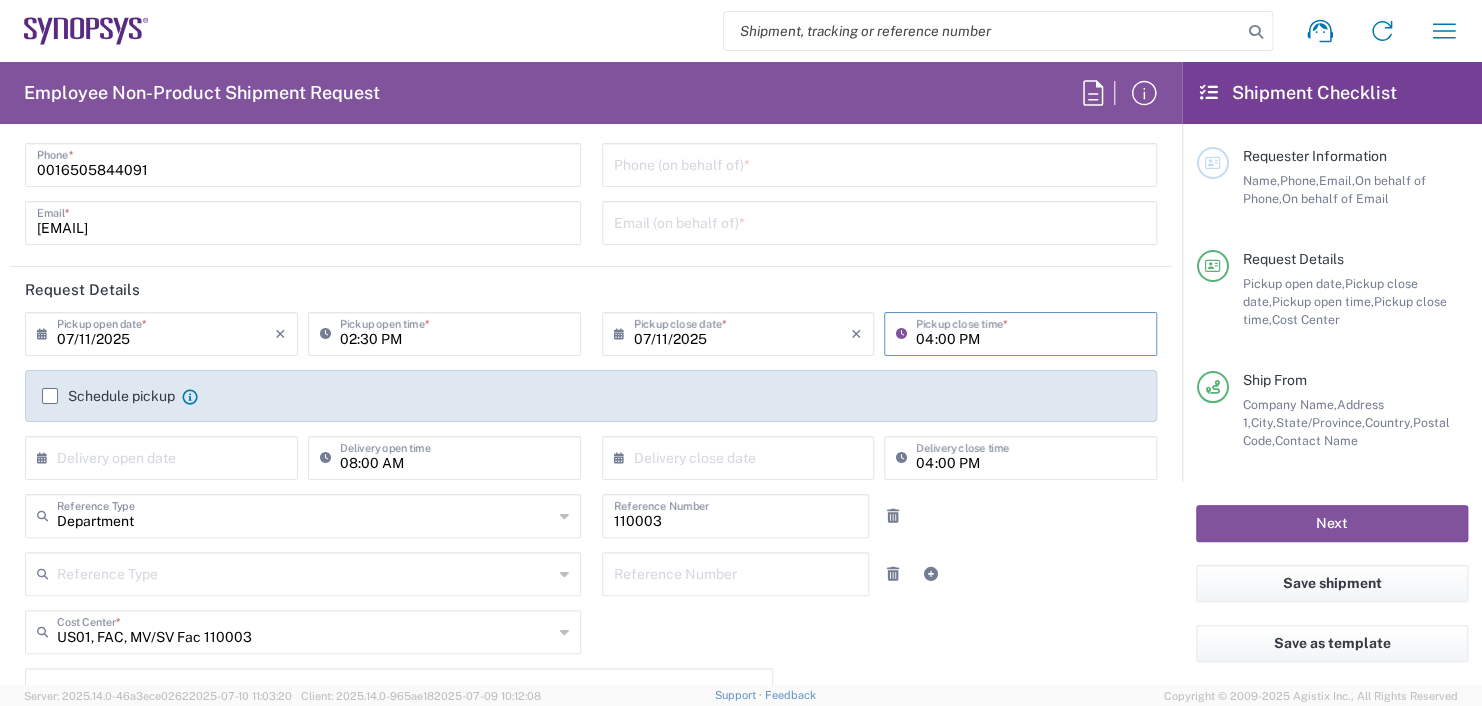 click on "04:00 PM" at bounding box center (1030, 332) 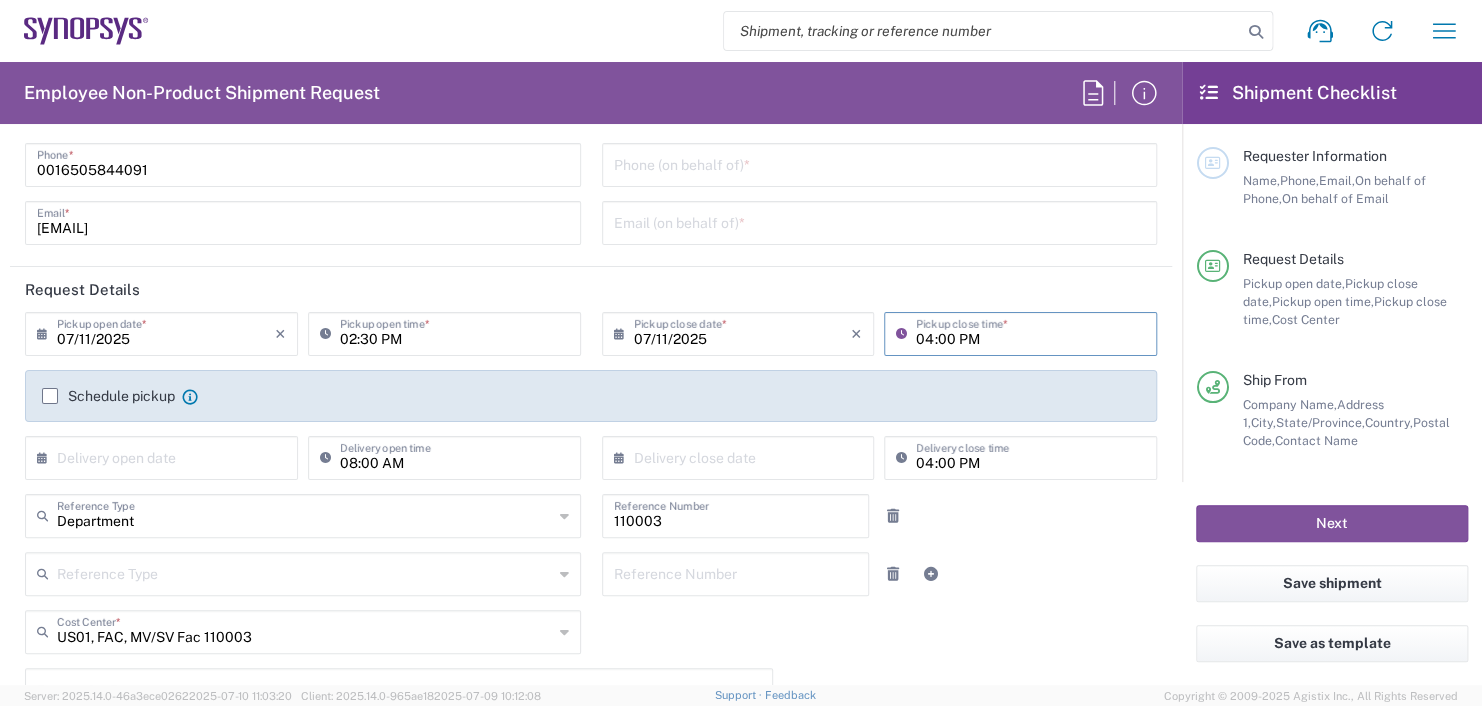 click on "04:00 PM" at bounding box center (1030, 332) 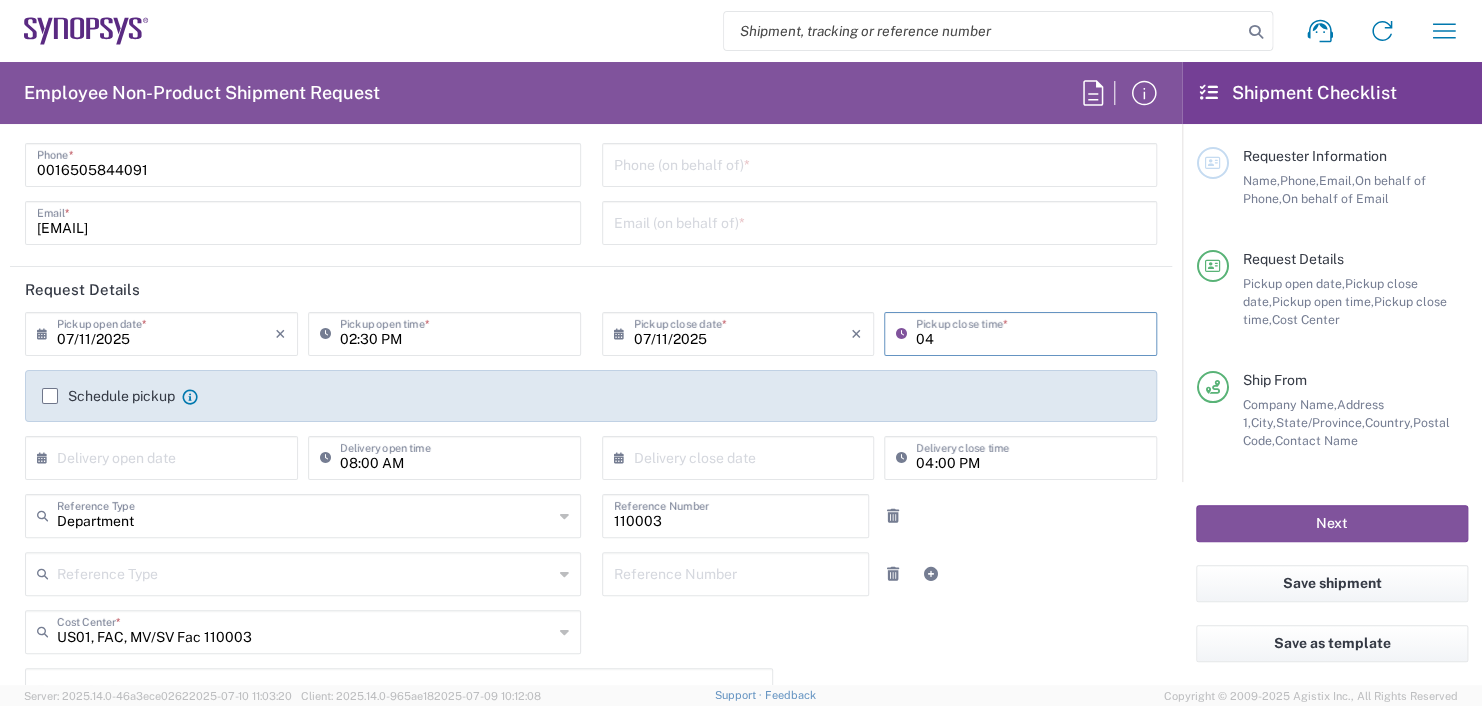 type on "0" 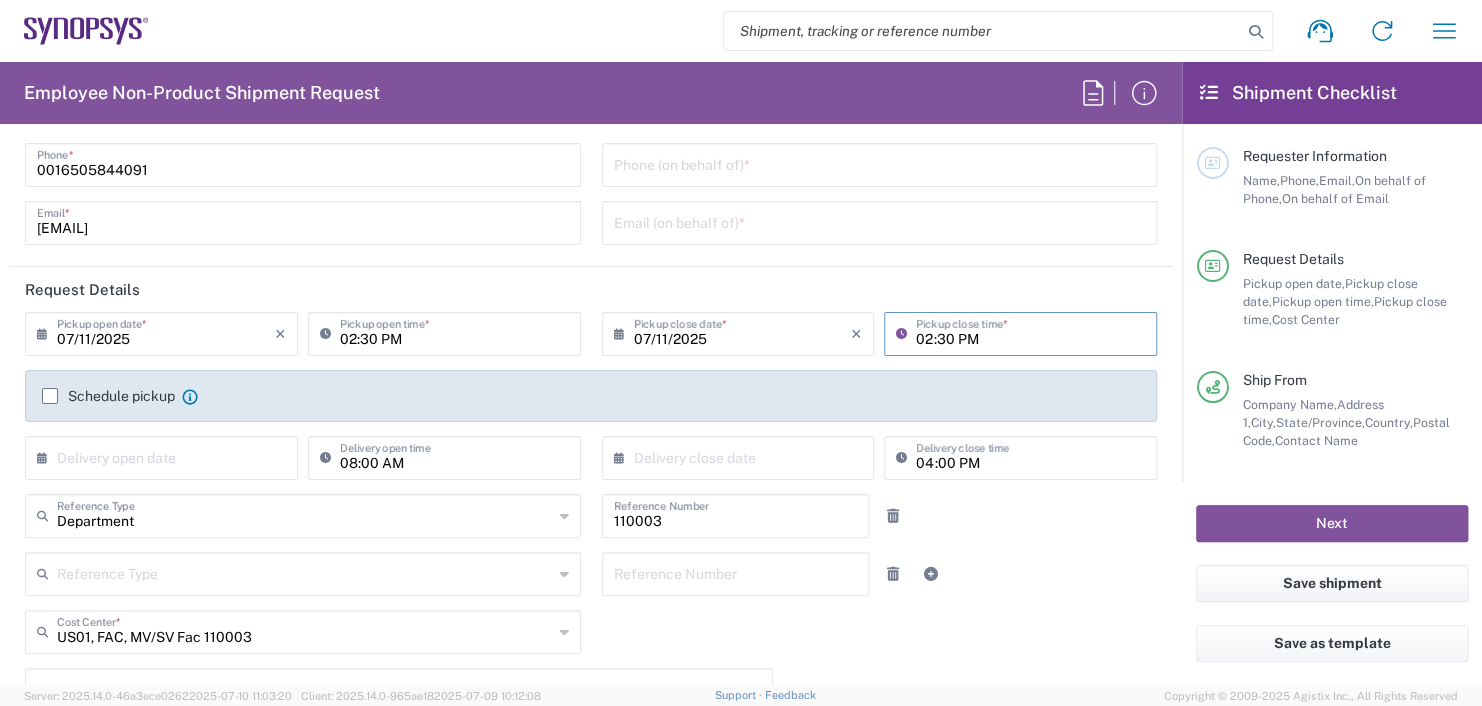 type on "02:30 PM" 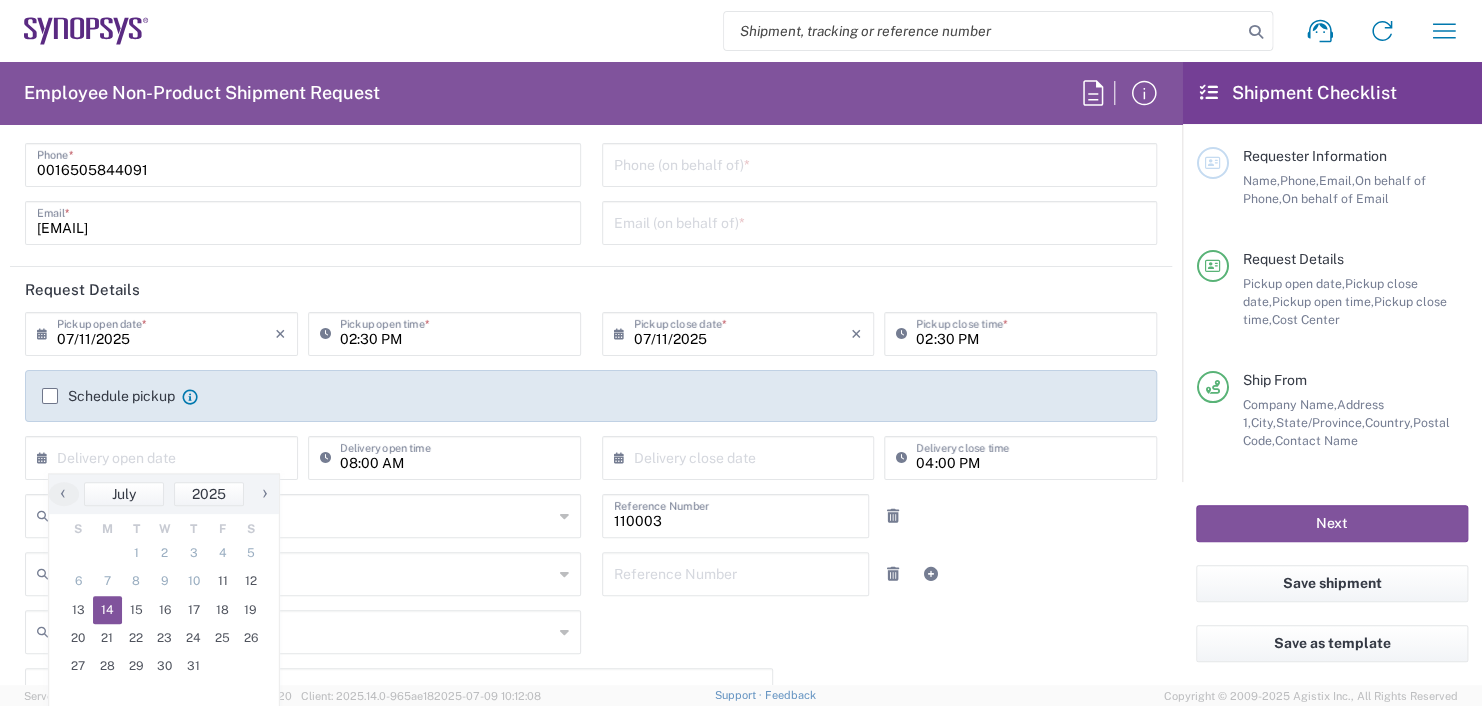 click on "14" 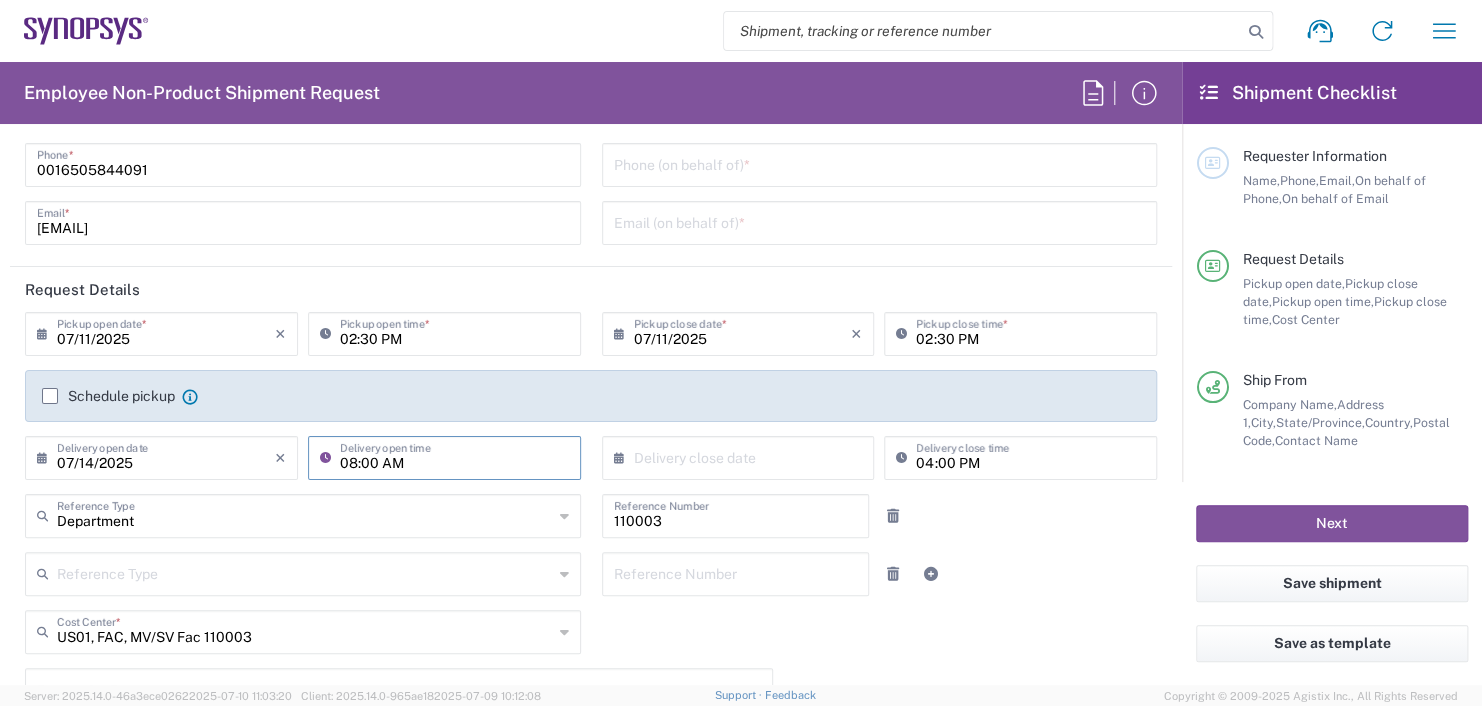 click on "08:00 AM" at bounding box center (454, 456) 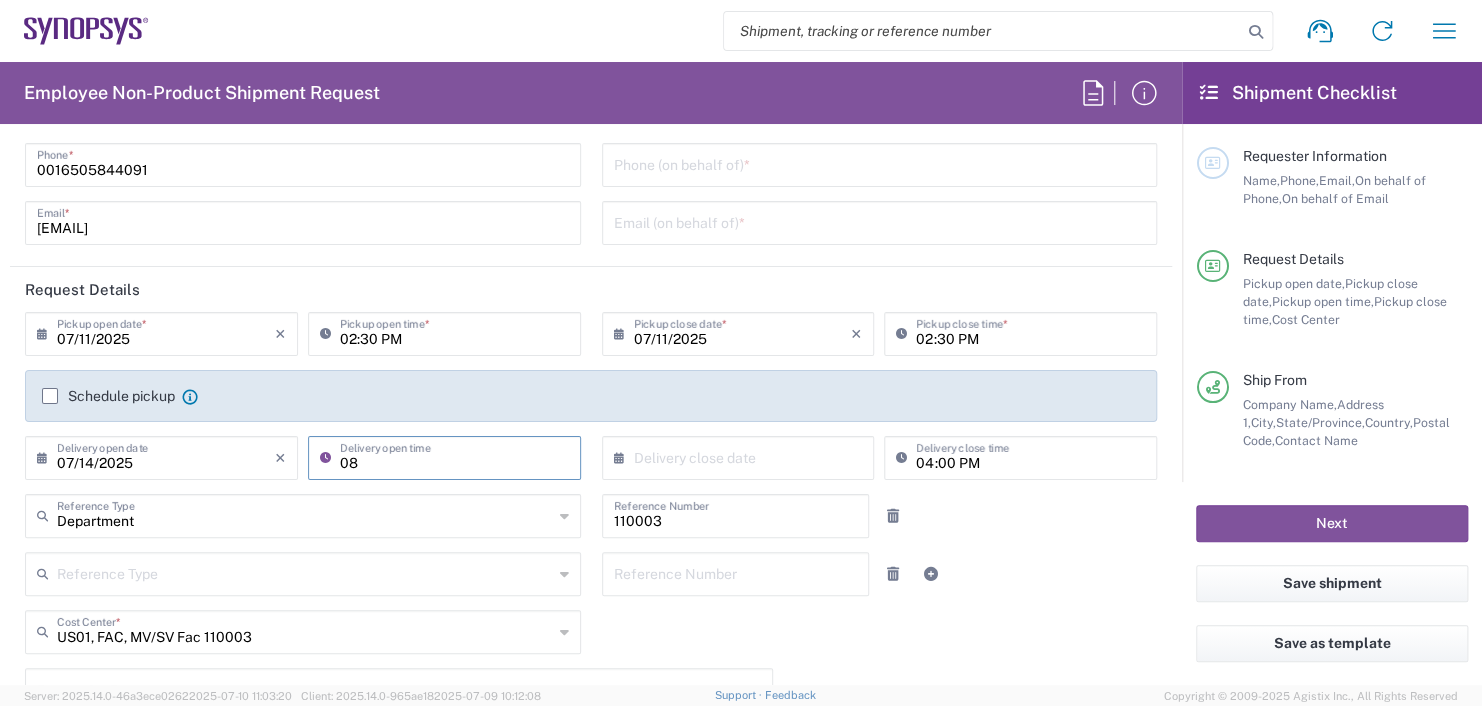 type on "0" 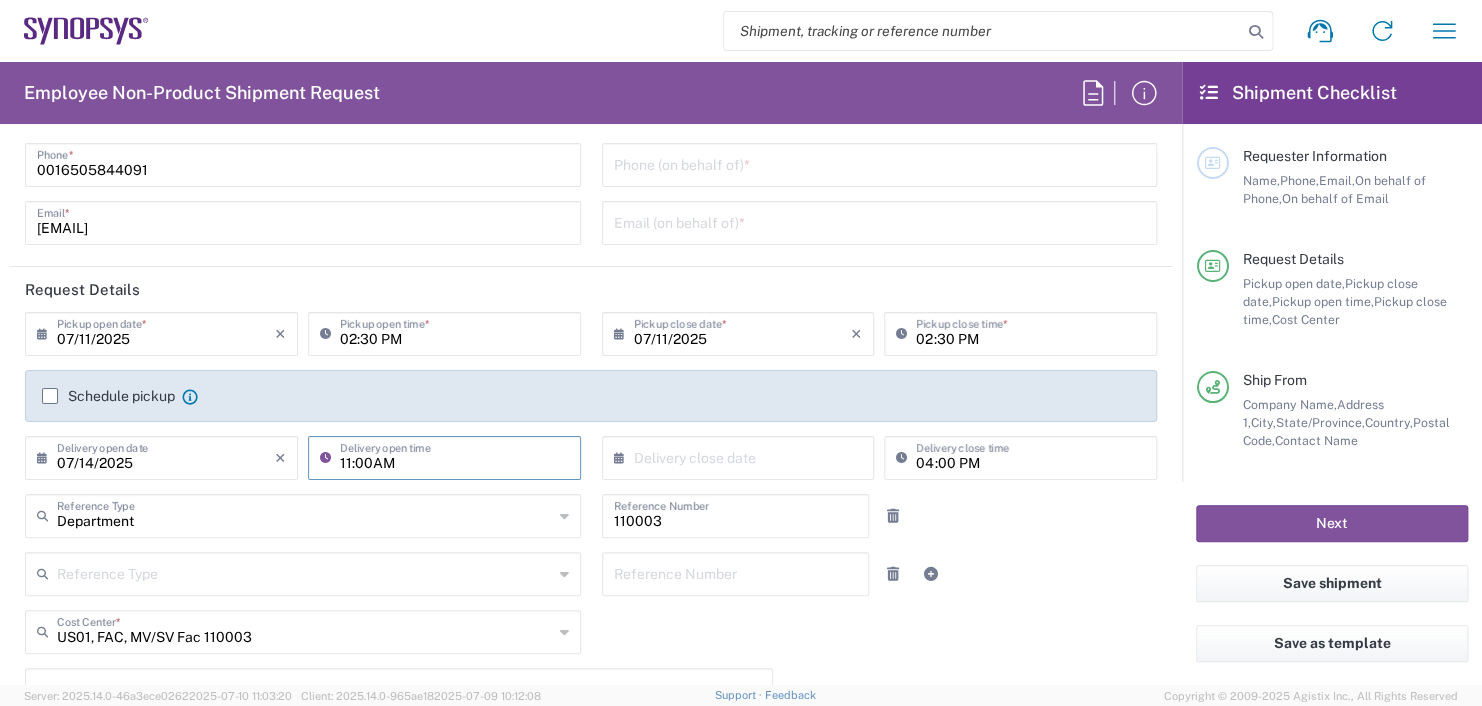 type on "11:00AM" 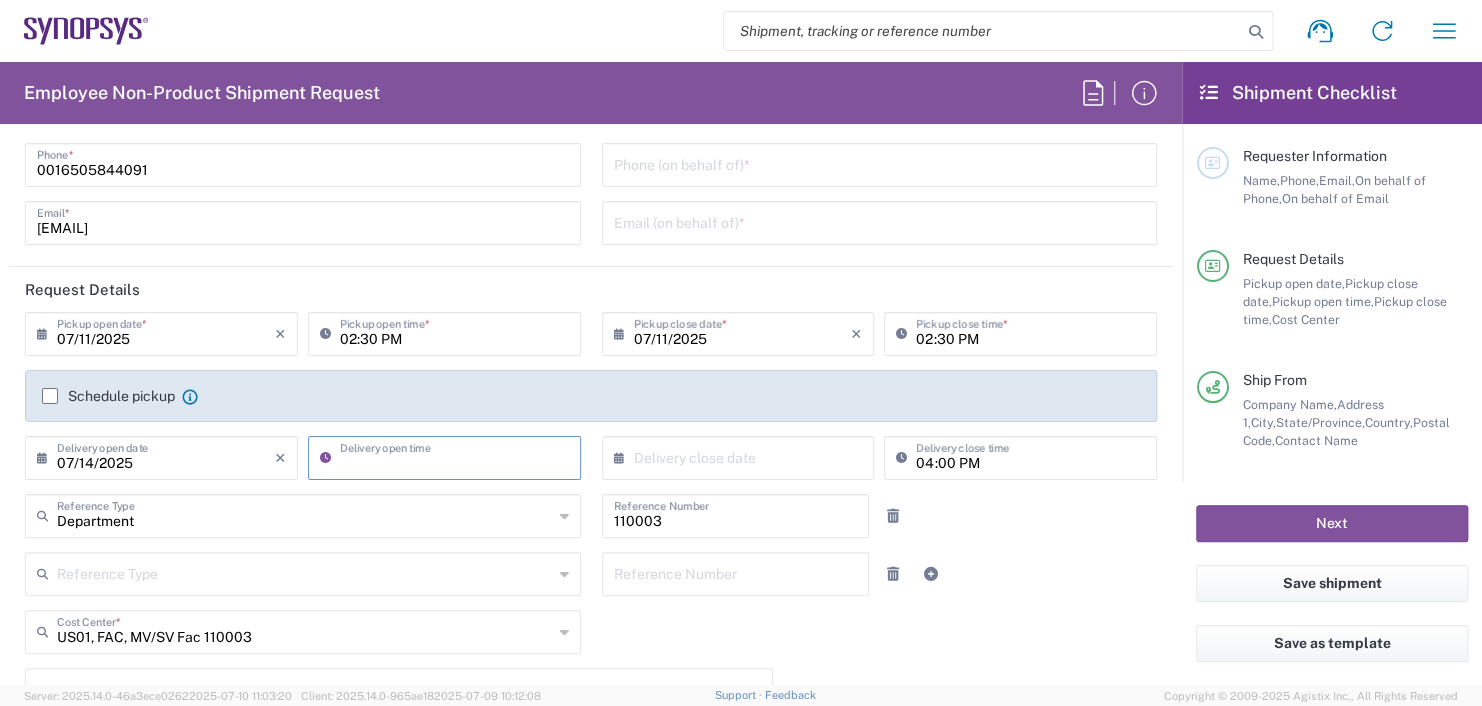 click at bounding box center [743, 456] 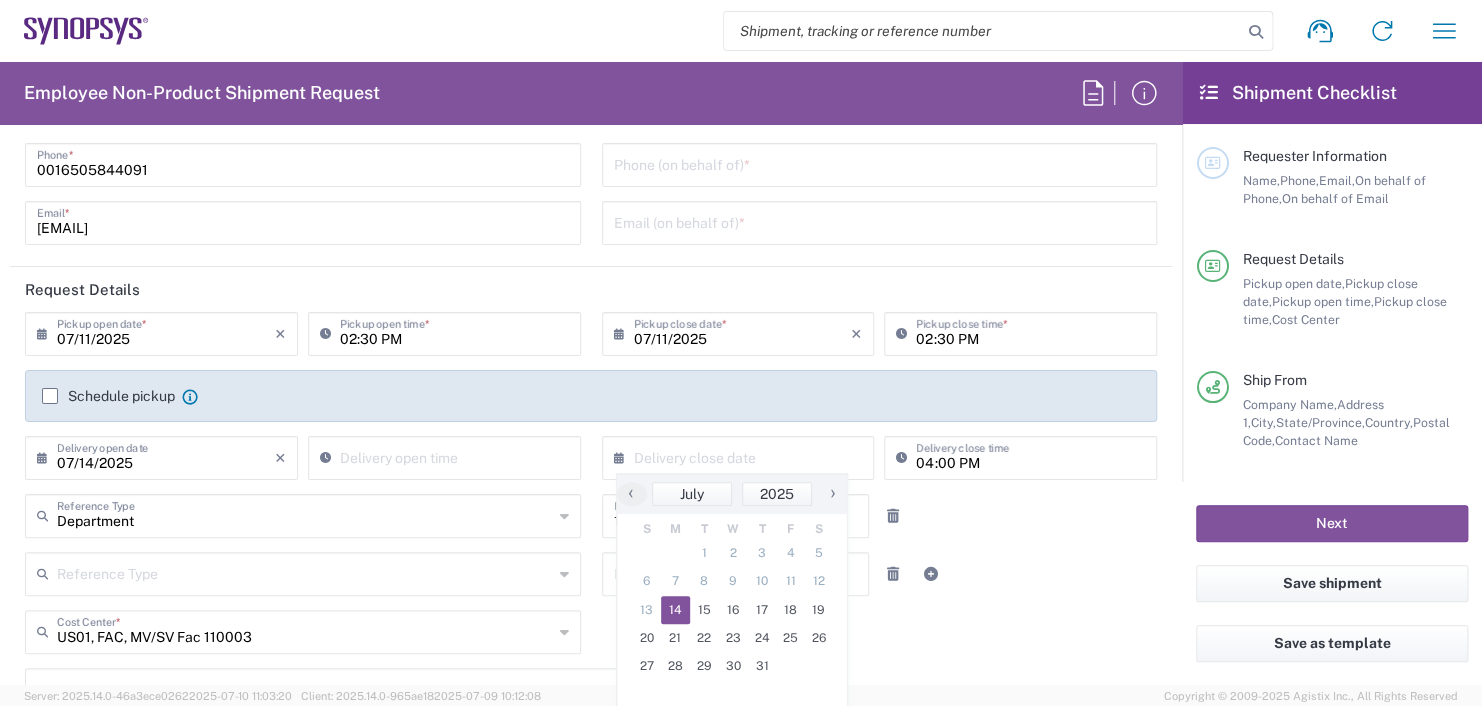 click on "14" 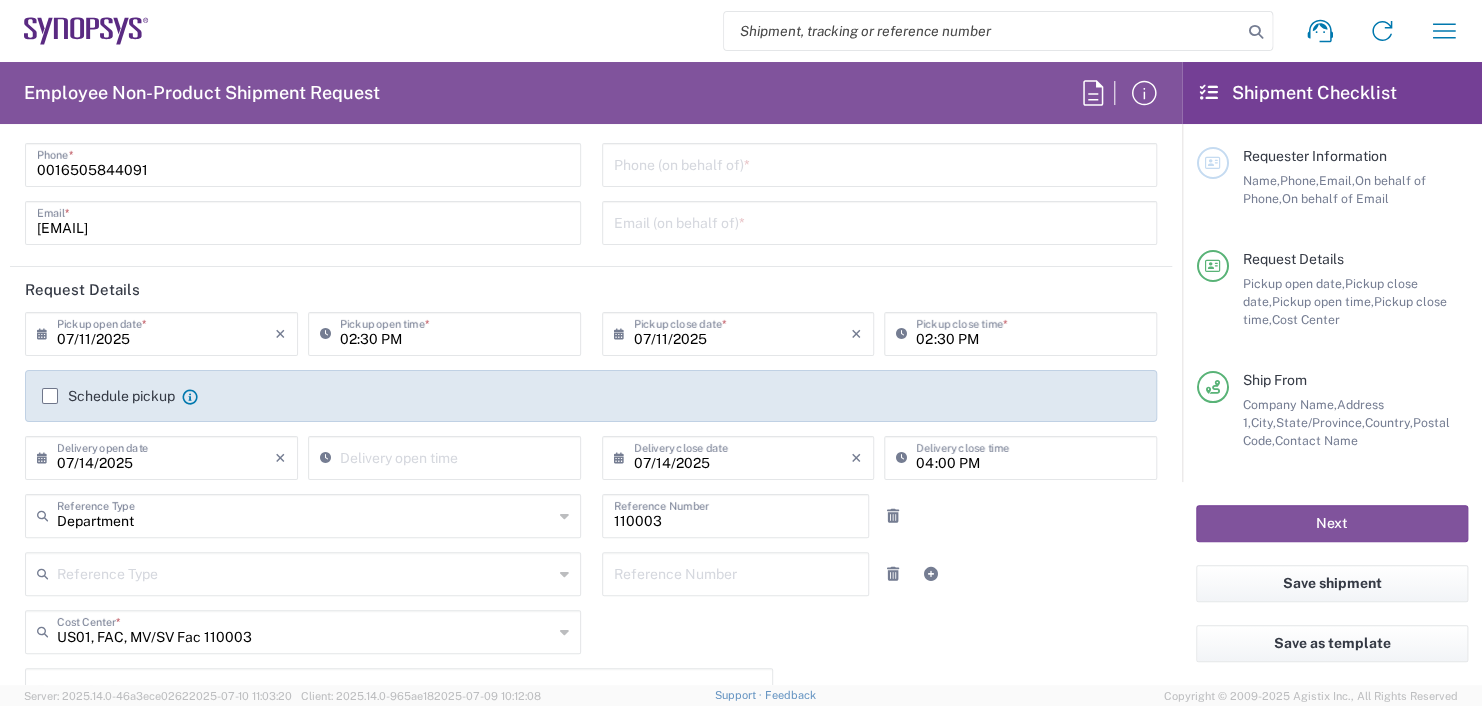 click on "04:00 PM" at bounding box center (1030, 456) 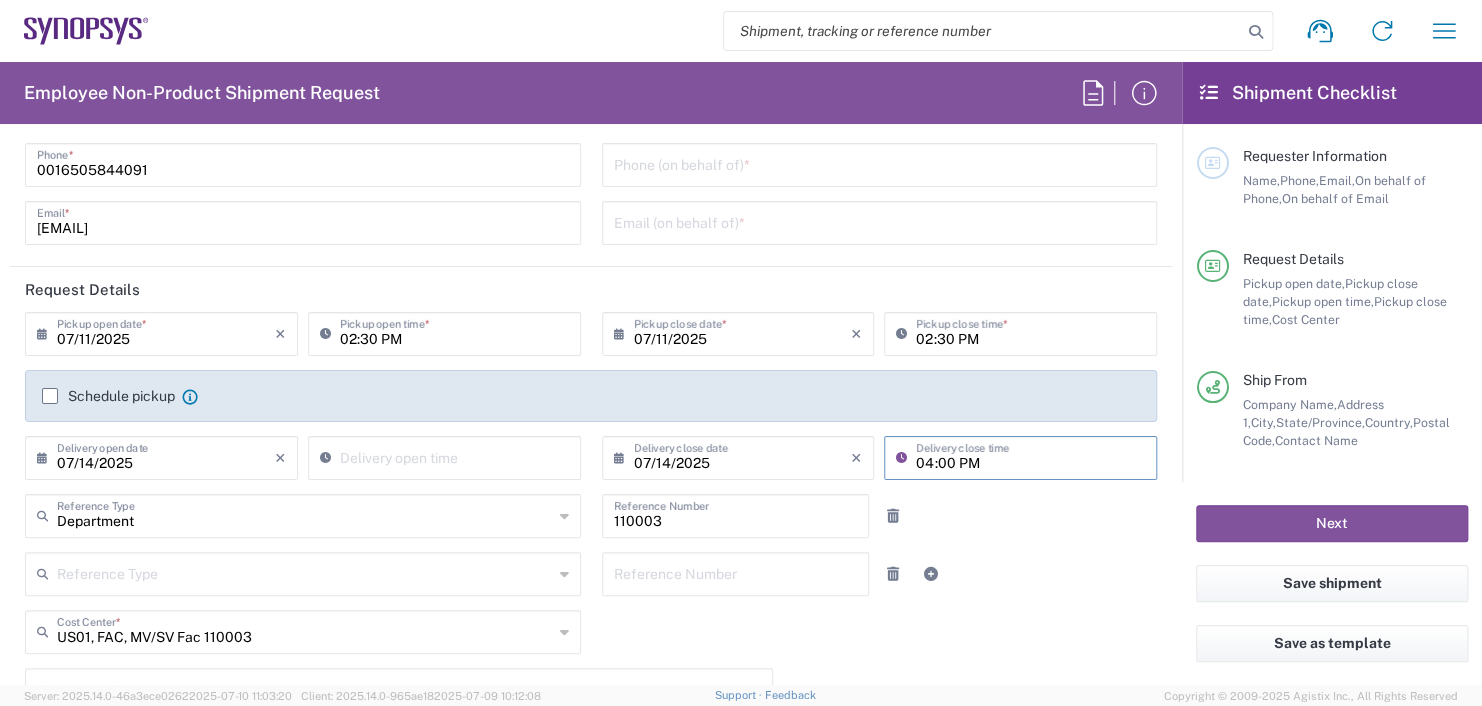 click on "04:00 PM" at bounding box center (1030, 456) 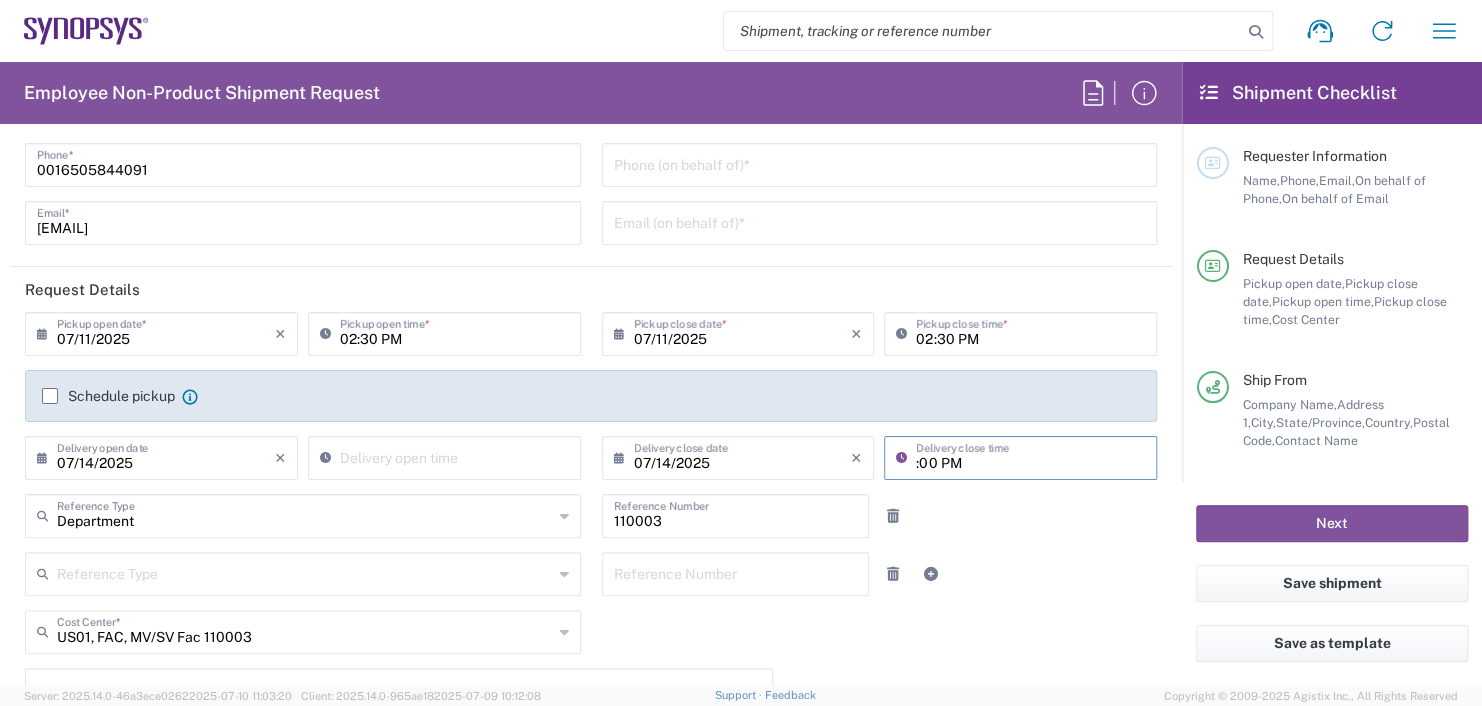 click on ":00 PM" at bounding box center (1030, 456) 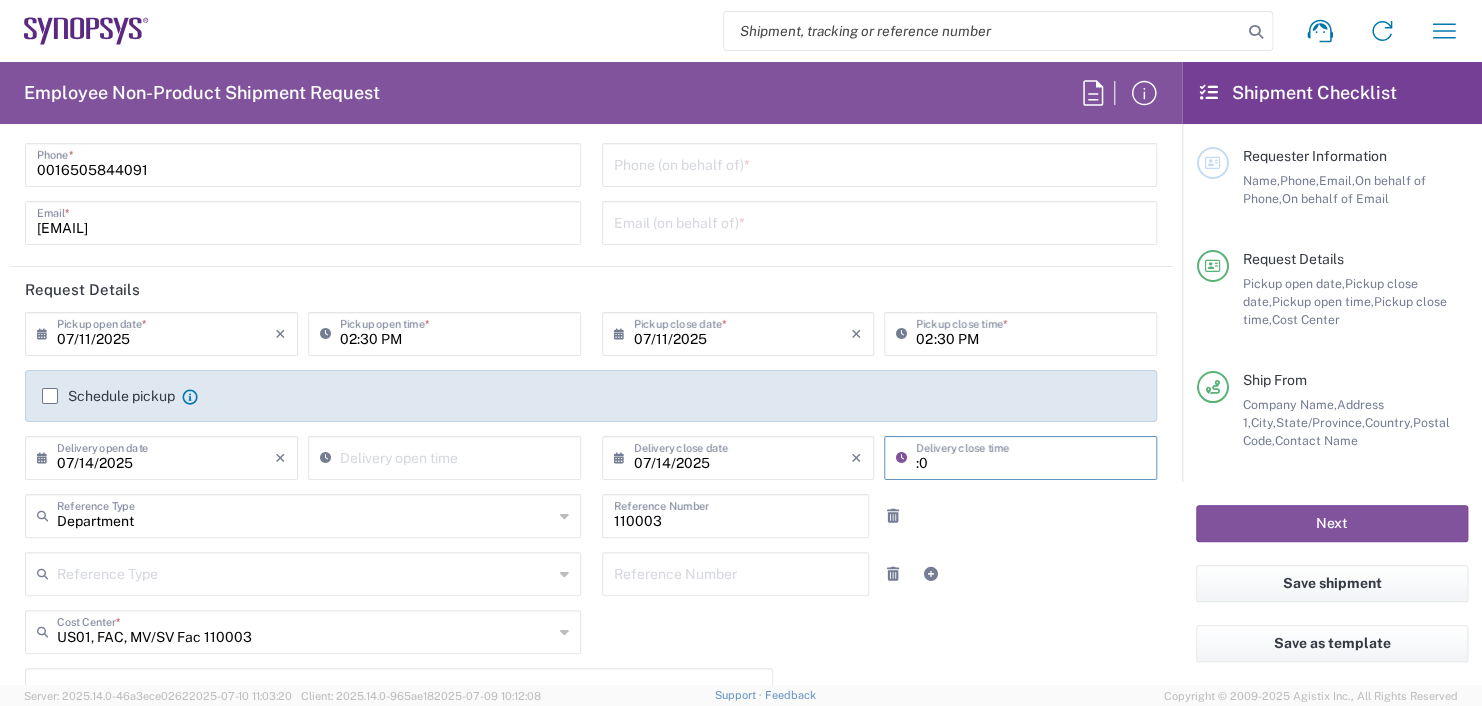 type on ":" 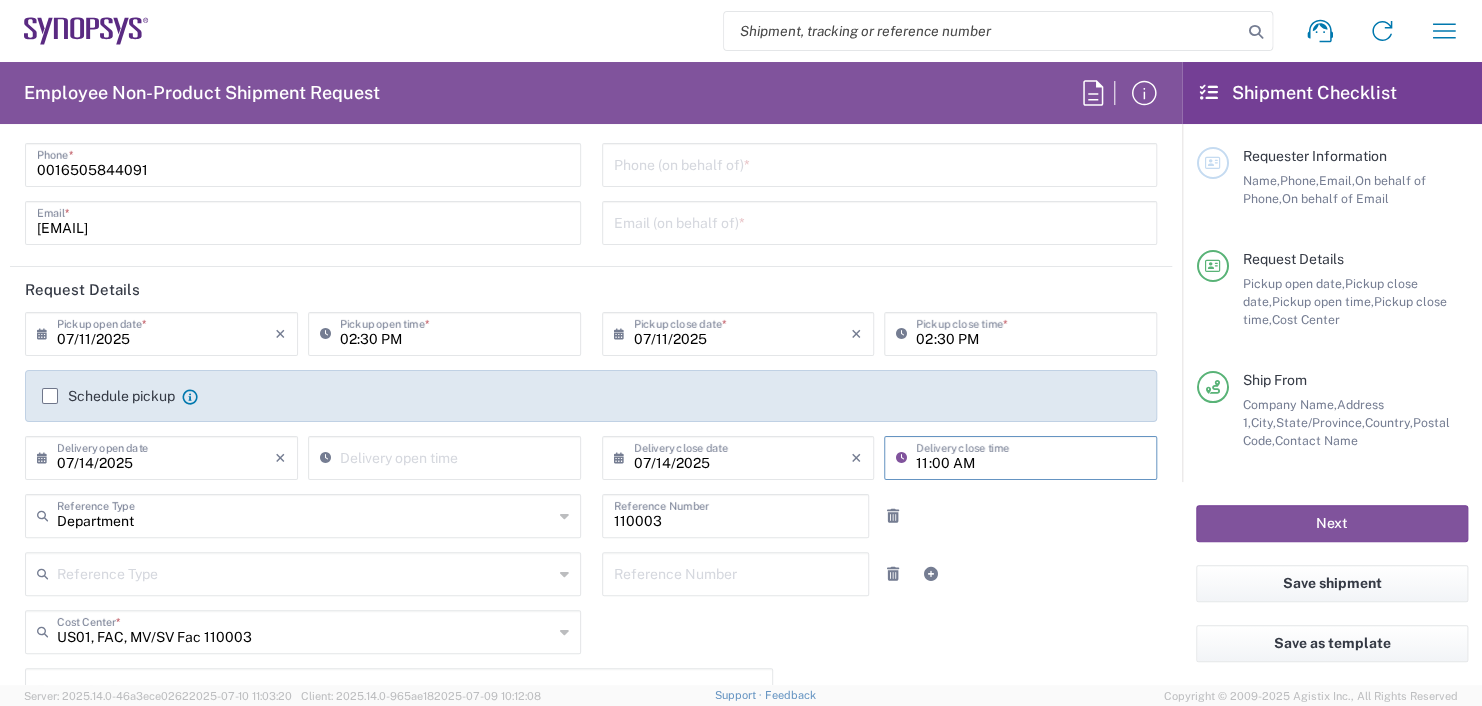 type on "11:00 AM" 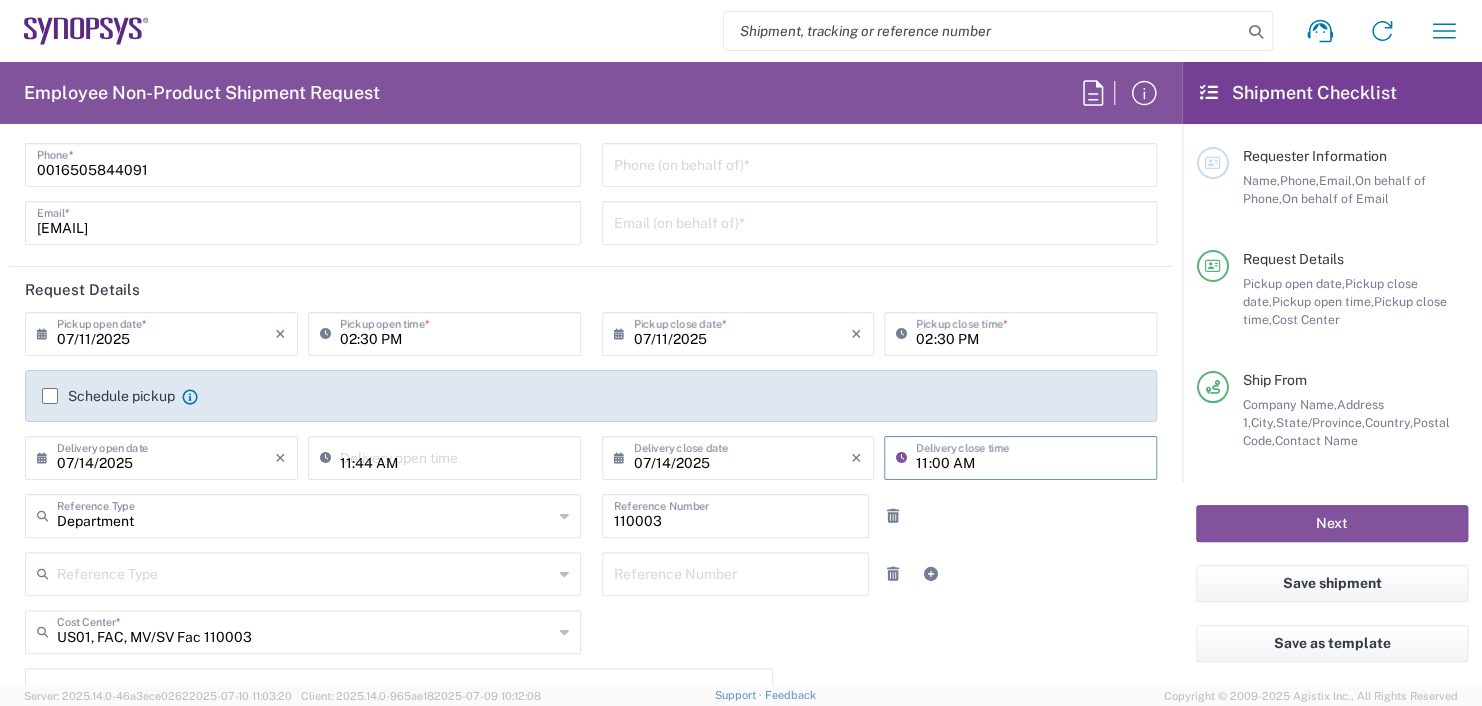 click on "11:44 AM" at bounding box center (454, 456) 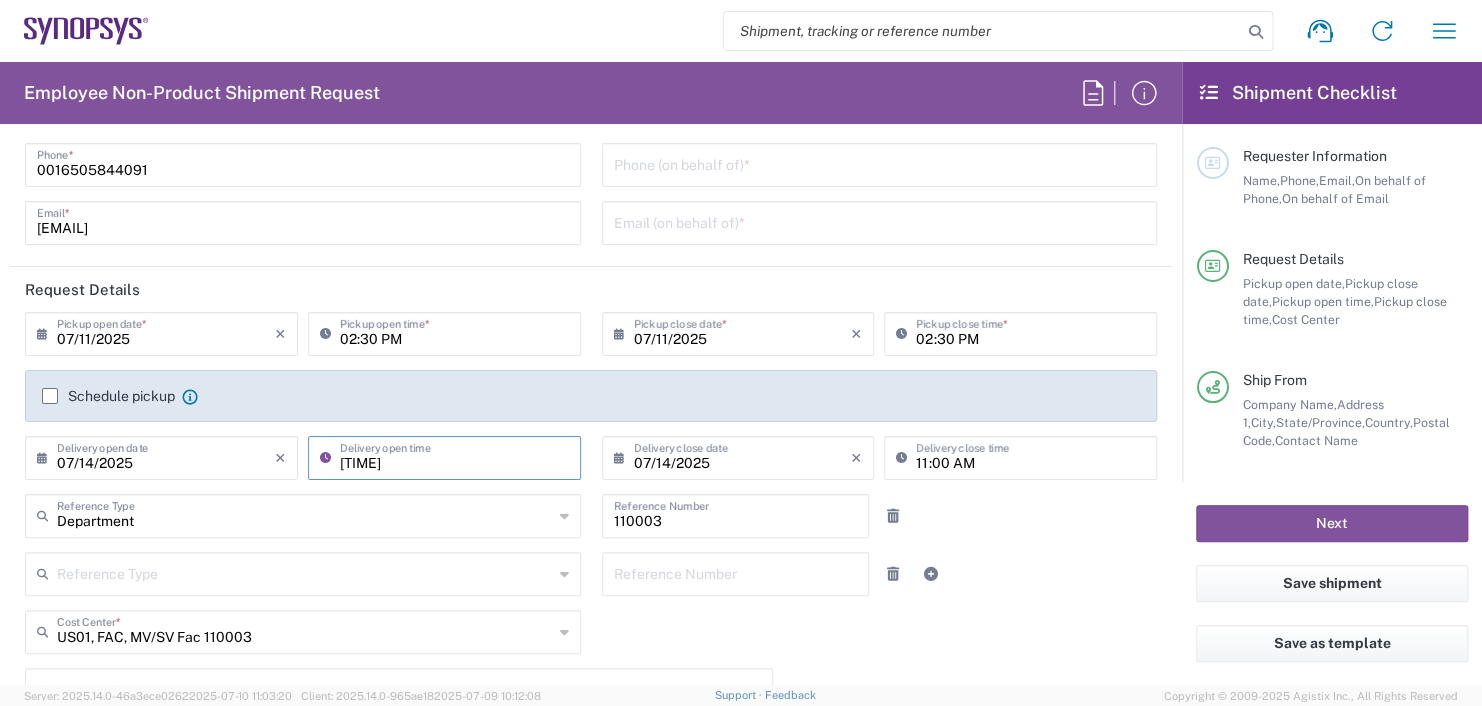 click on ":44 AM" at bounding box center [454, 456] 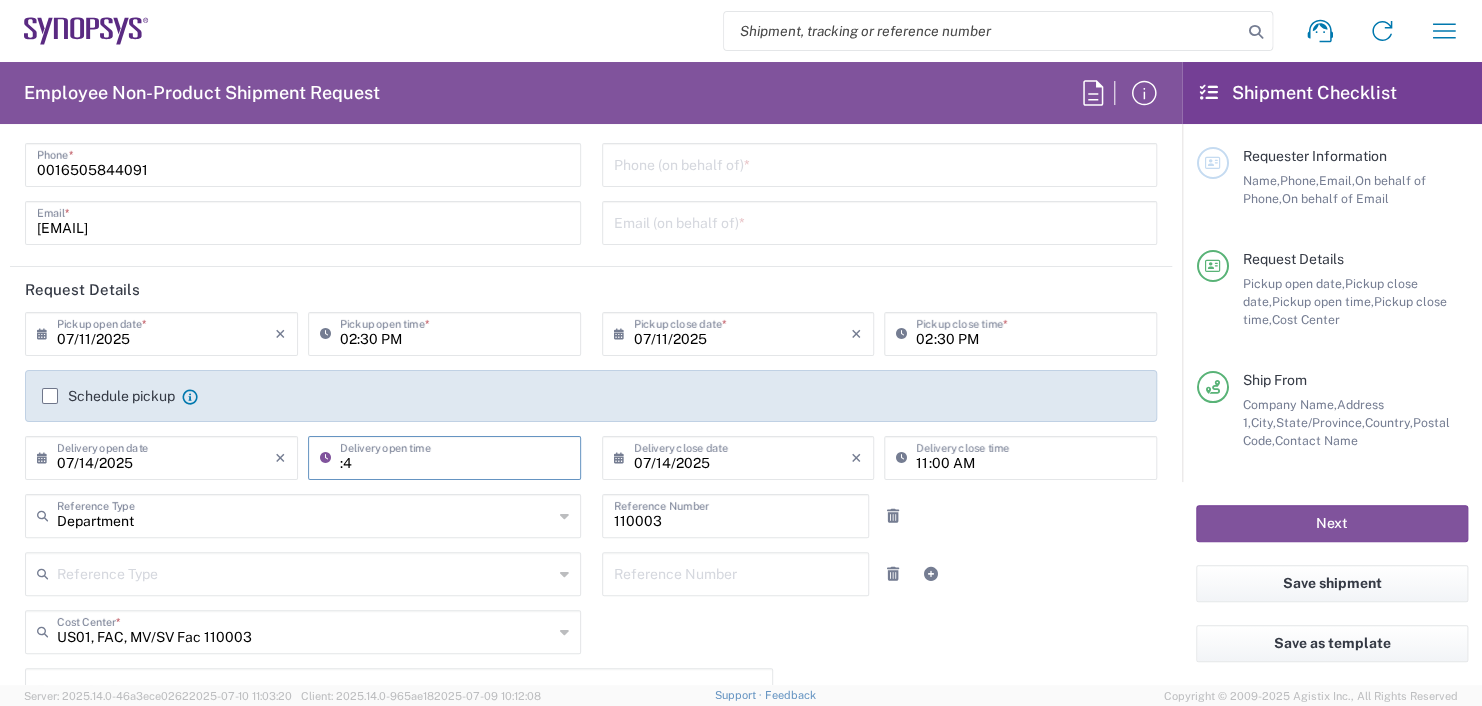type on ":" 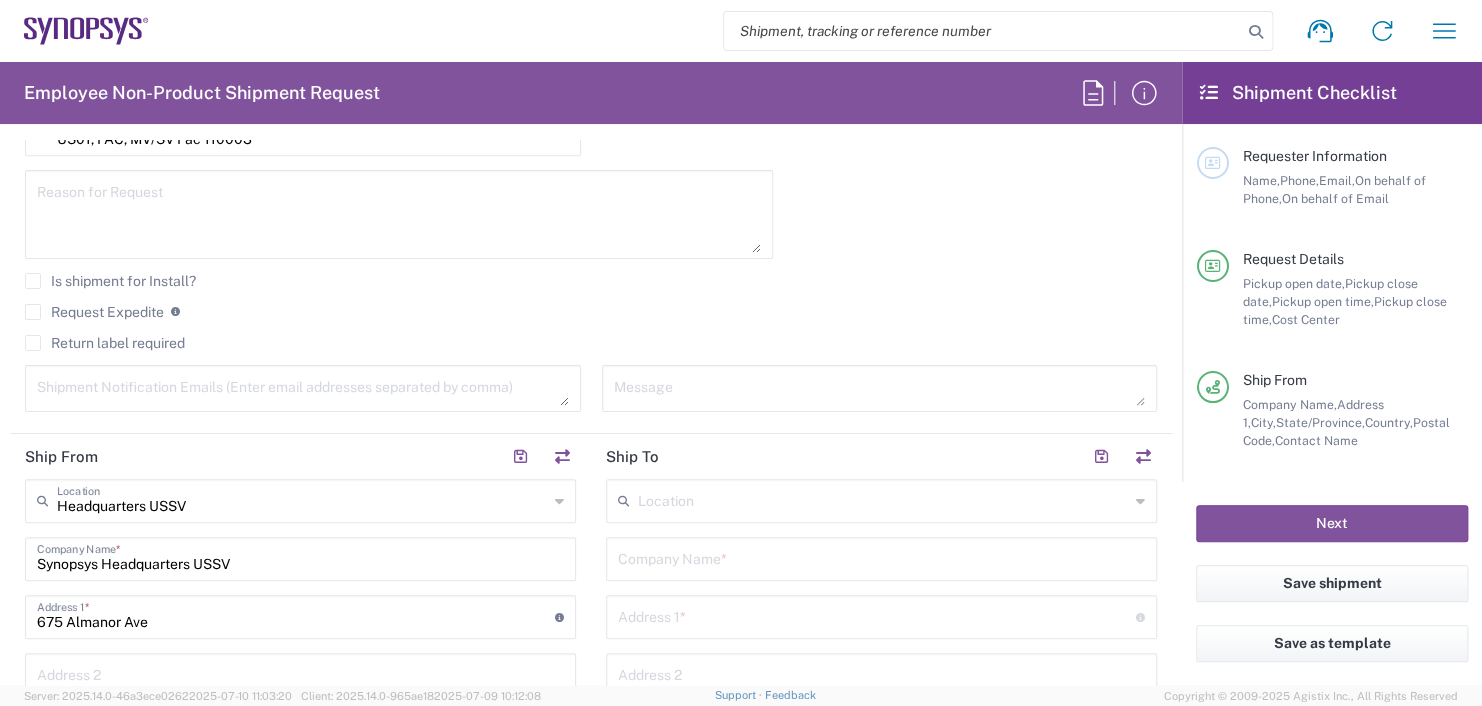 scroll, scrollTop: 600, scrollLeft: 0, axis: vertical 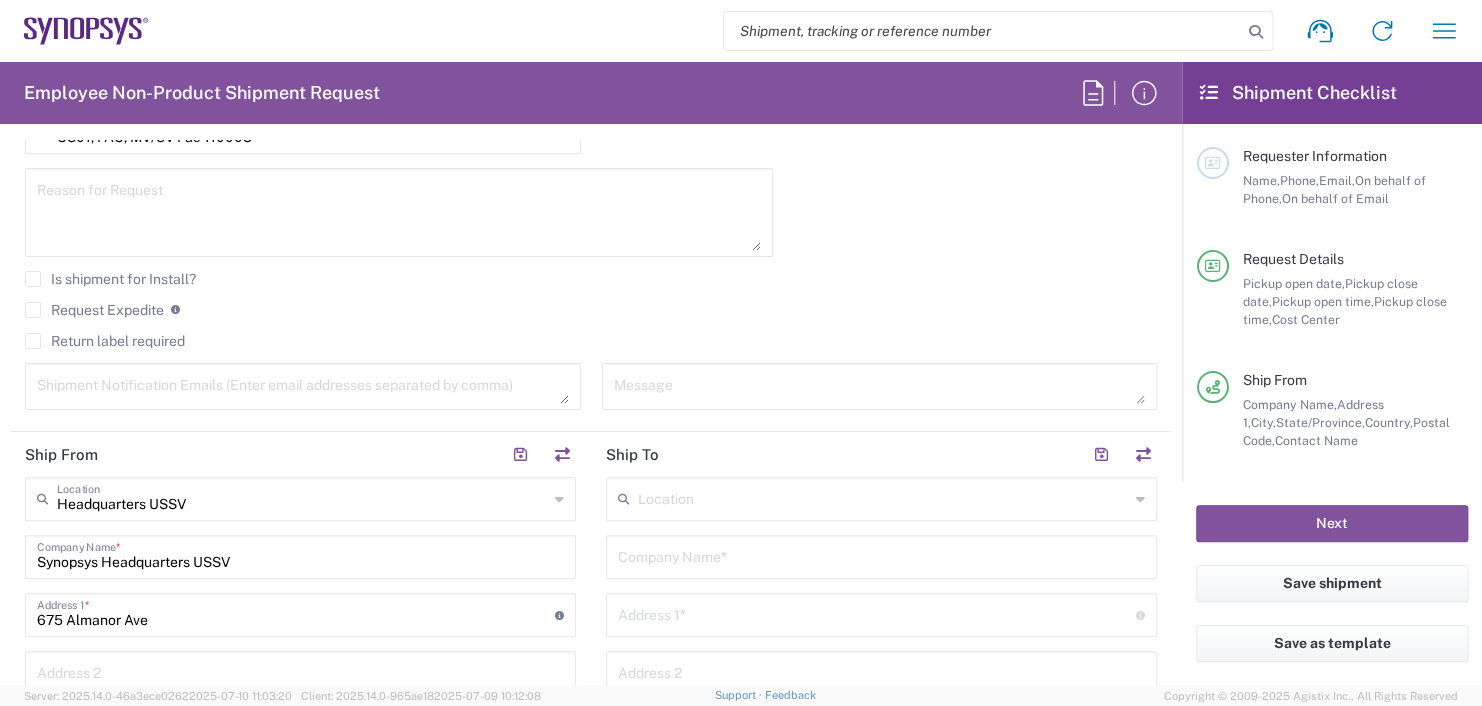 type on "11:00 AM" 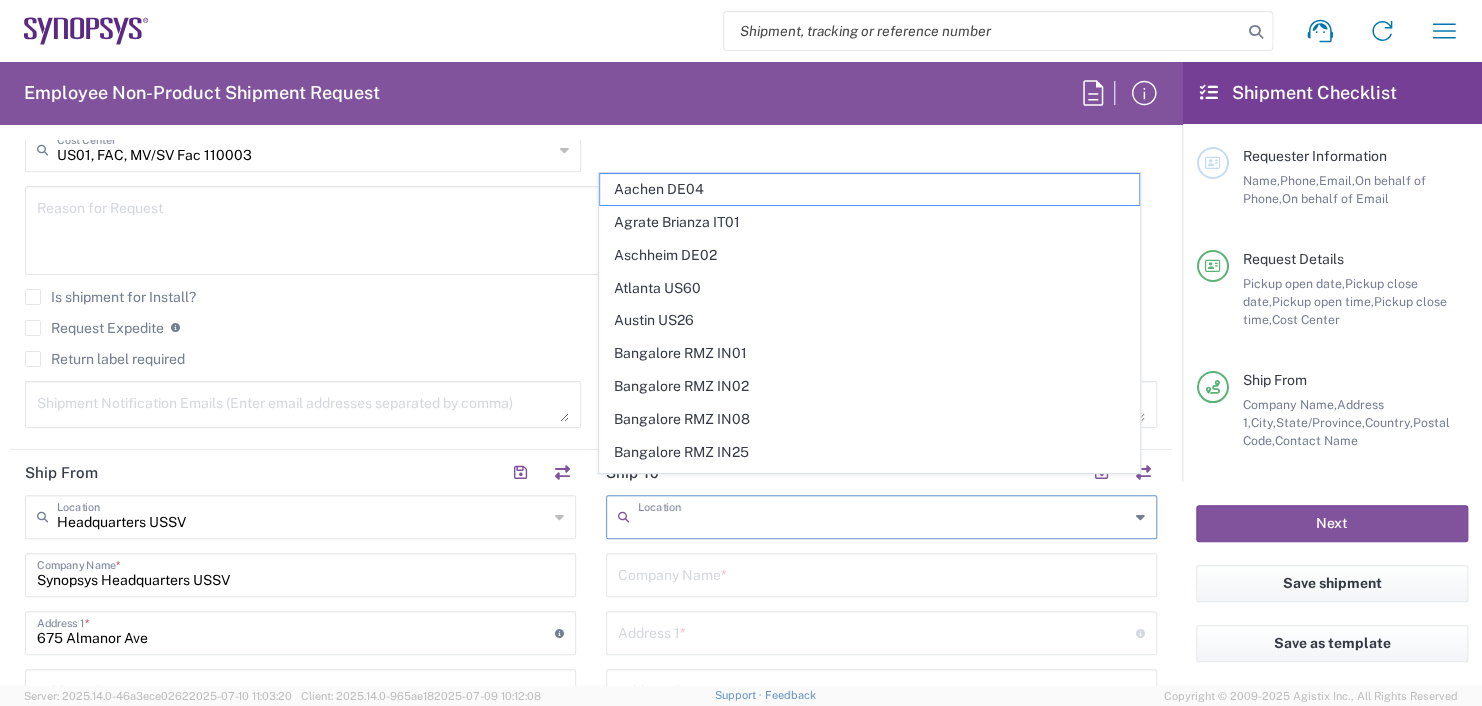 scroll, scrollTop: 618, scrollLeft: 0, axis: vertical 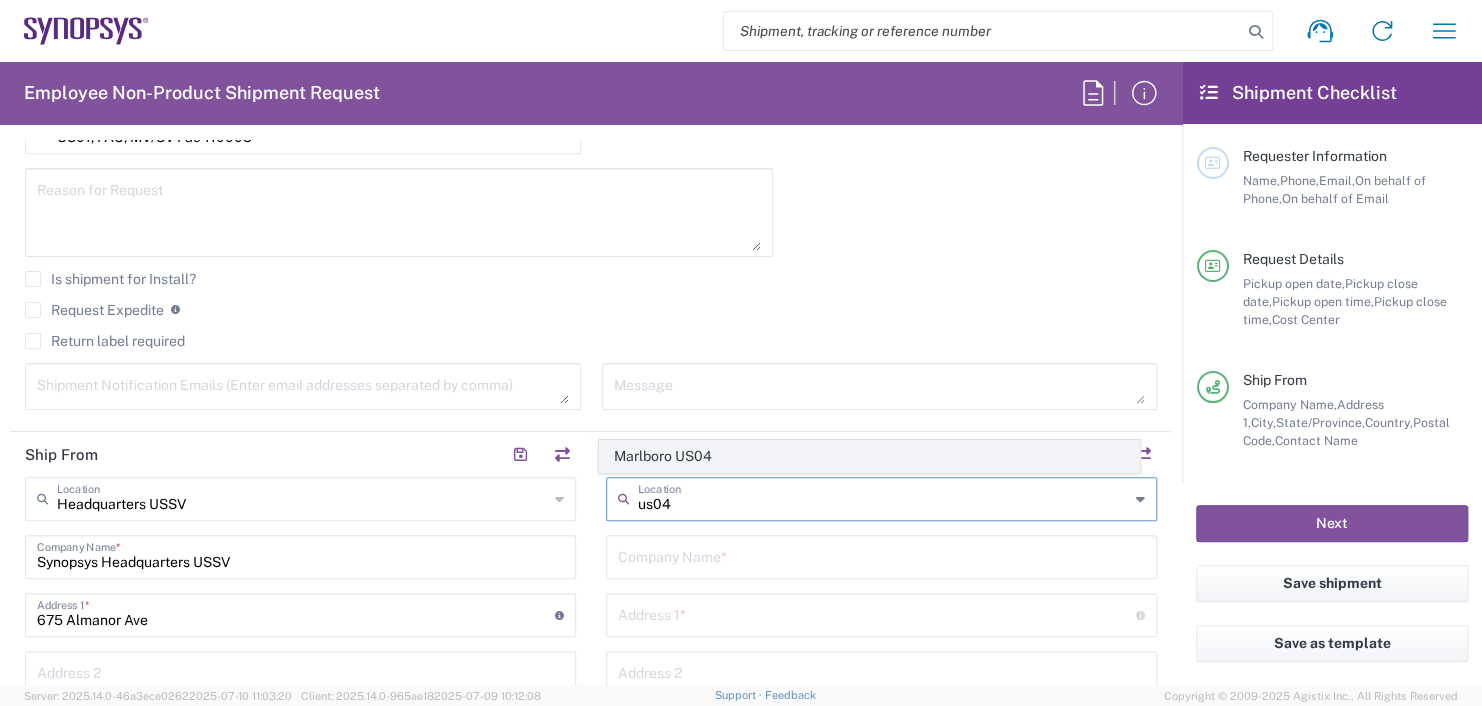 click on "Marlboro US04" 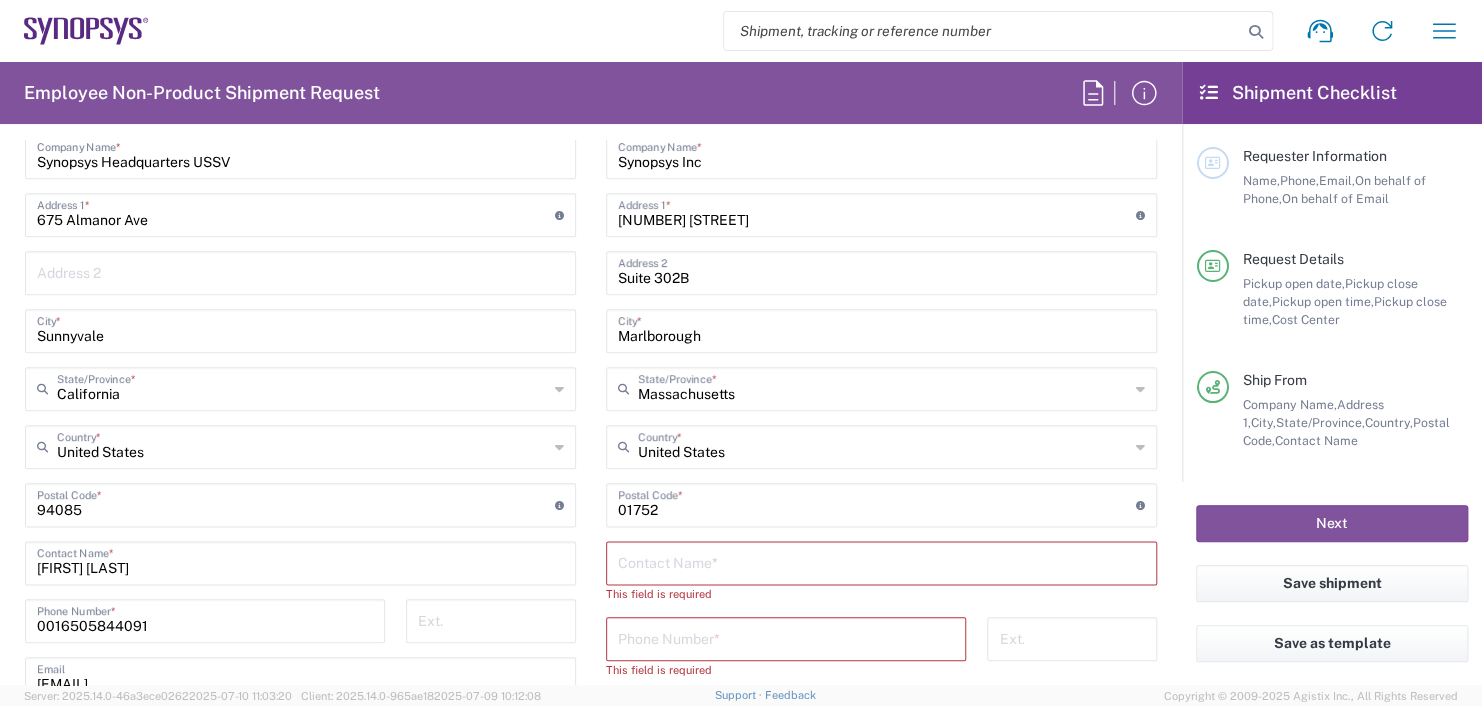 scroll, scrollTop: 1118, scrollLeft: 0, axis: vertical 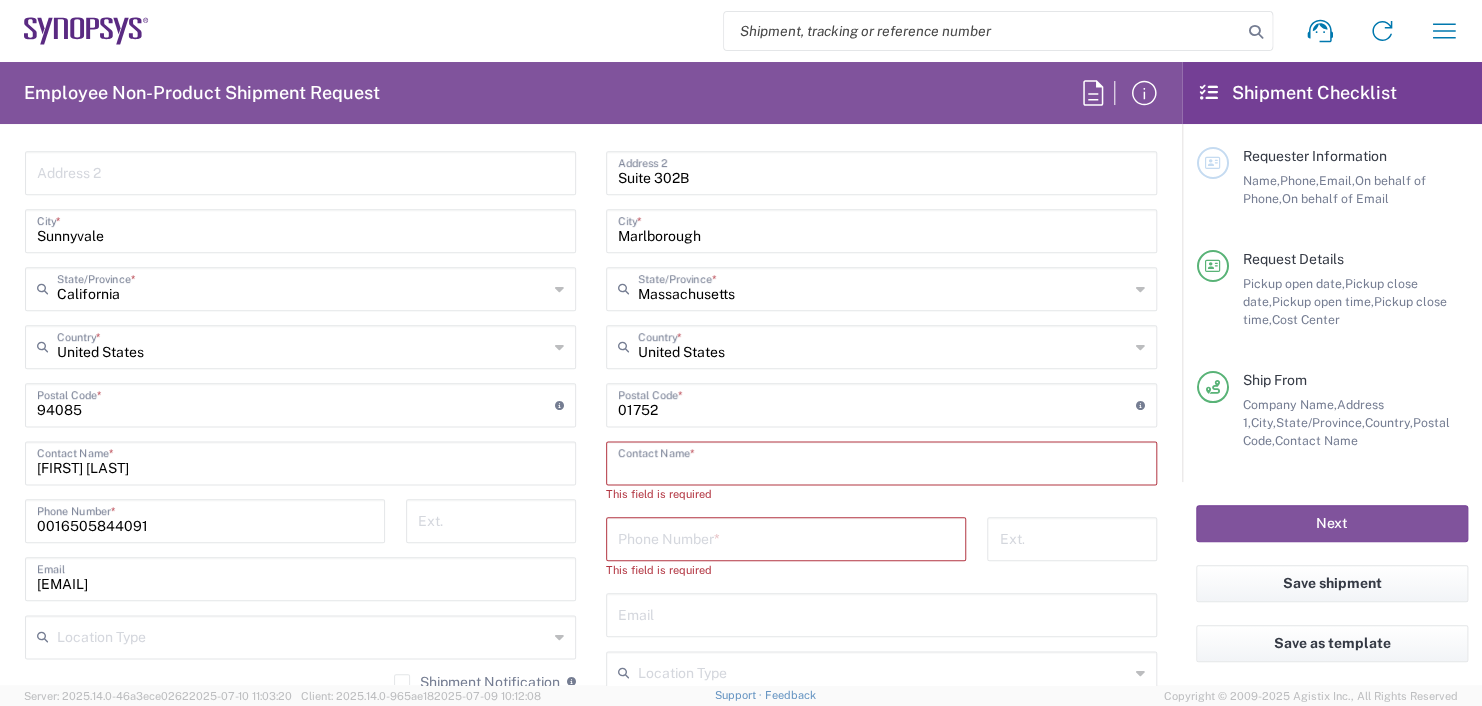 click at bounding box center (881, 461) 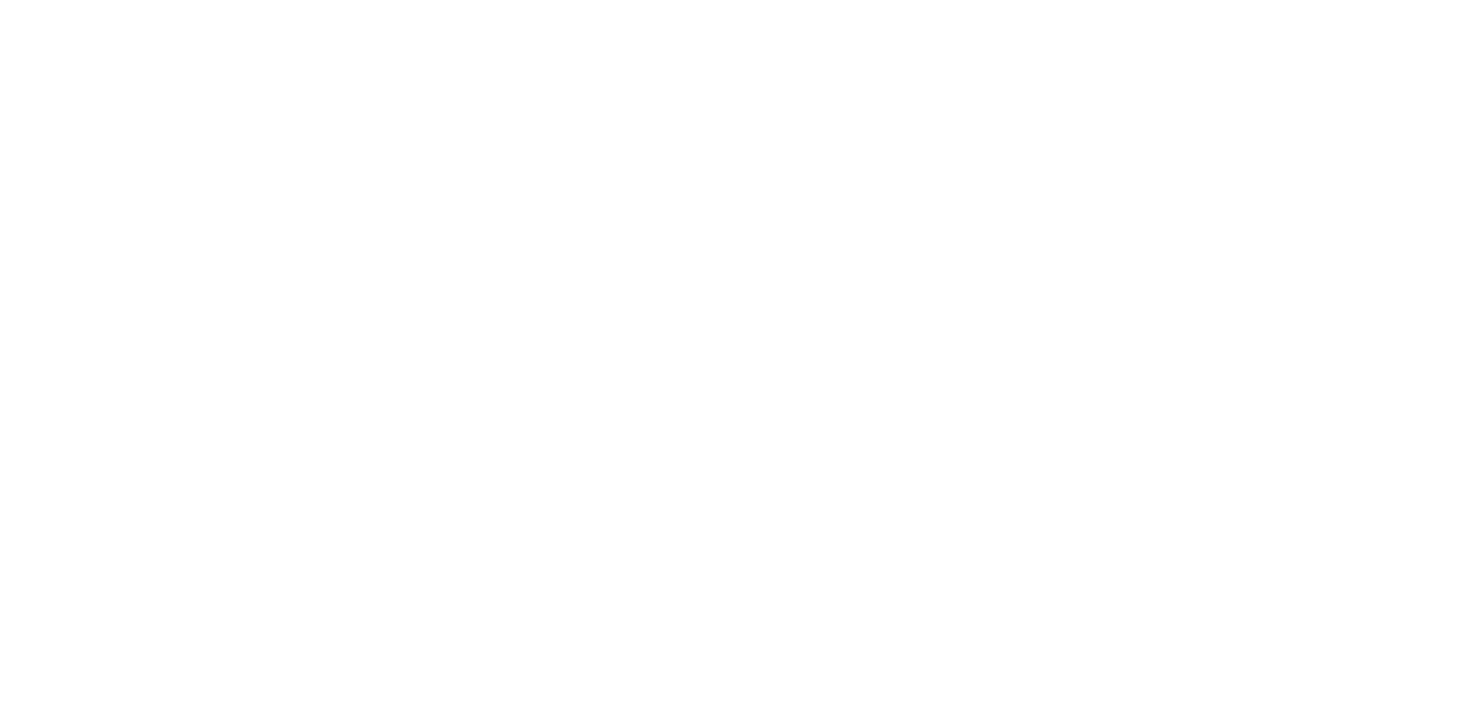scroll, scrollTop: 0, scrollLeft: 0, axis: both 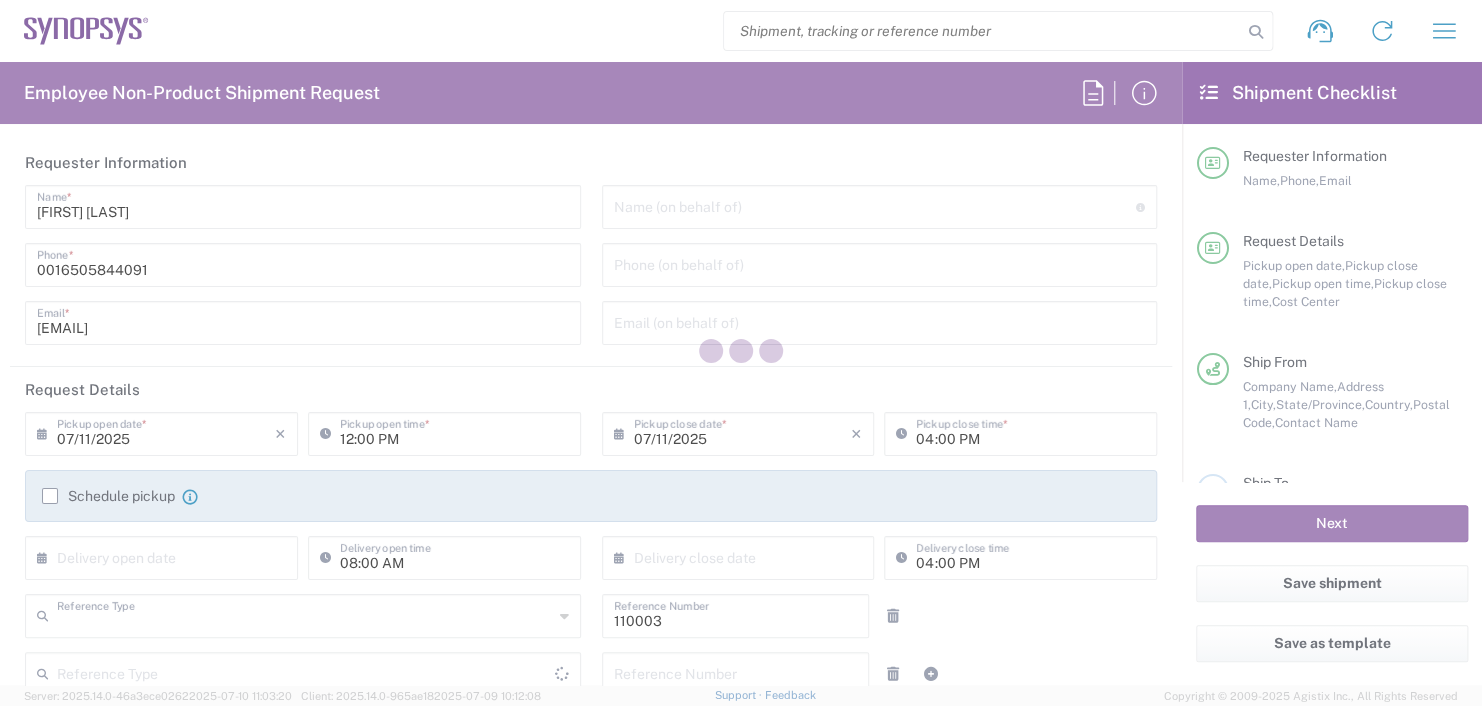 type on "Department" 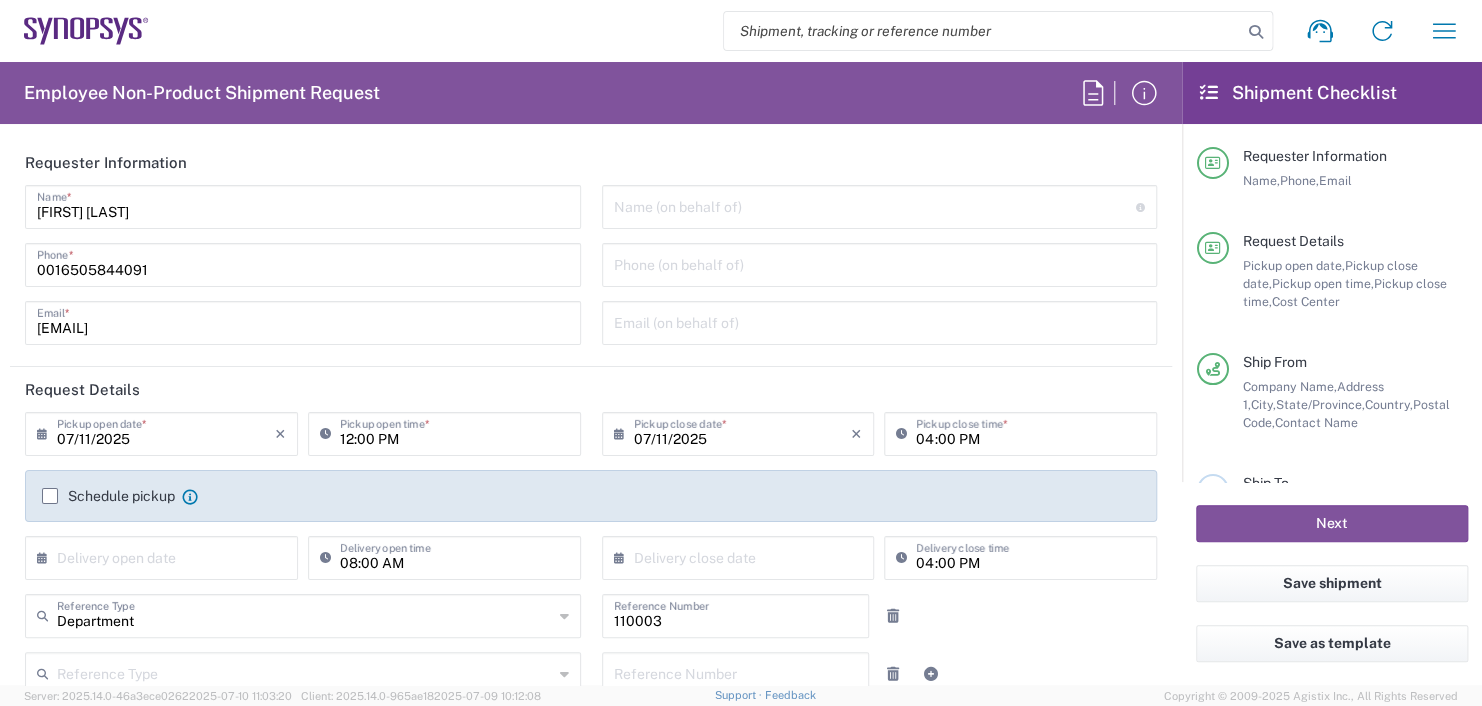 type on "United States" 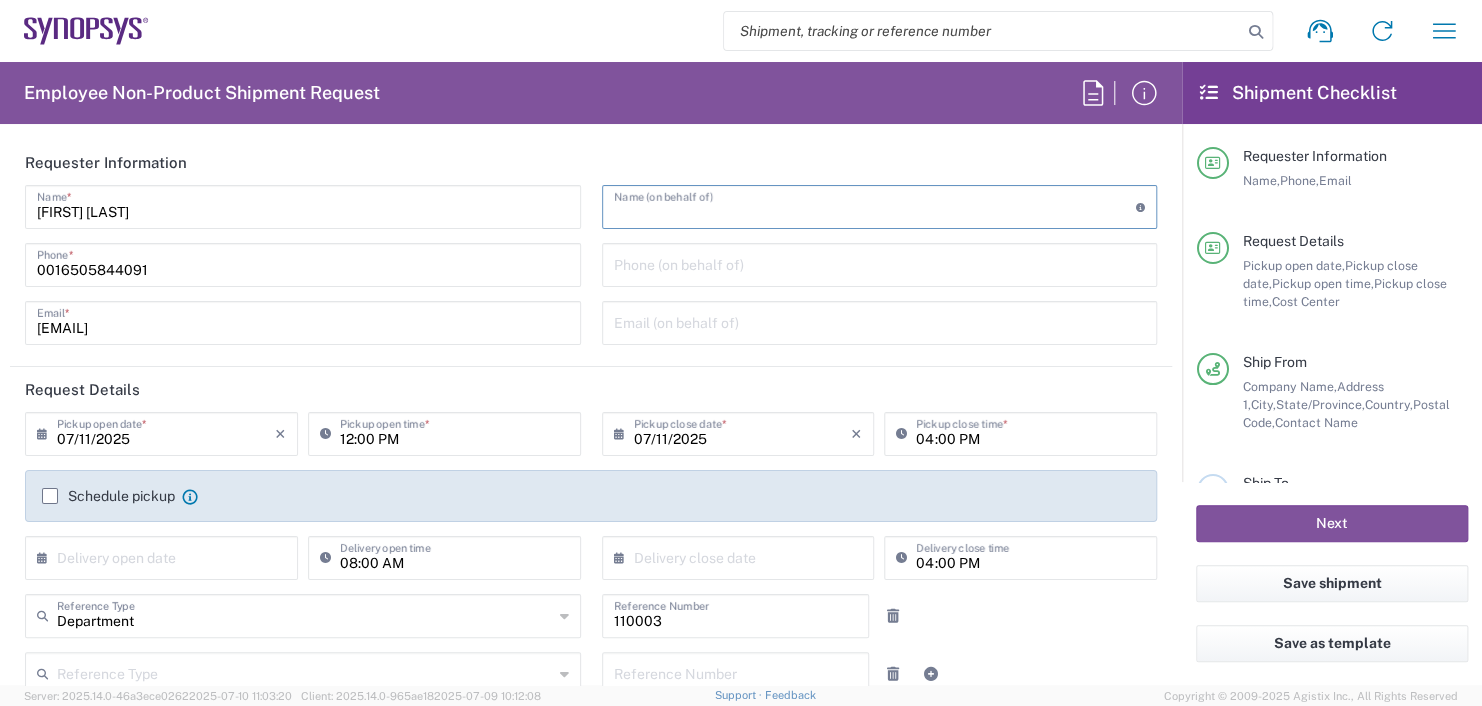 click at bounding box center (875, 205) 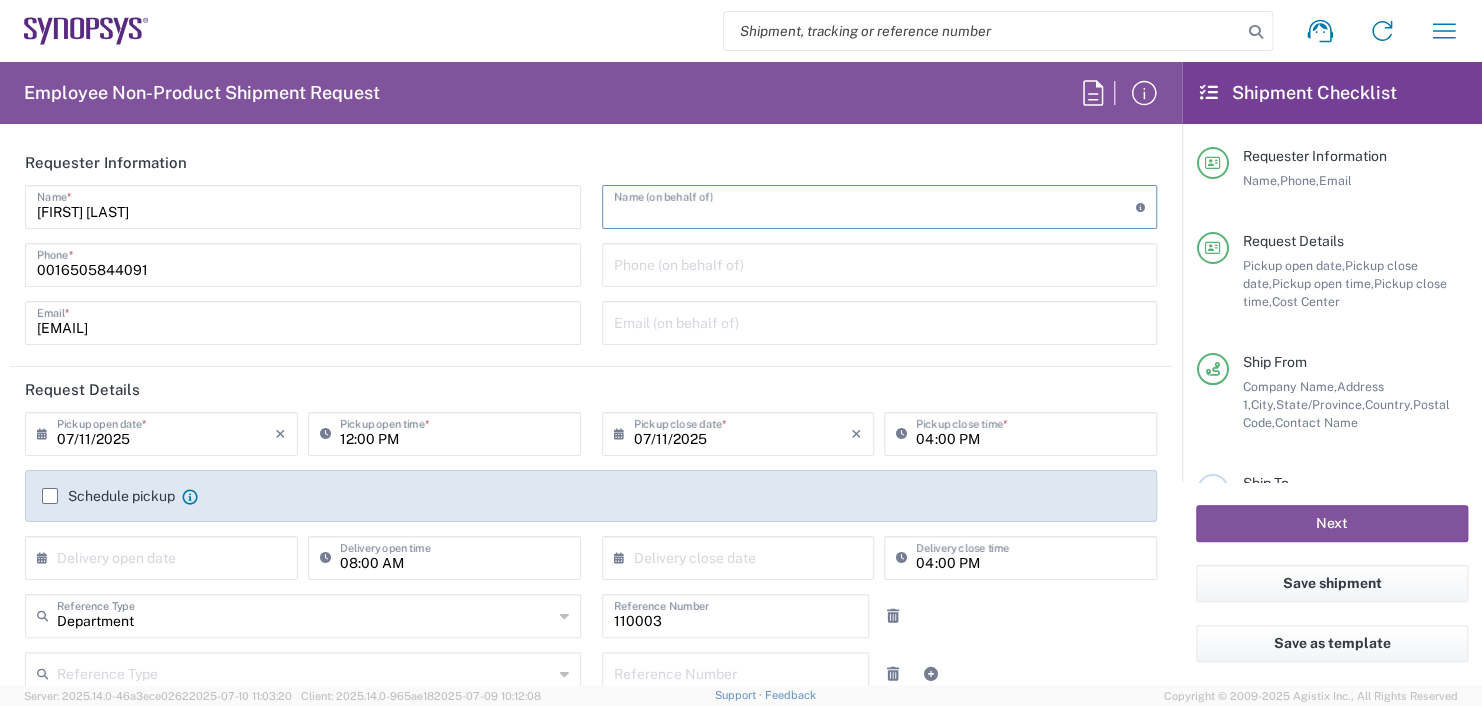 click at bounding box center (875, 205) 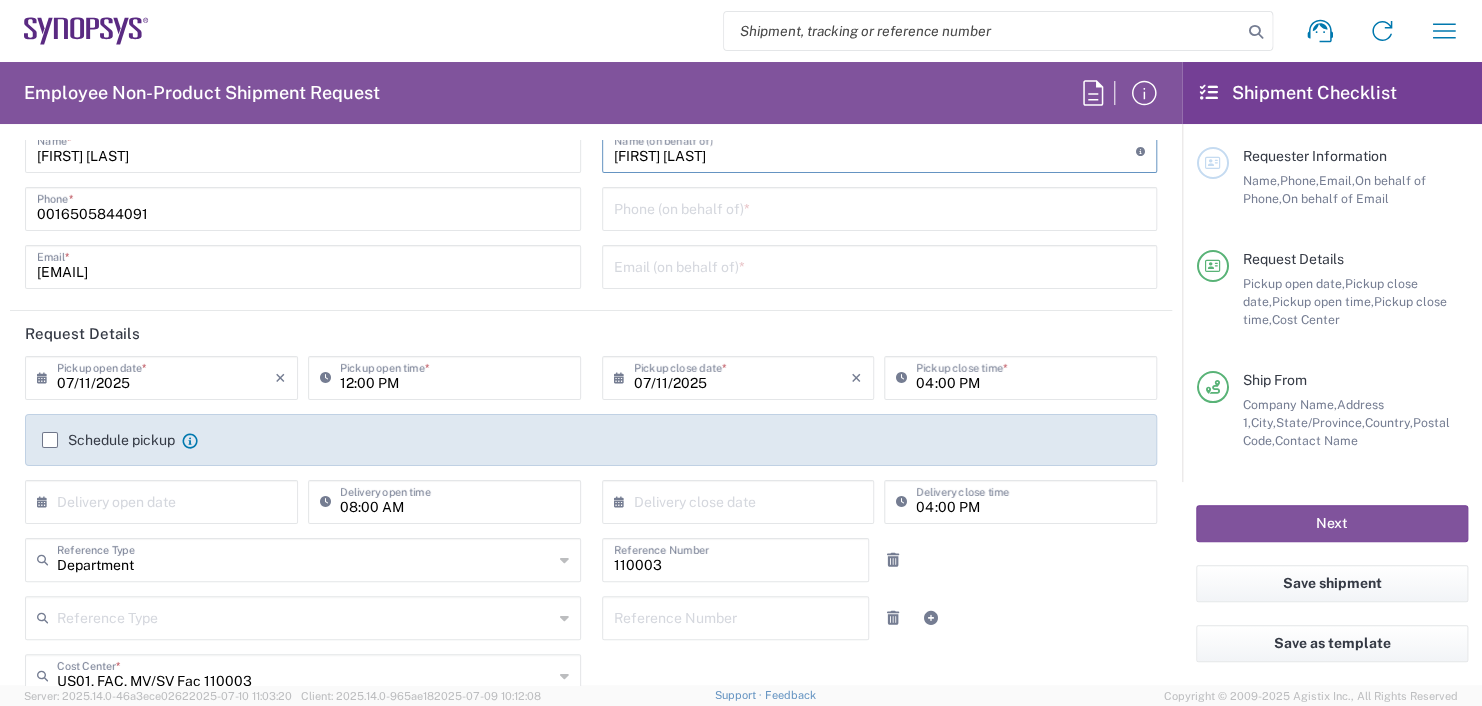 scroll, scrollTop: 200, scrollLeft: 0, axis: vertical 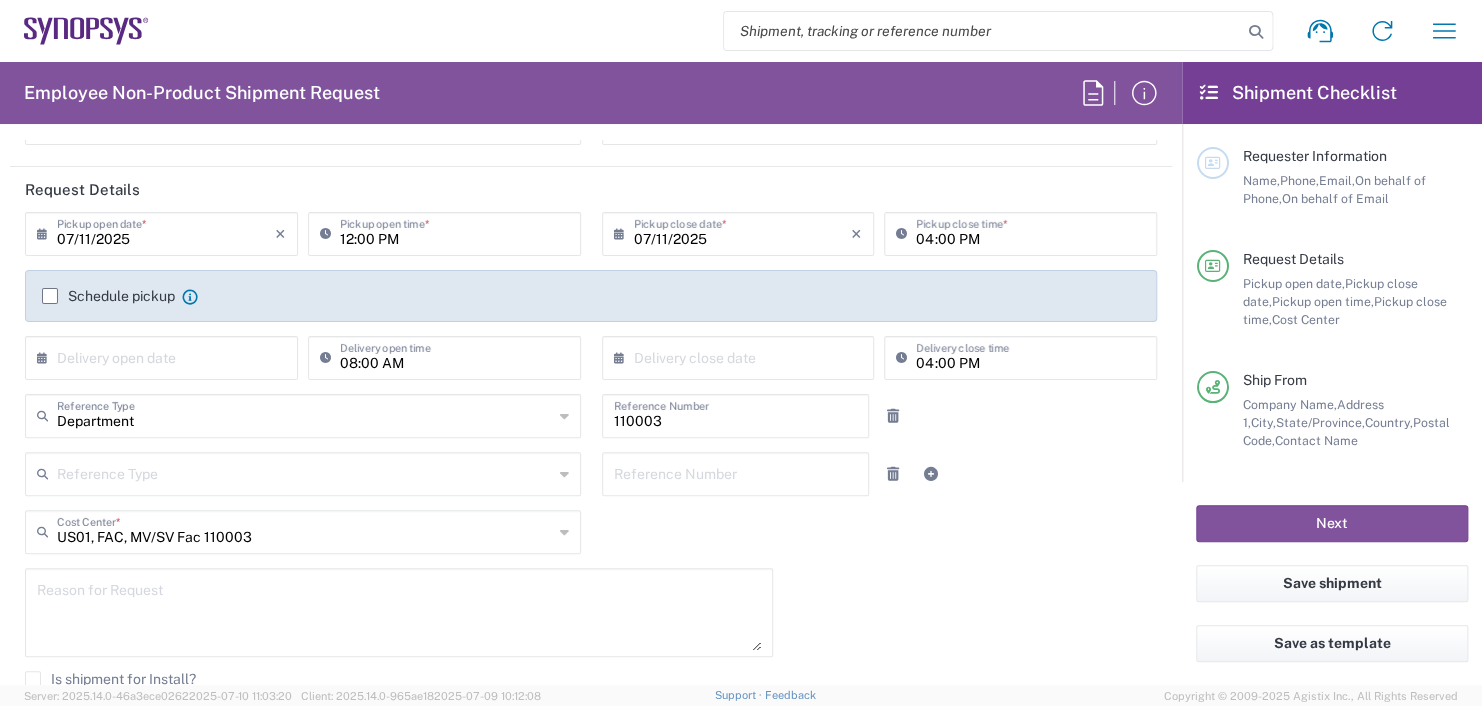 type on "[FIRST] [LAST]" 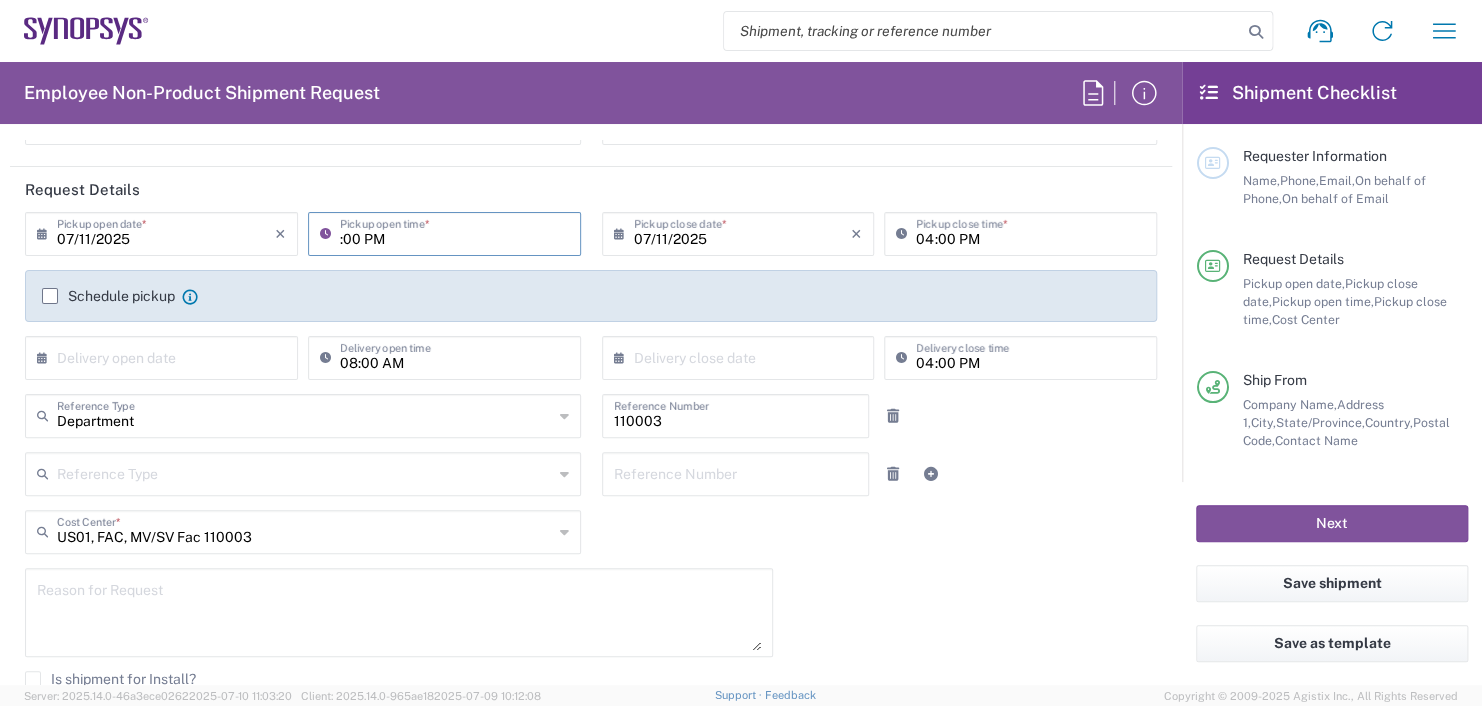 click on ":00 PM" at bounding box center [454, 232] 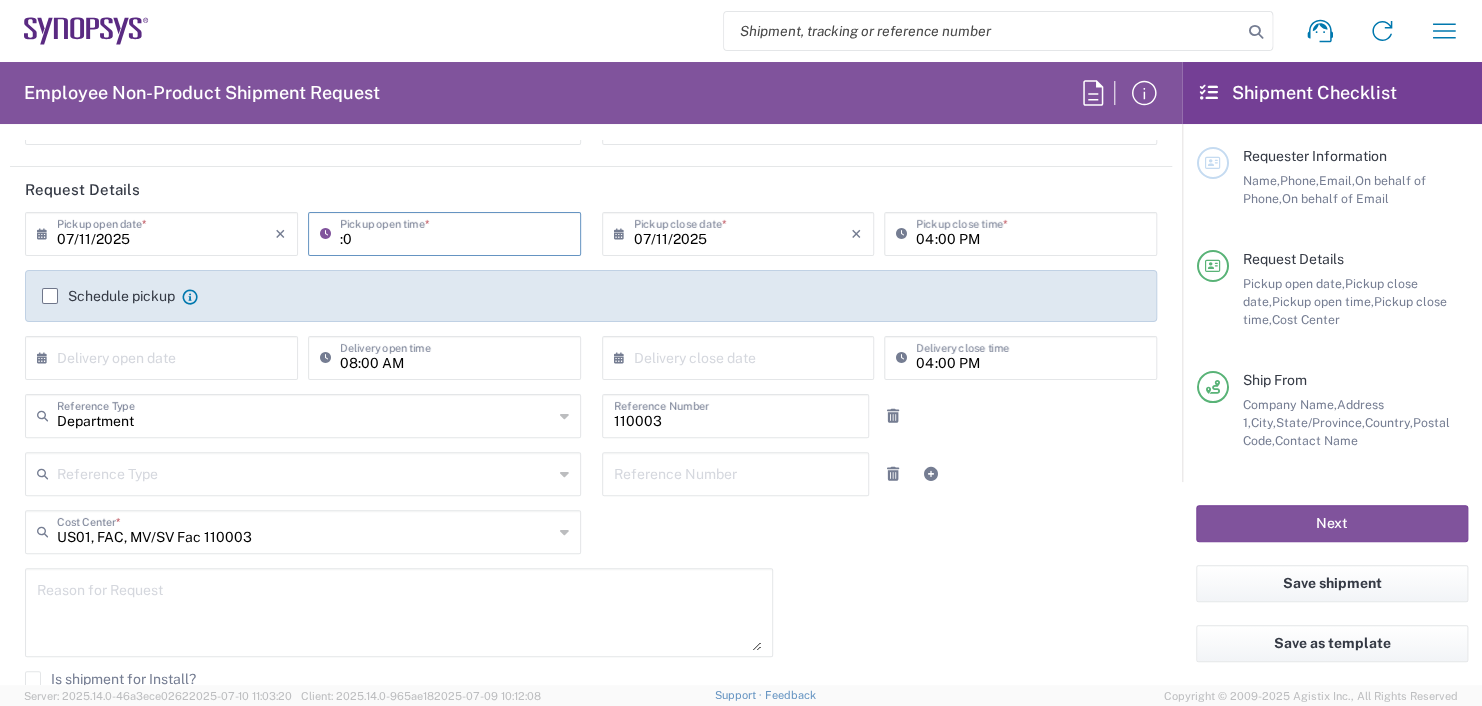 type on ":" 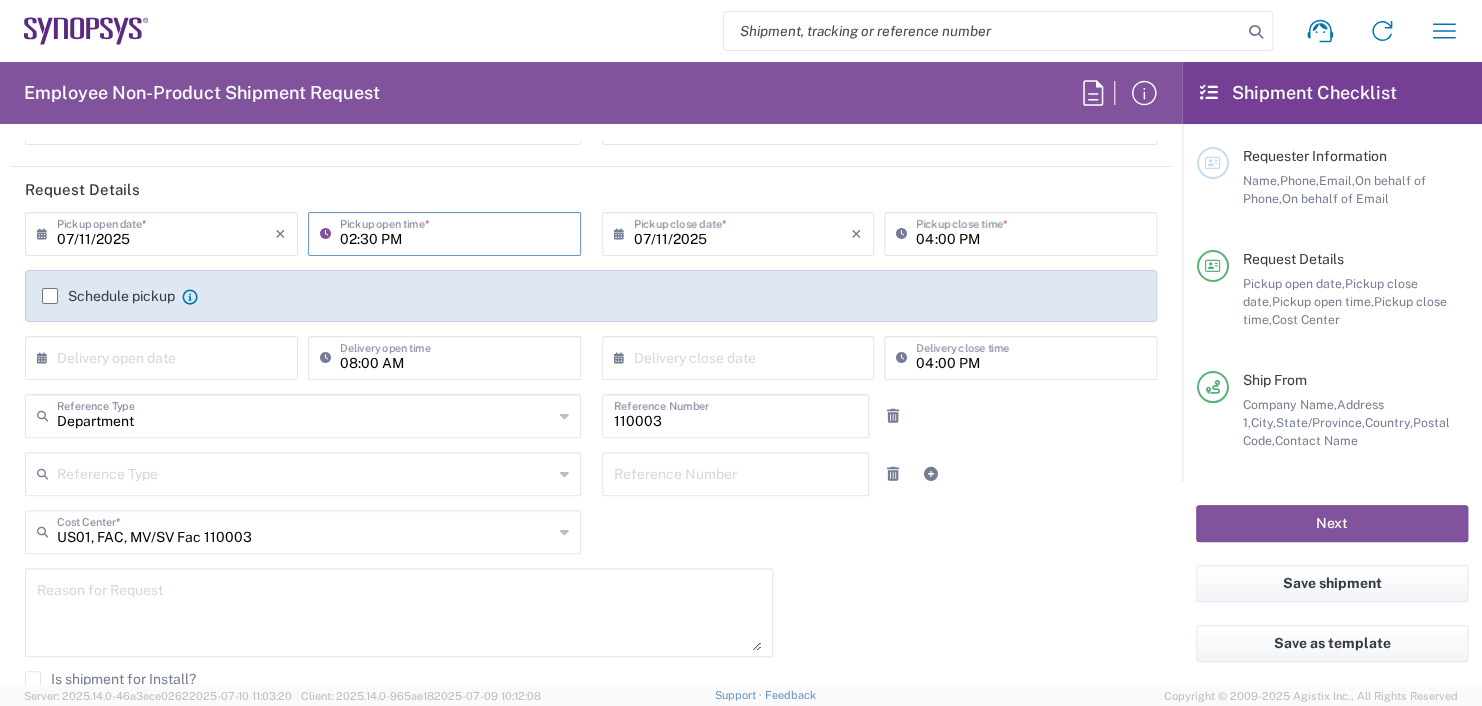 type on "02:30 PM" 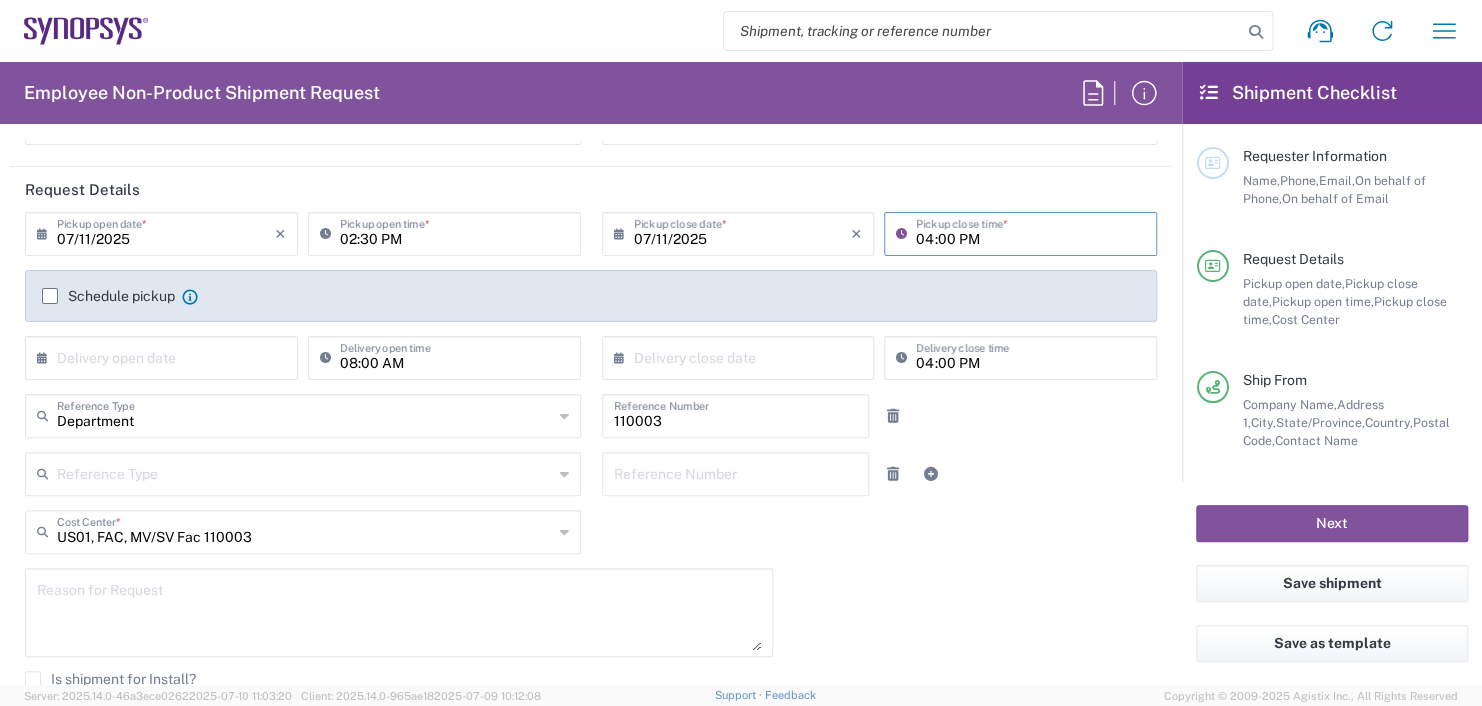 click on "04:00 PM" at bounding box center (1030, 232) 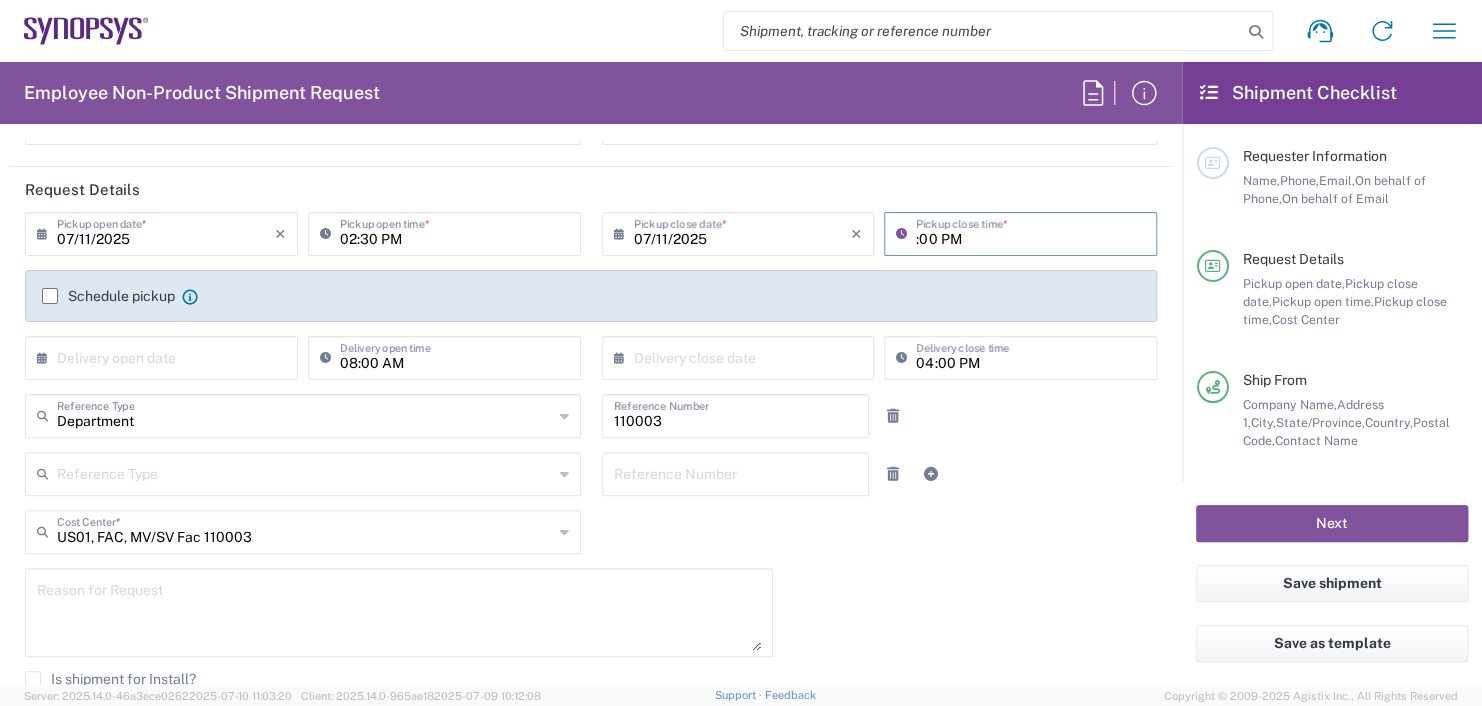 drag, startPoint x: 972, startPoint y: 241, endPoint x: 972, endPoint y: 222, distance: 19 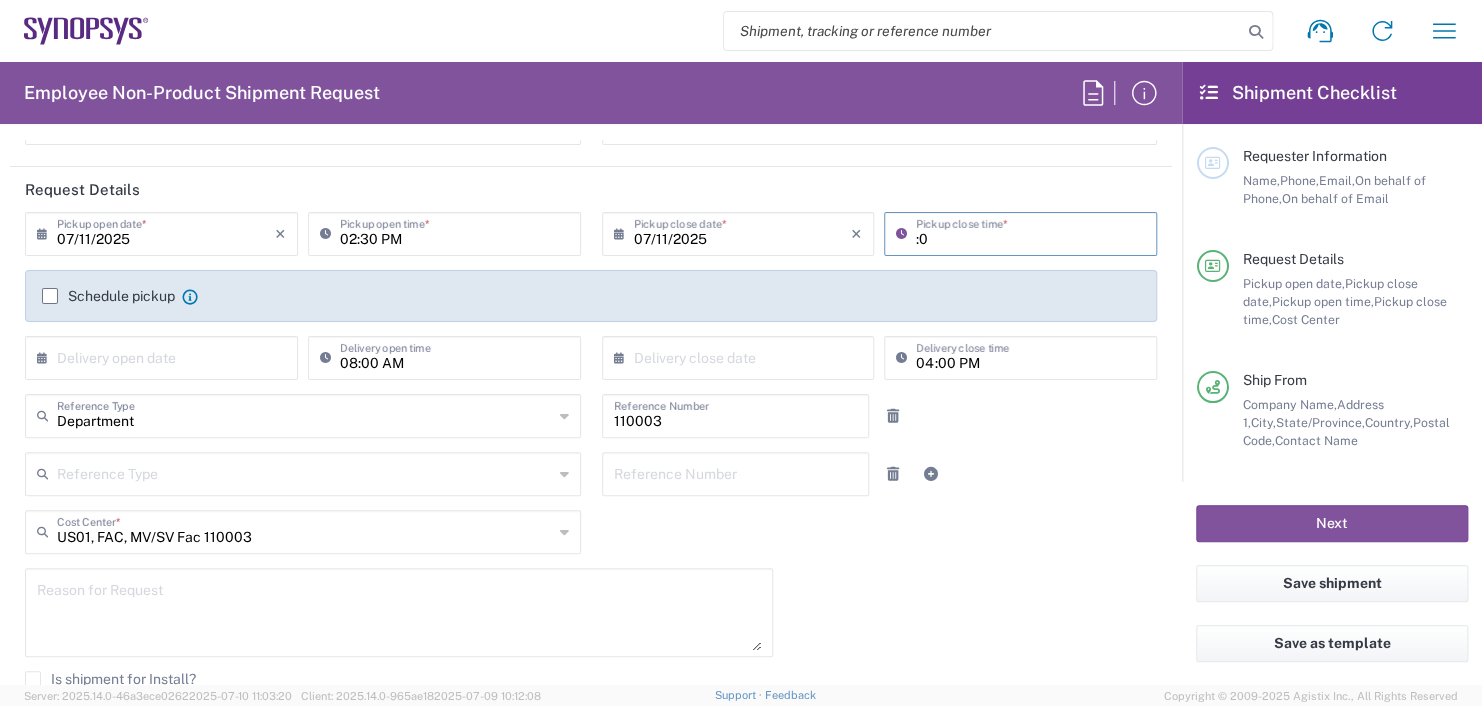 type on ":" 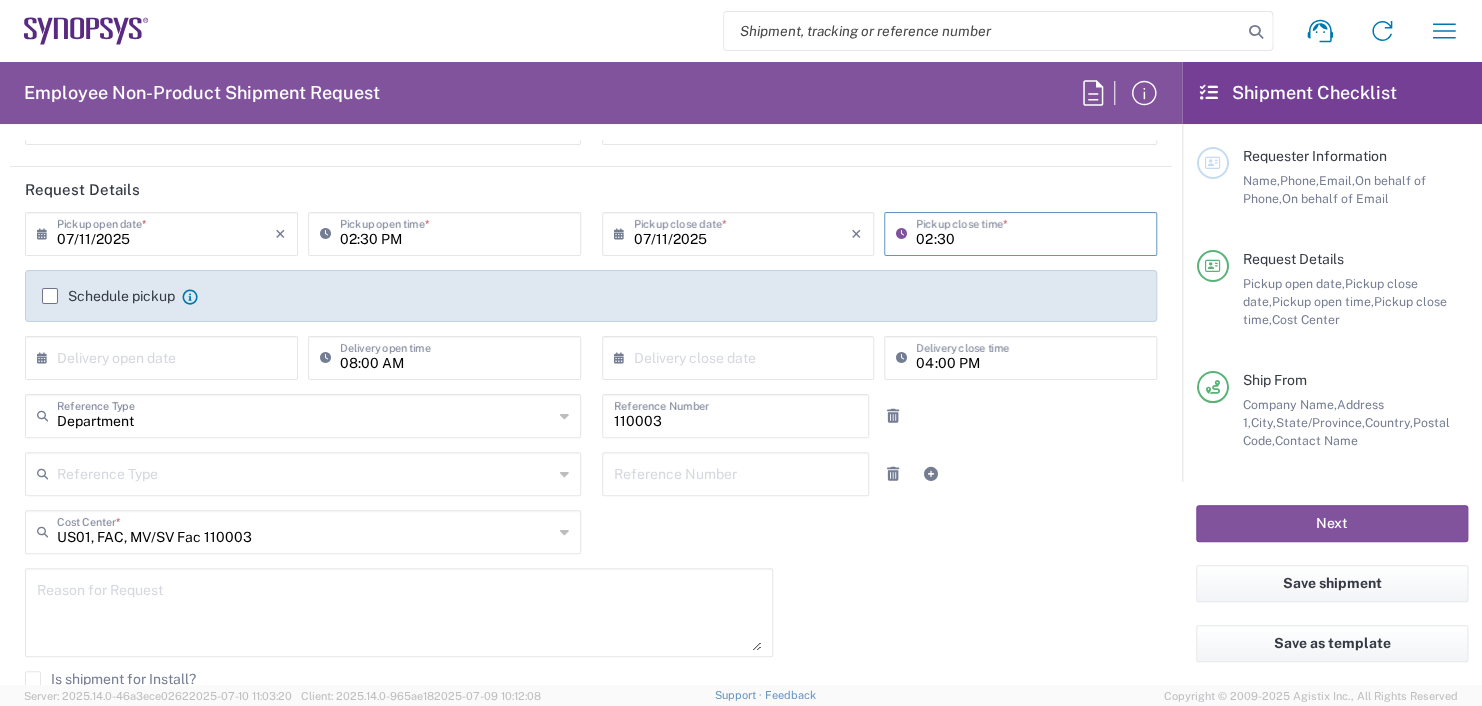 type on "02:30" 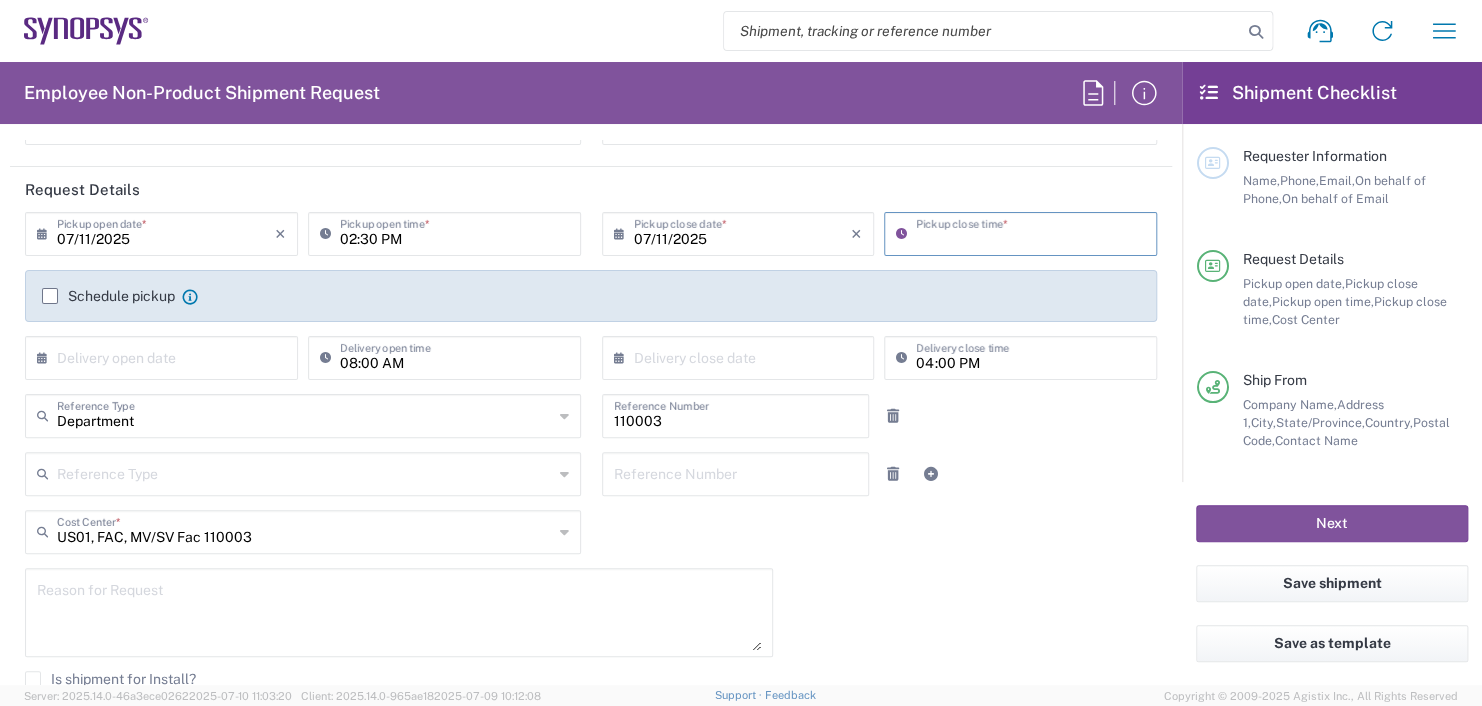 click on "07/11/2025 ×  Pickup open date  * Cancel Apply 02:30 PM  Pickup open time  * 07/11/2025 ×  Pickup close date  * Cancel Apply  Pickup close time  *  Schedule pickup  When scheduling a pickup please be sure to meet the following criteria:
1. Pickup window should start at least 2 hours after current time.
2.Pickup window needs to be at least 2 hours.
3.Pickup close time should not exceed business hours.
×  Delivery open date  Cancel Apply 08:00 AM  Delivery open time  ×  Delivery close date  Cancel Apply 04:00 PM  Delivery close time" 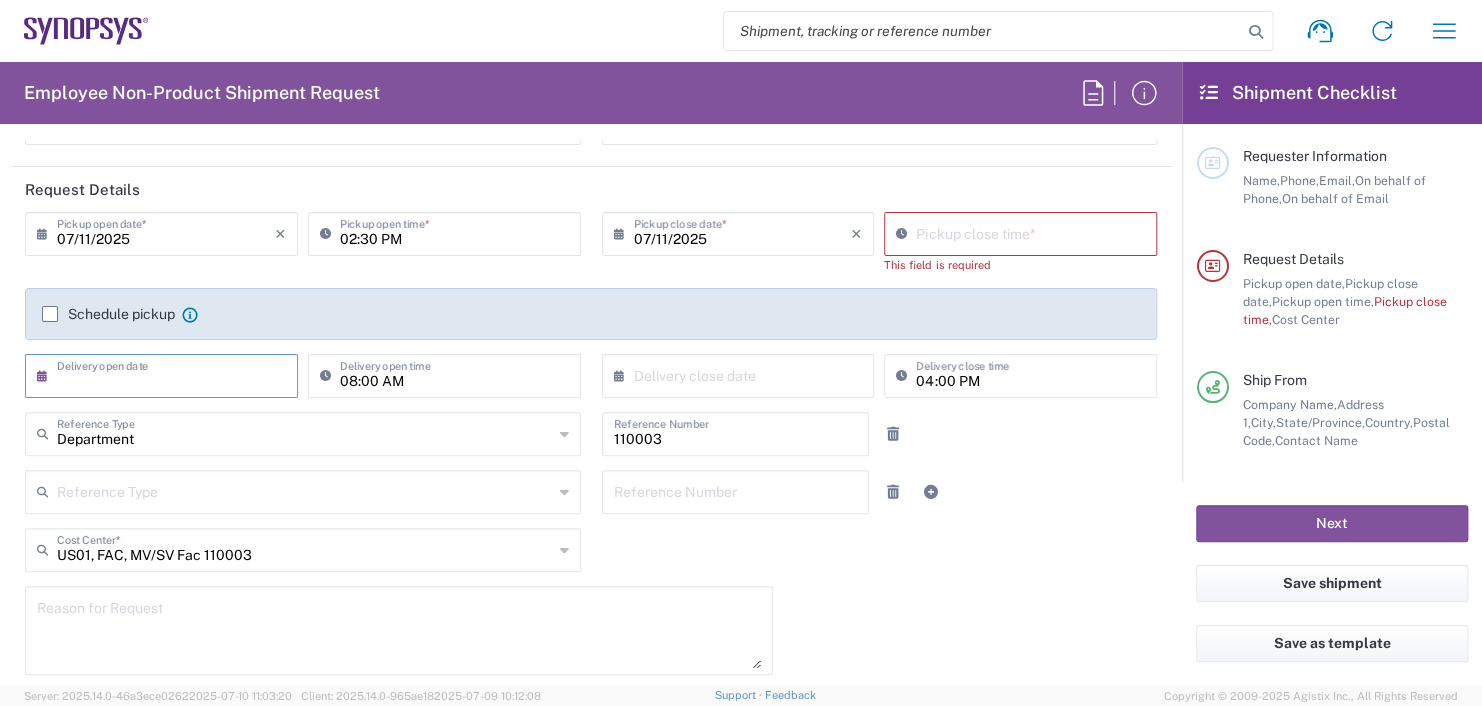 click at bounding box center (166, 374) 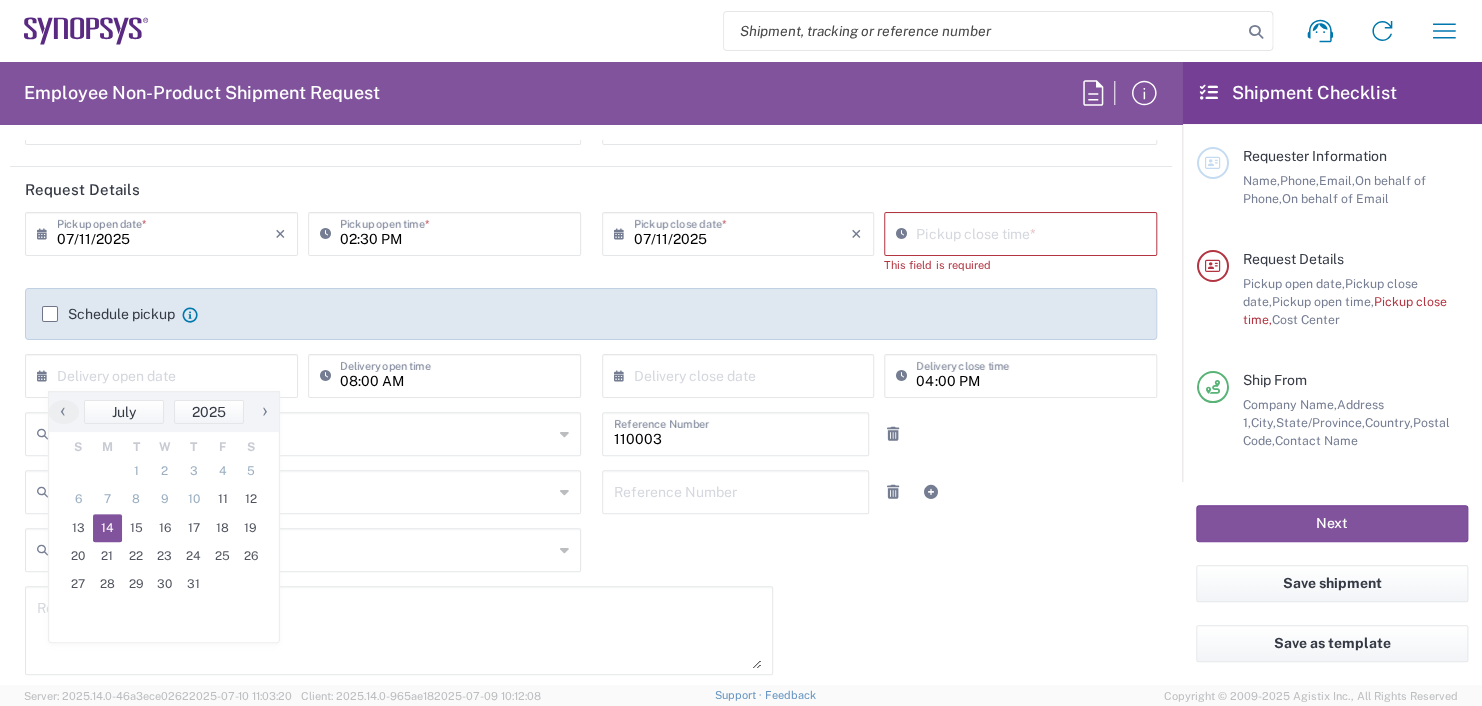 click on "14" 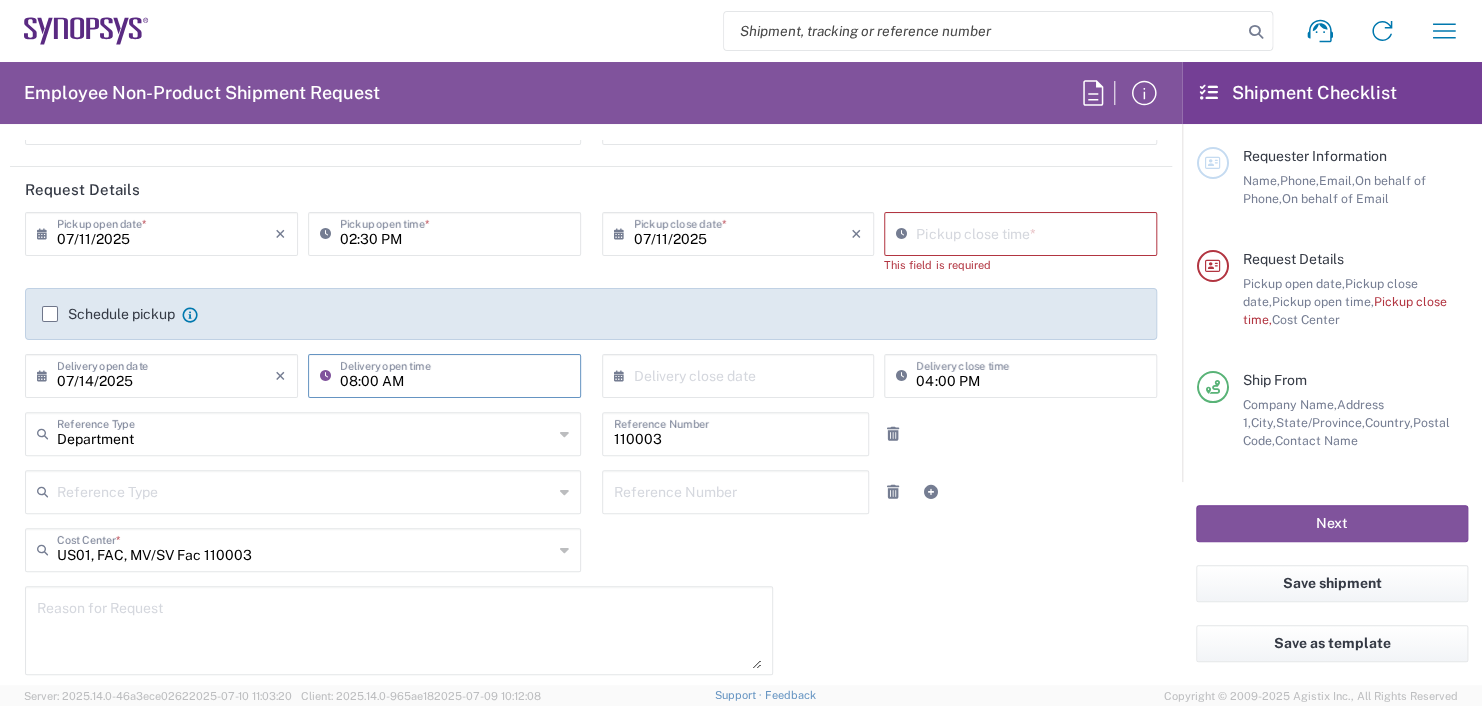 click on "08:00 AM" at bounding box center (454, 374) 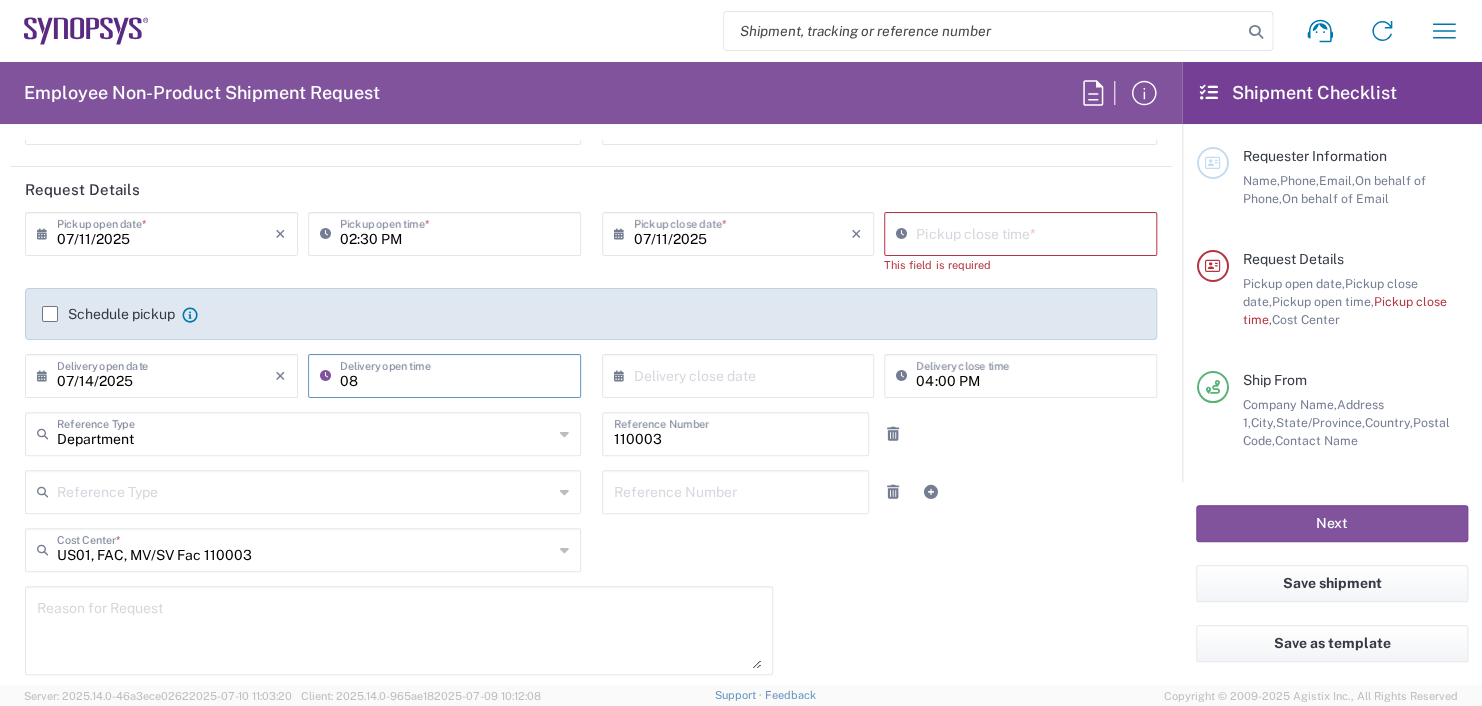 type on "0" 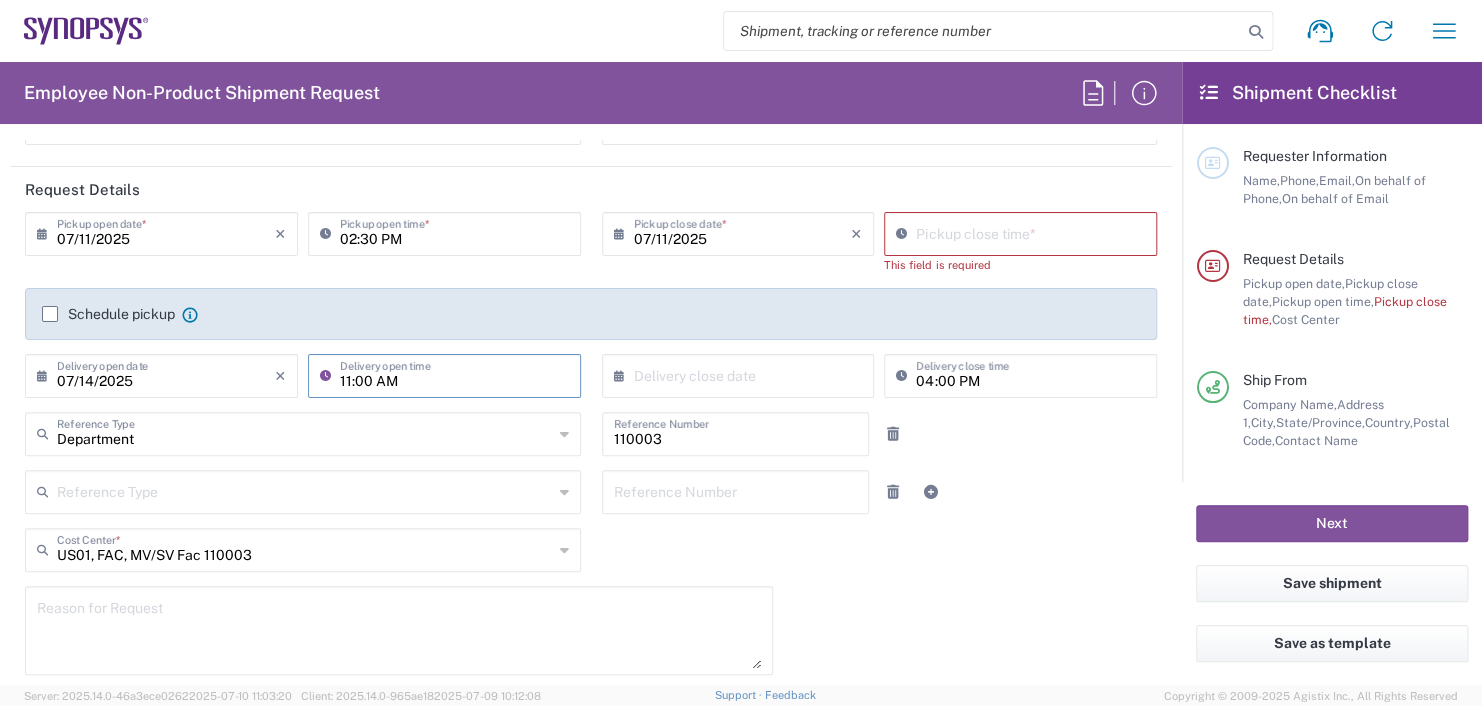 type on "11:00 AM" 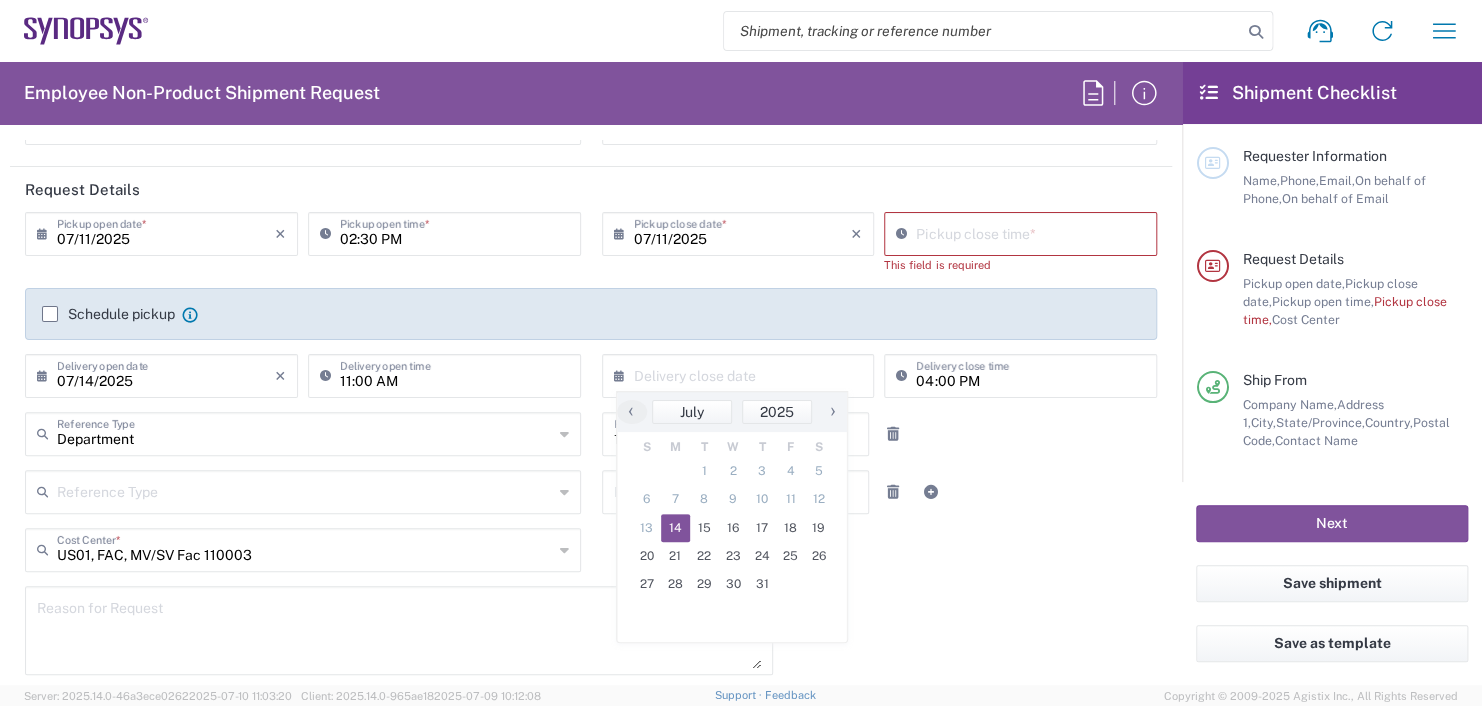 click on "14" 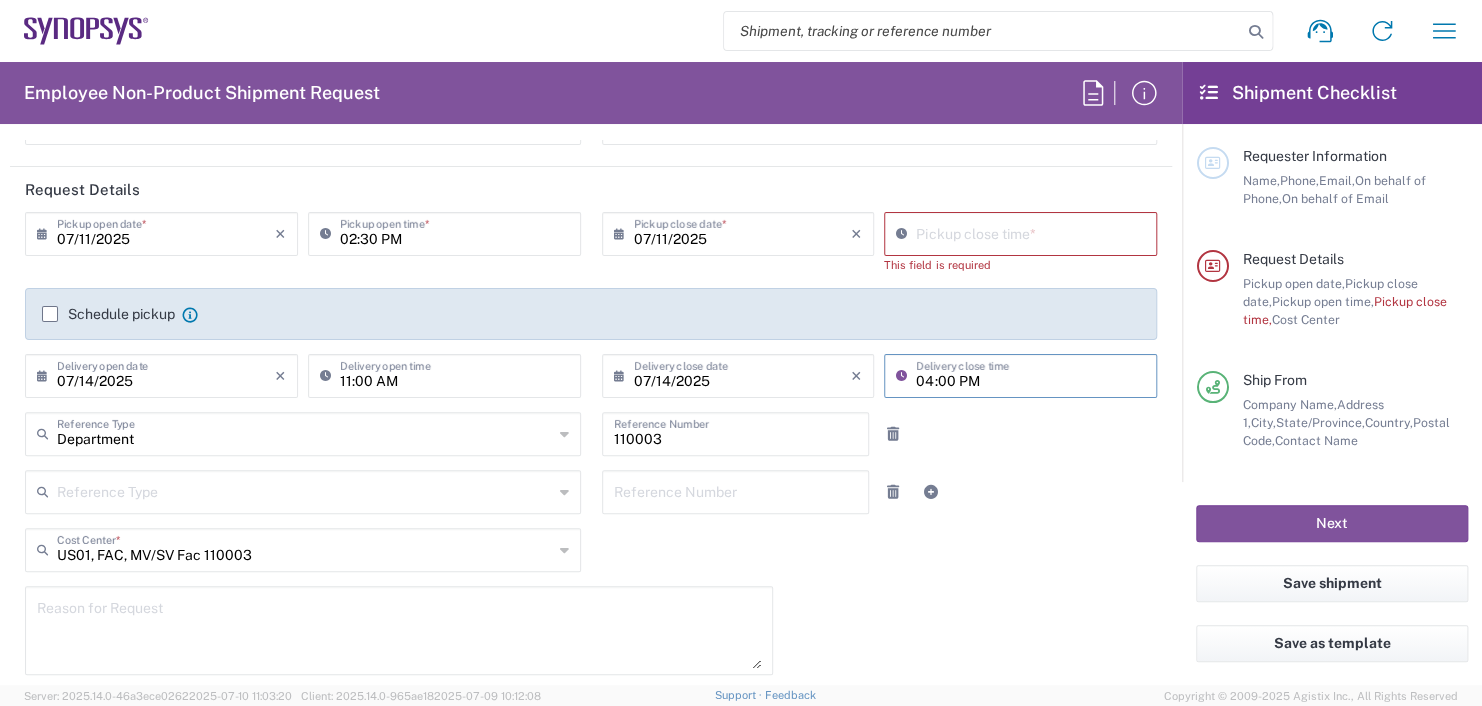 click on "04:00 PM" at bounding box center [1030, 374] 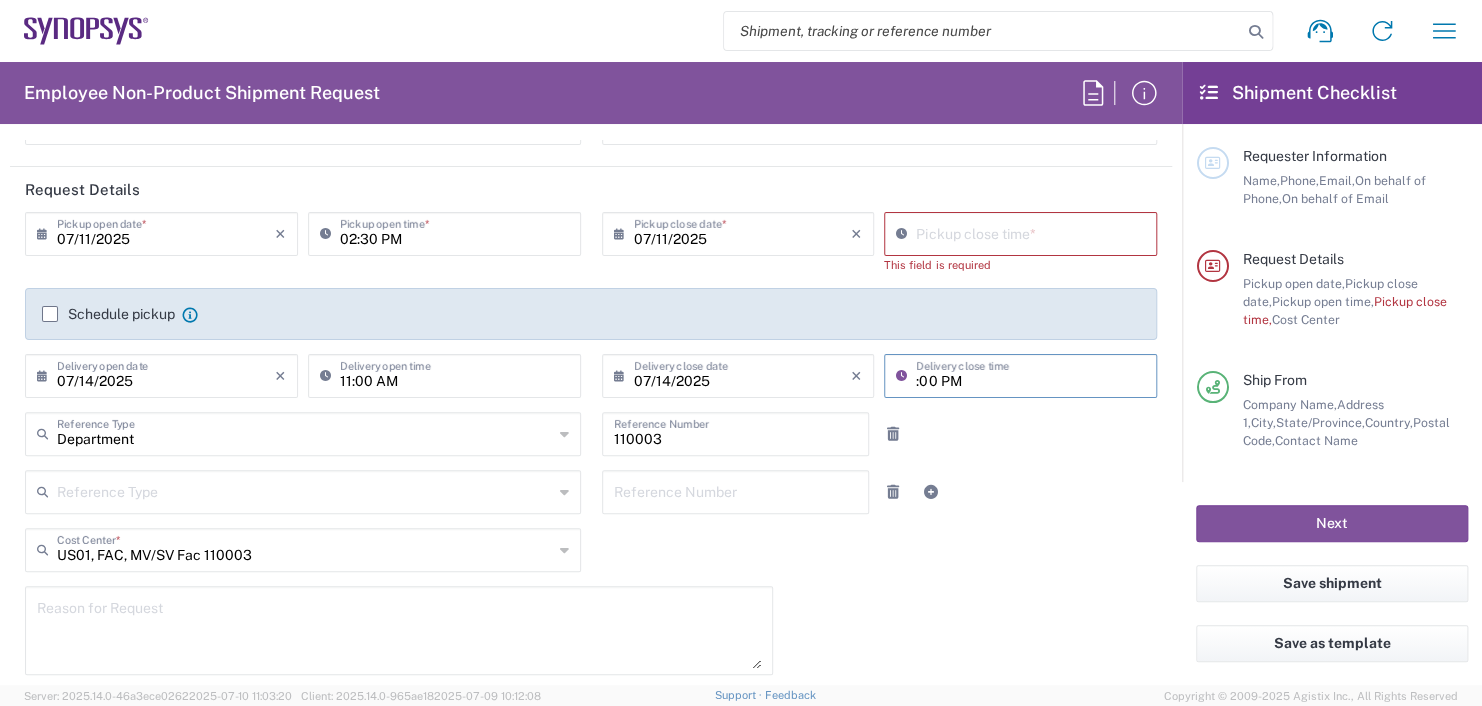 click on ":00 PM" at bounding box center (1030, 374) 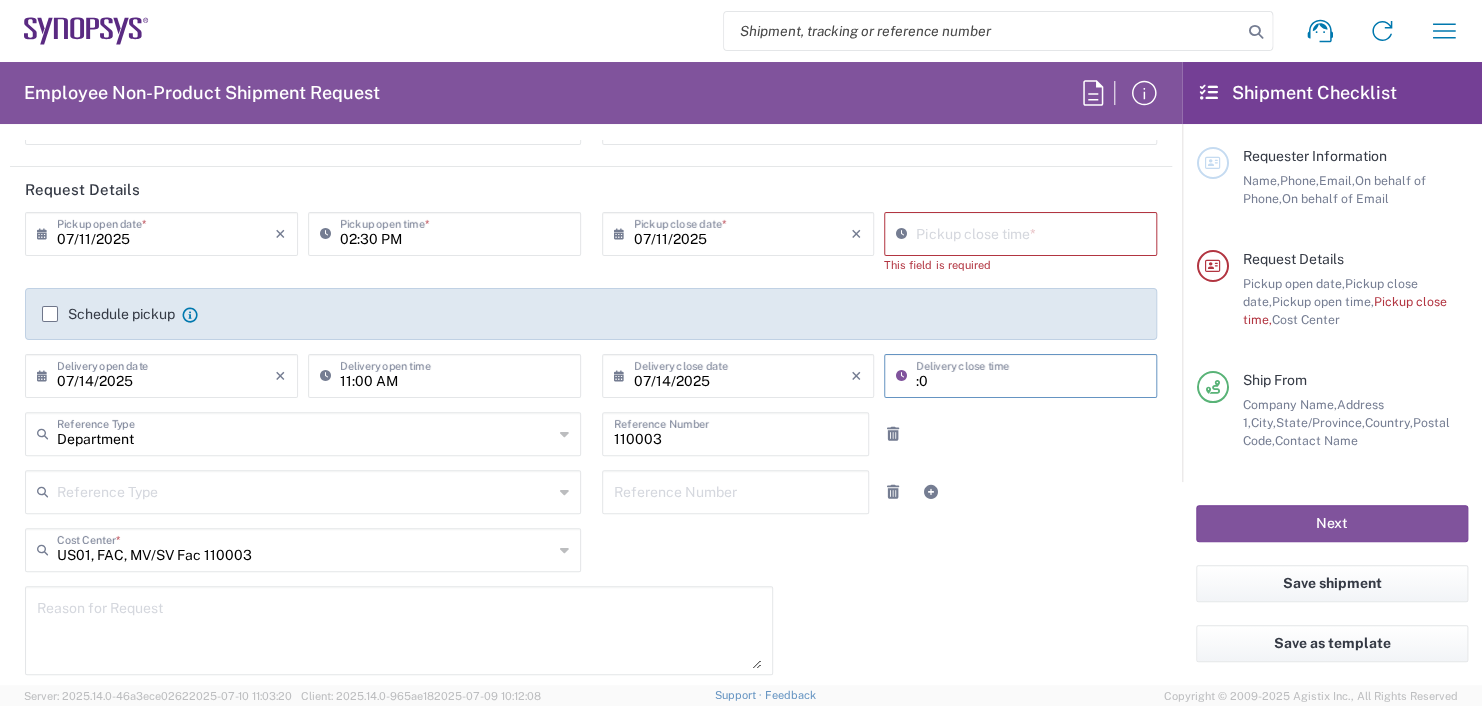 type on ":" 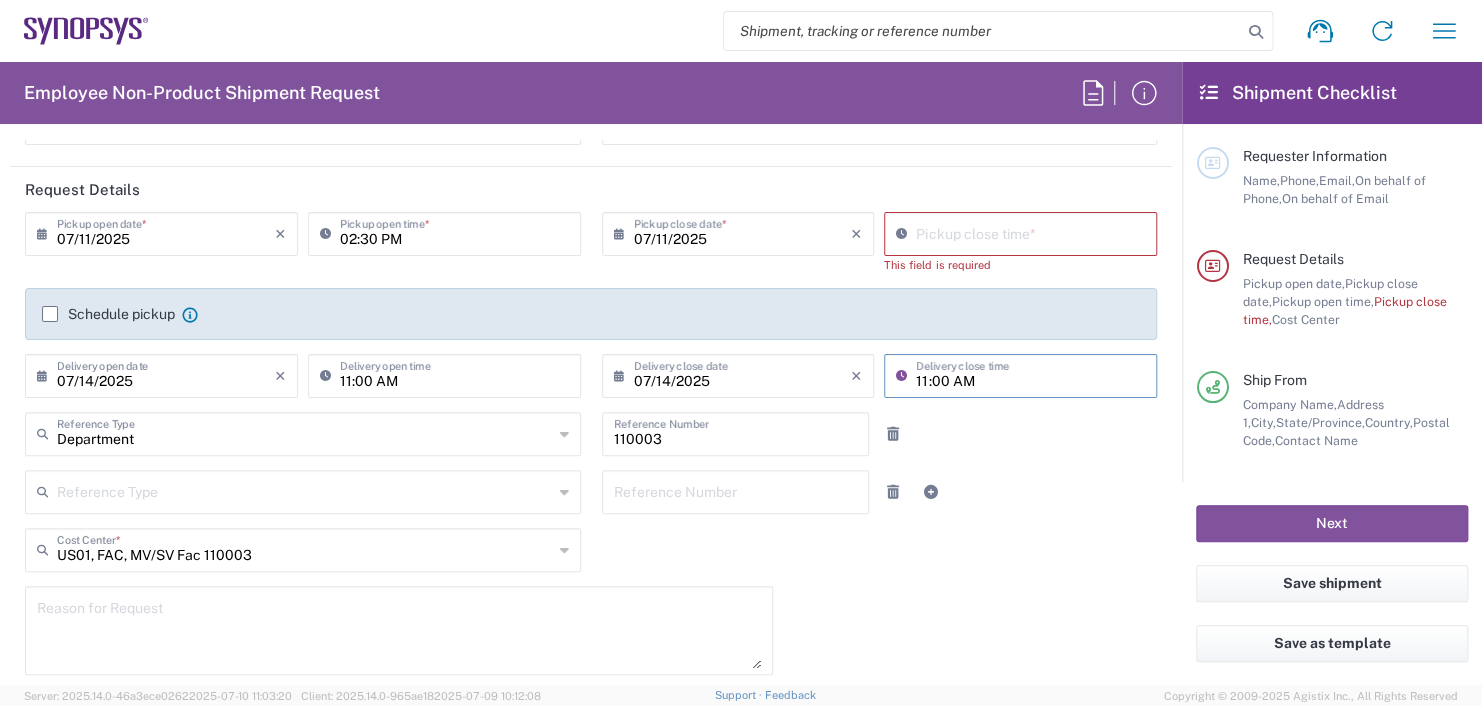 type on "11:00 AM" 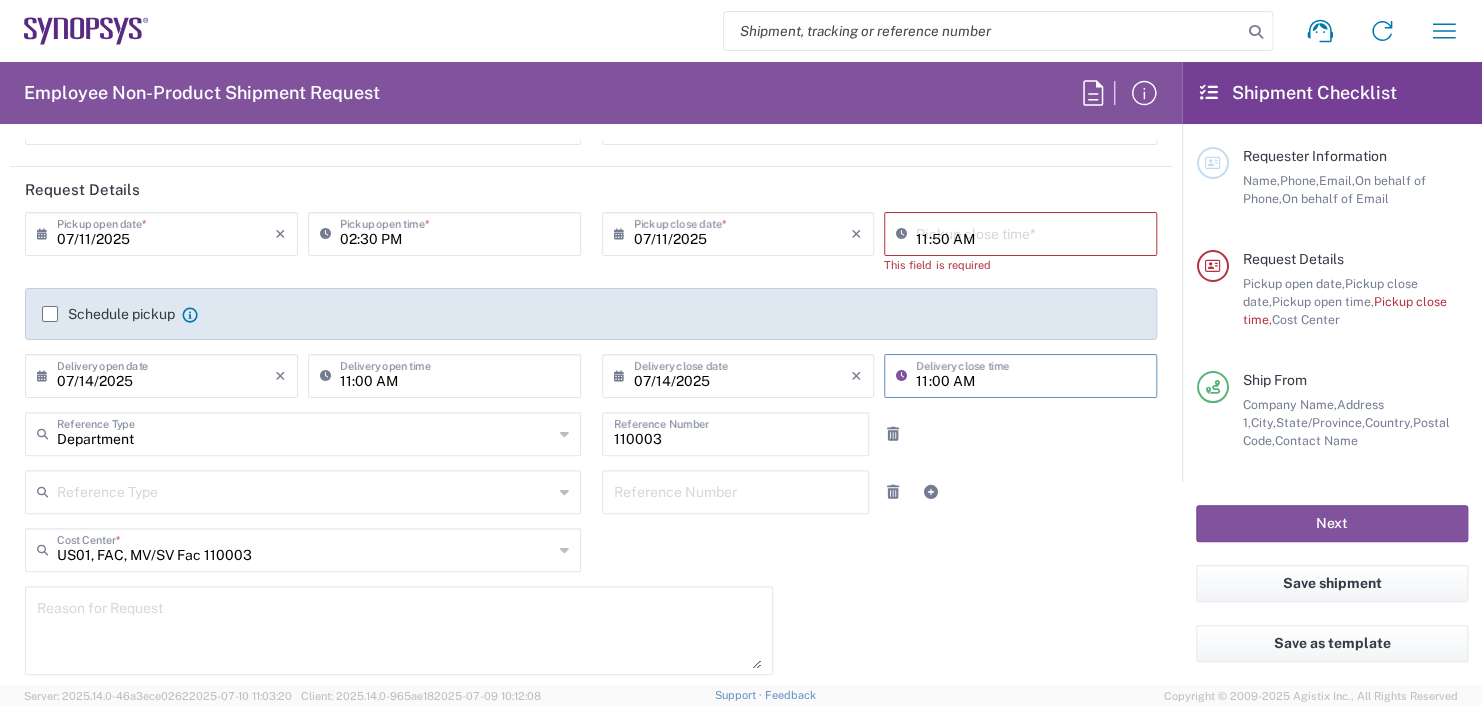 click on "11:50 AM" at bounding box center [1030, 232] 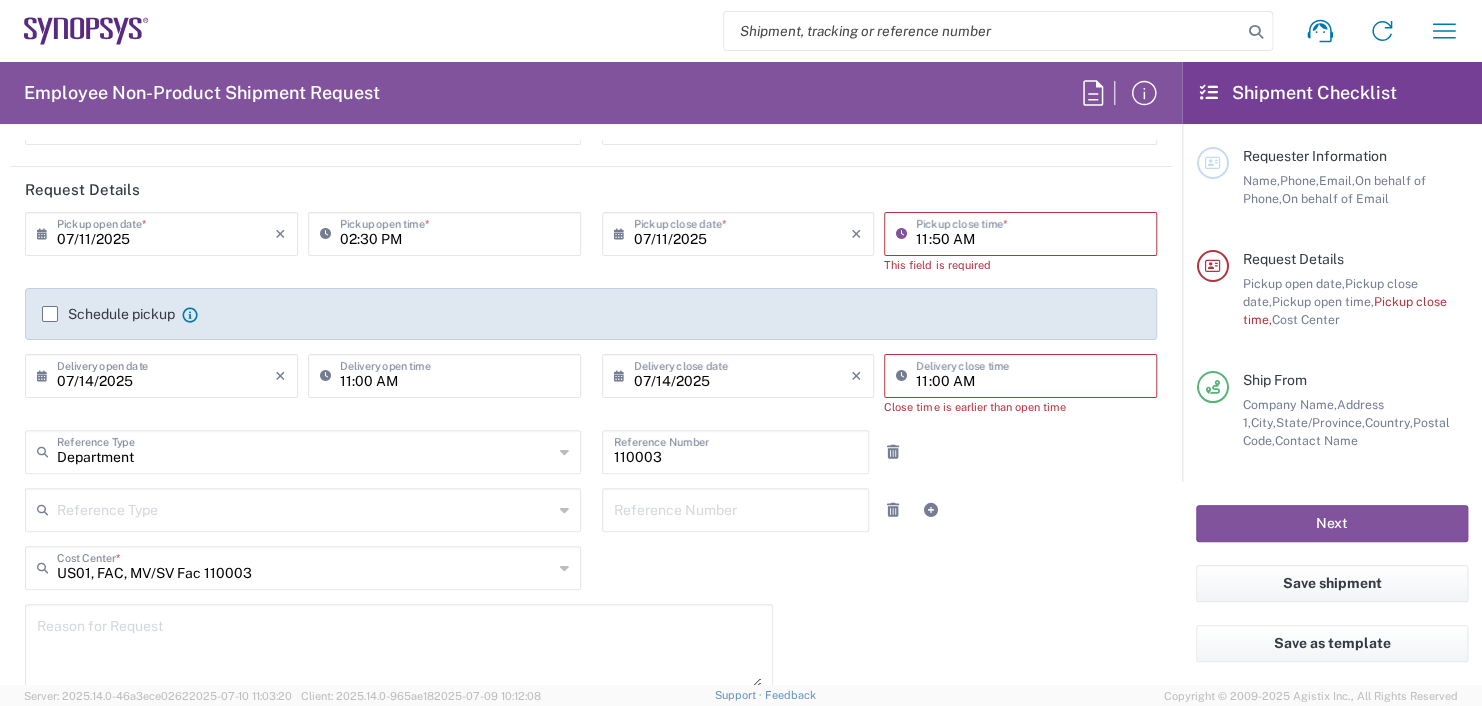 click on "11:50 AM" at bounding box center [1030, 232] 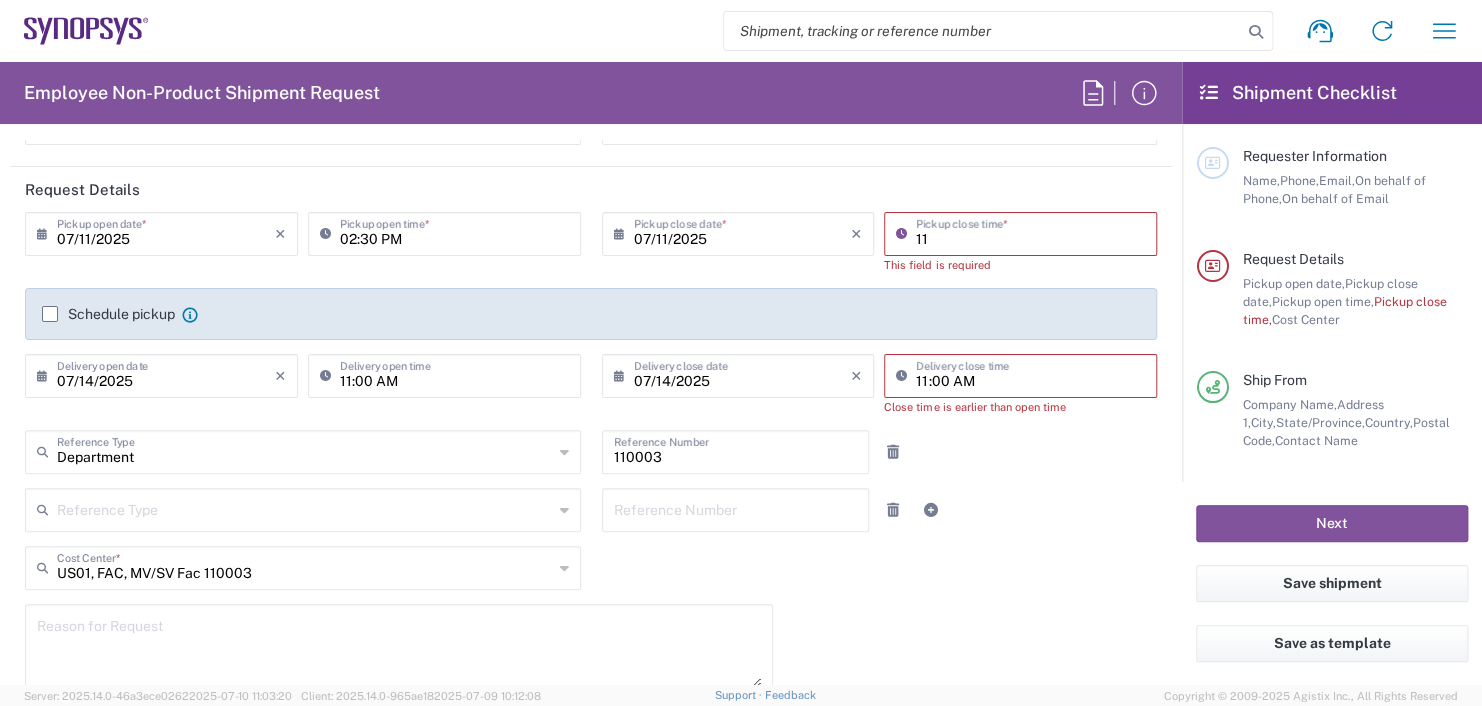 type on "1" 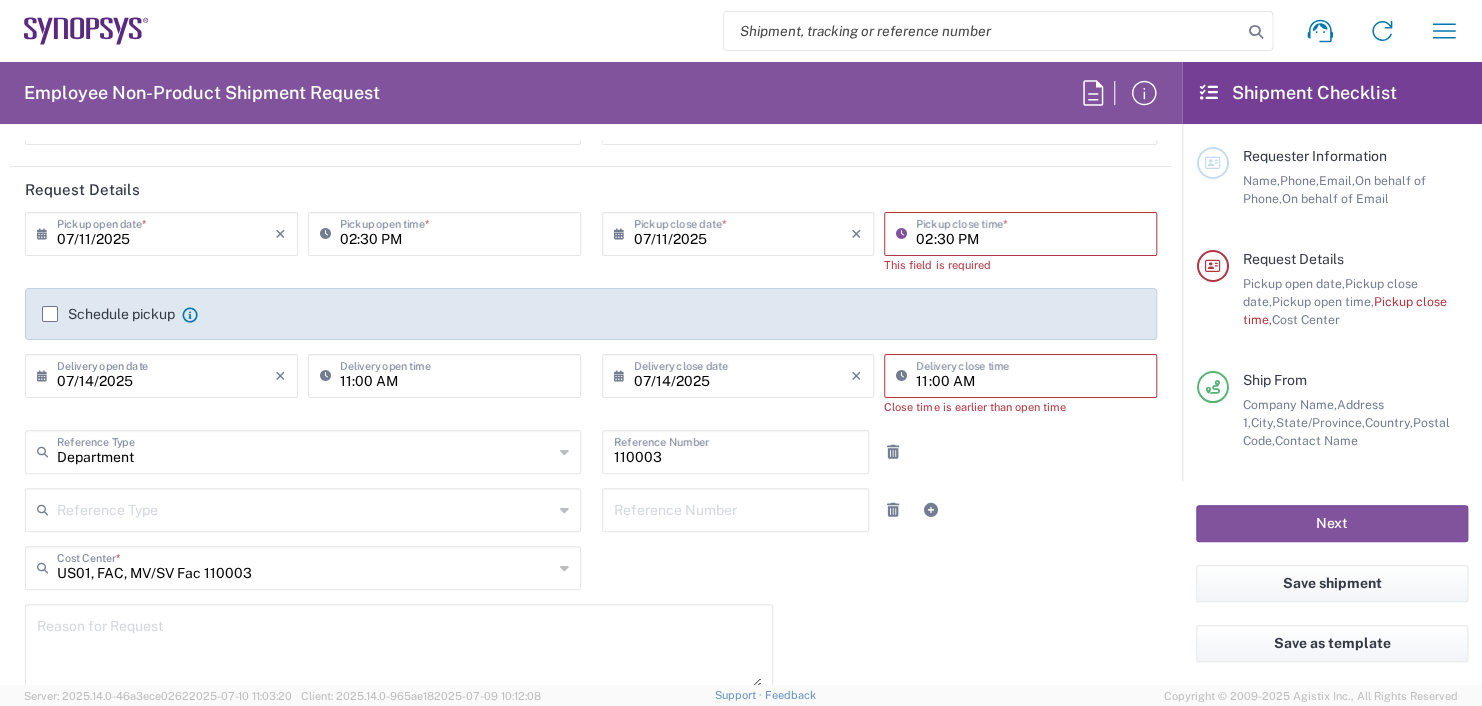 type on "02:30 PM" 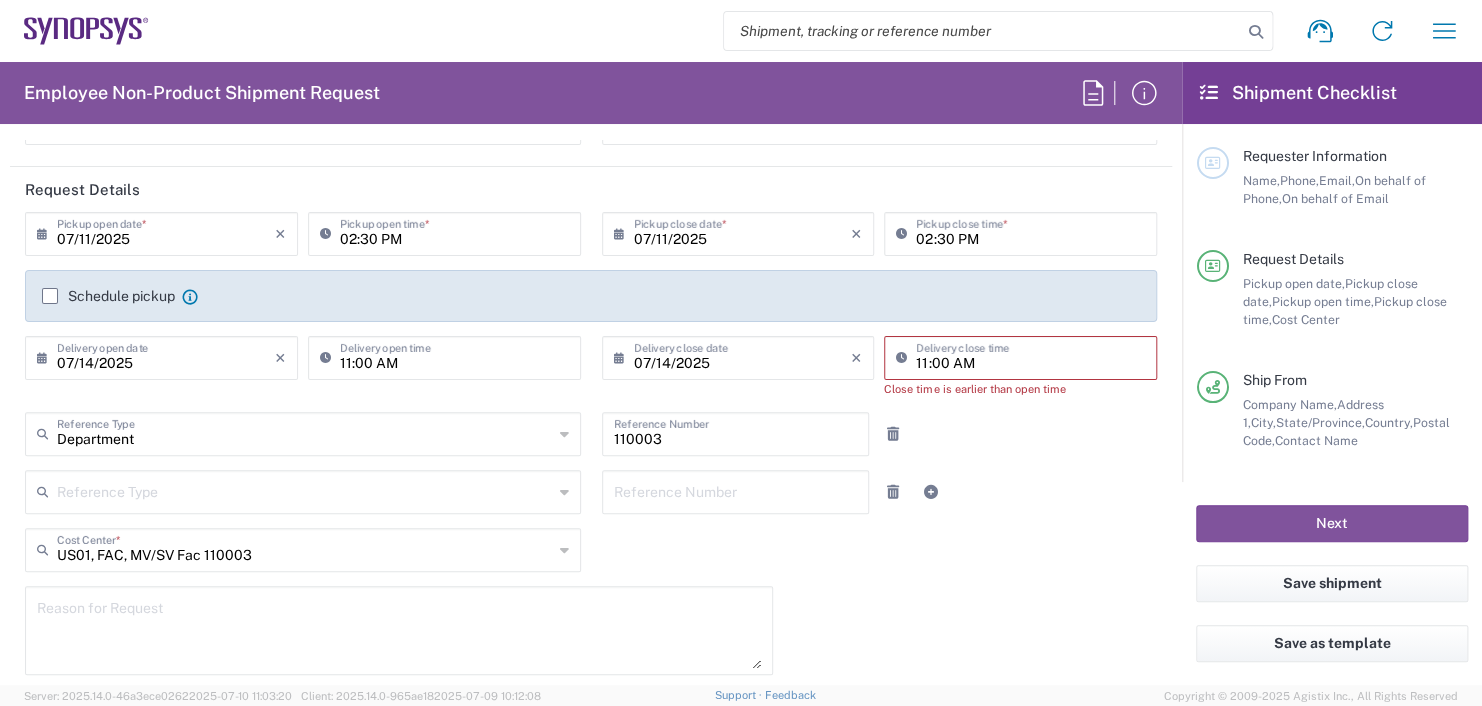 click on "07/11/2025 ×  Pickup open date  * Cancel Apply 02:30 PM  Pickup open time  * 07/11/2025 ×  Pickup close date  * Cancel Apply 02:30 PM  Pickup close time  *  Schedule pickup  When scheduling a pickup please be sure to meet the following criteria:
1. Pickup window should start at least 2 hours after current time.
2.Pickup window needs to be at least 2 hours.
3.Pickup close time should not exceed business hours.
07/14/2025 ×  Delivery open date  Cancel Apply 11:00 AM  Delivery open time  07/14/2025 ×  Delivery close date  Cancel Apply 11:00 AM  Delivery close time  Close time is earlier than open time Department  Reference Type  Department Customer Ref Invoice Number Purchase Order RMA 110003  Reference Number   Reference Type  Customer Ref Department Invoice Number Purchase Order RMA  Reference Number  US01, FAC, MV/SV Fac 110003  Cost Center  * US01, FAC, MV/SV Fac 110003 AM01, AMSG, Monteray 460541 AM01, Biz Apps, Webapps Intgr & DataSvcs 111638 AM01, CDMG, PS, RD 511294 AM01, CSG, Flex 211262" 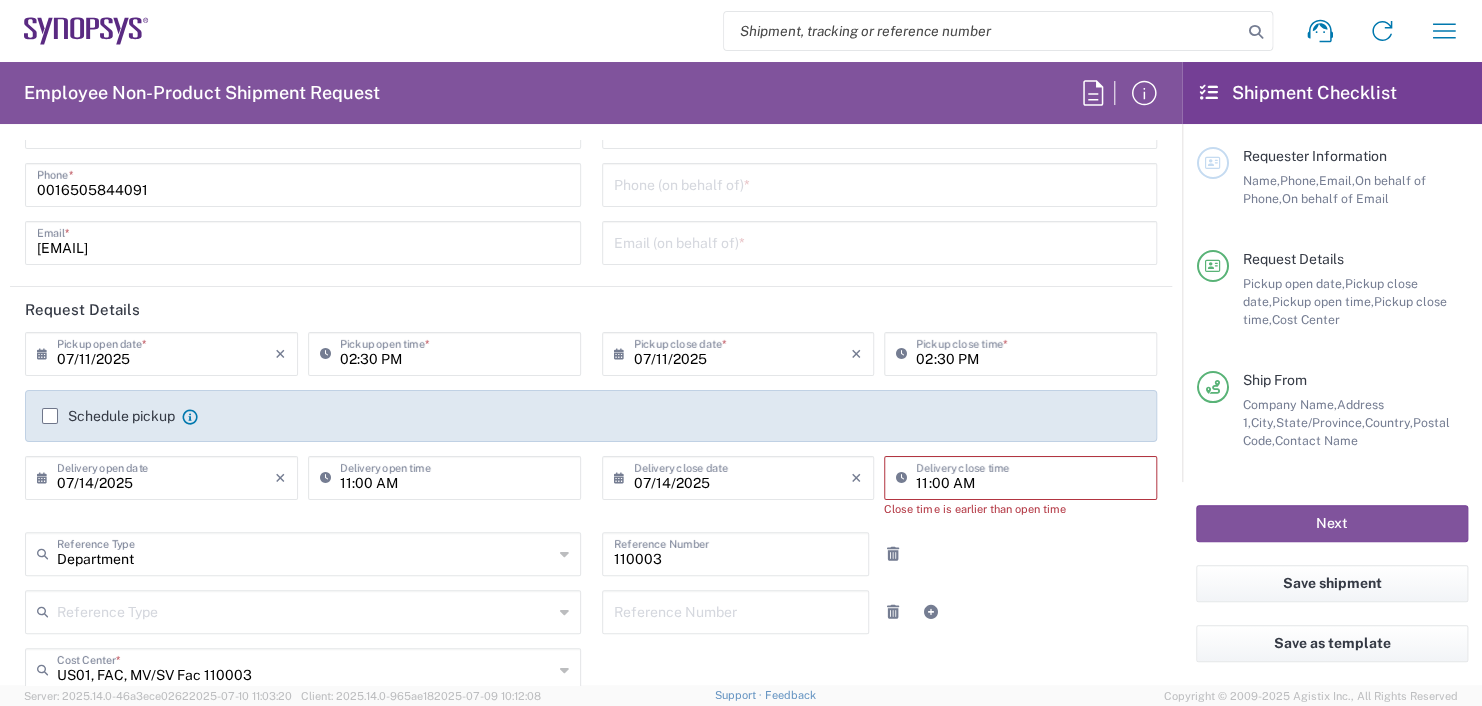 scroll, scrollTop: 0, scrollLeft: 0, axis: both 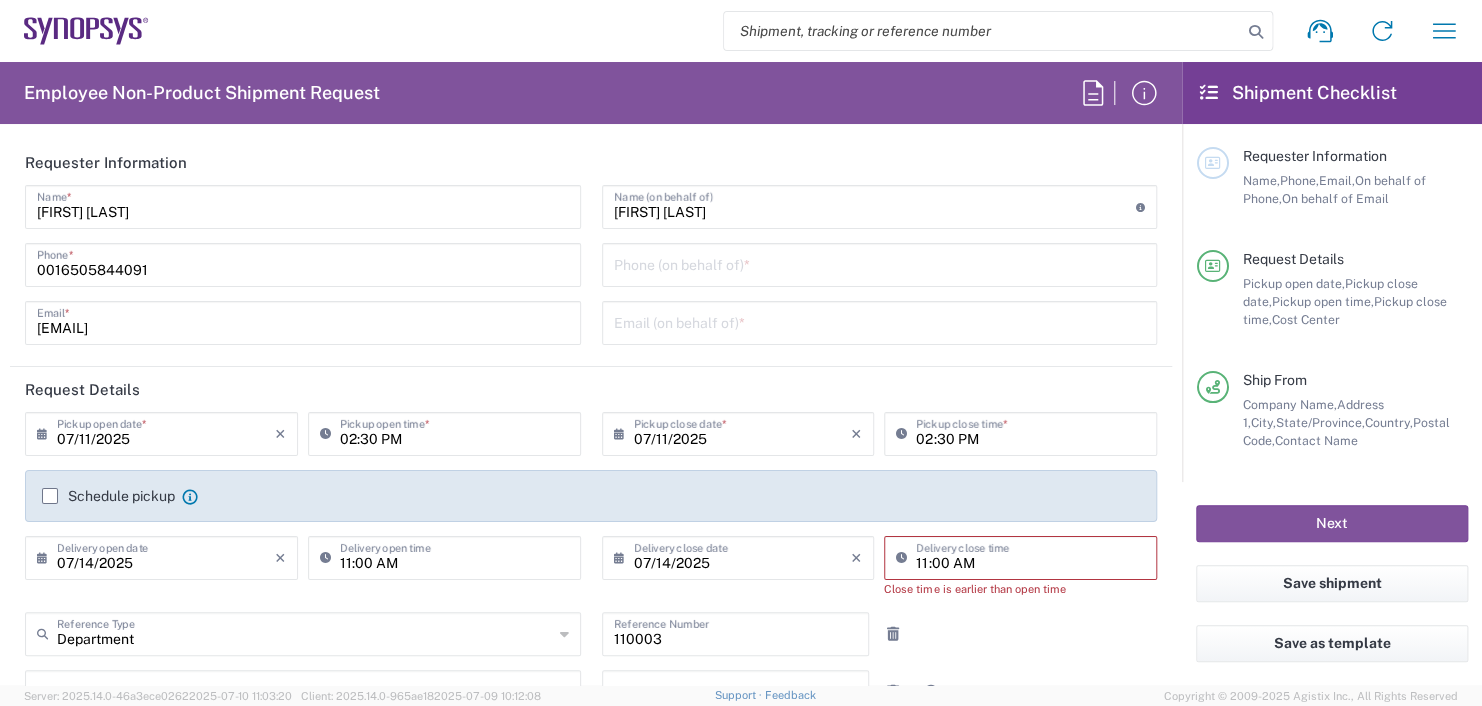 click on "Requester Information" 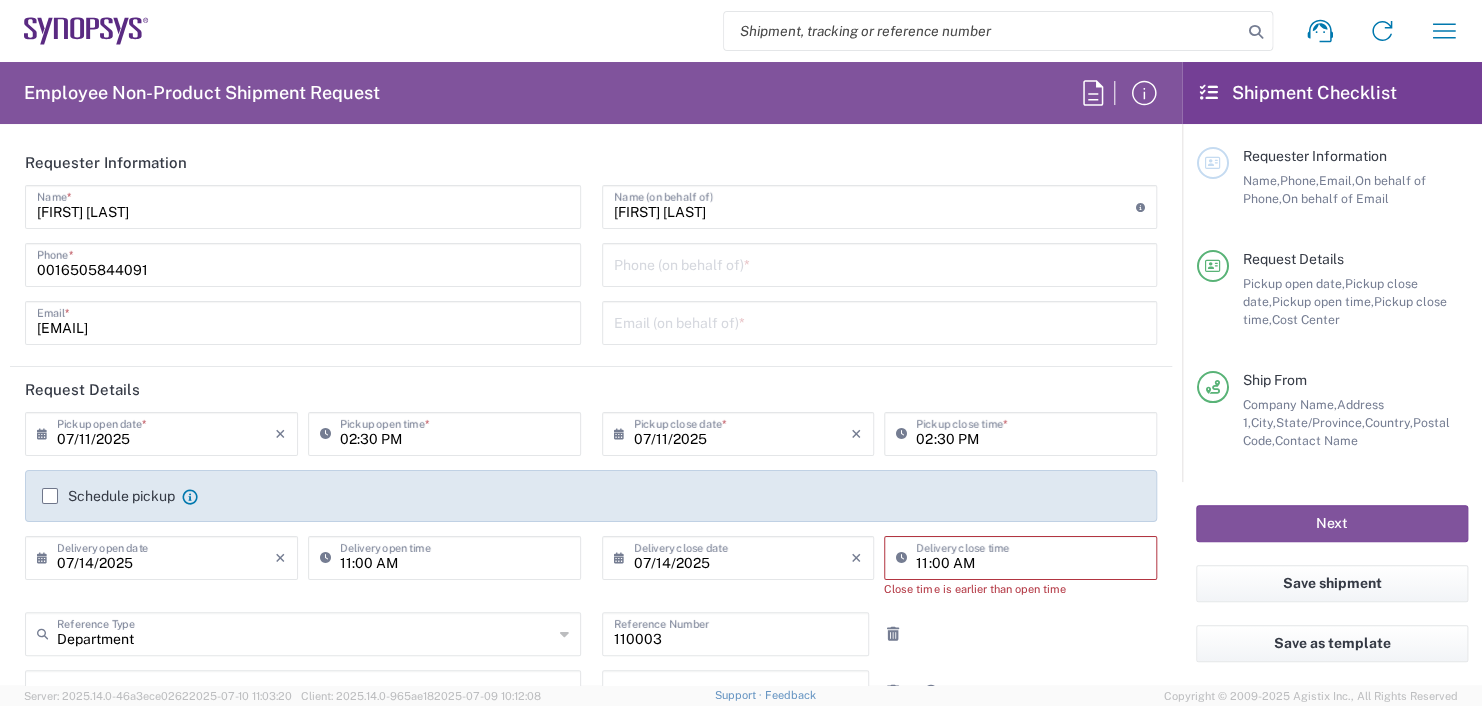 click 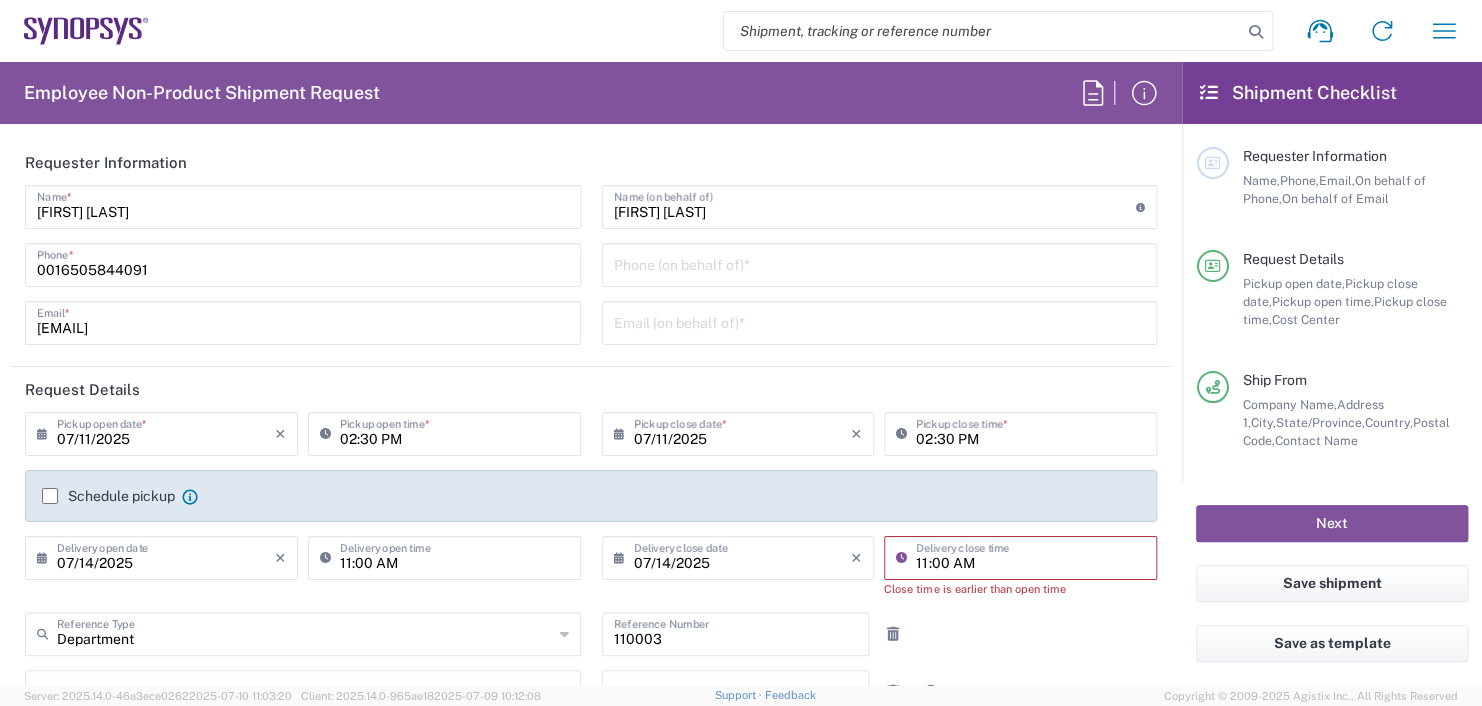 click on "Close time is earlier than open time" 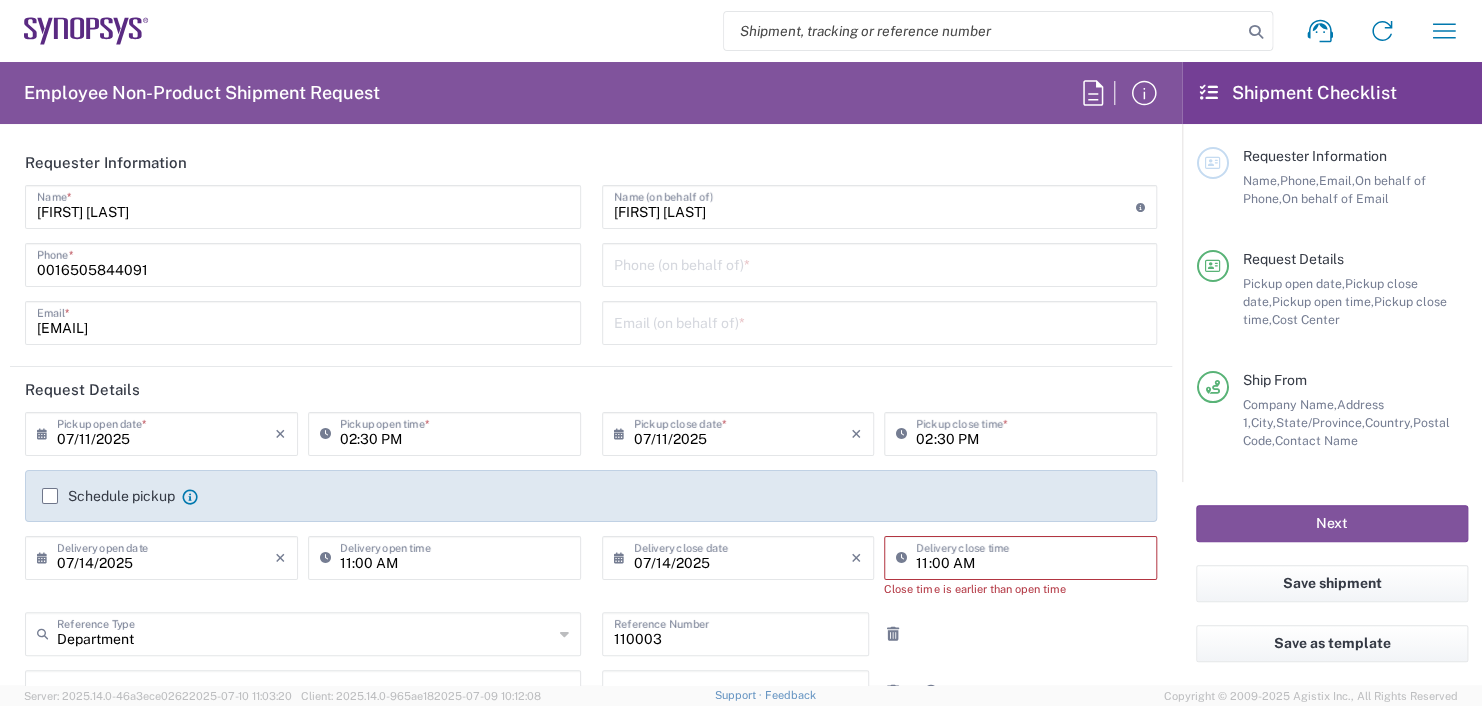 click on "Department  Reference Type  Department Customer Ref Invoice Number Purchase Order RMA 110003  Reference Number" 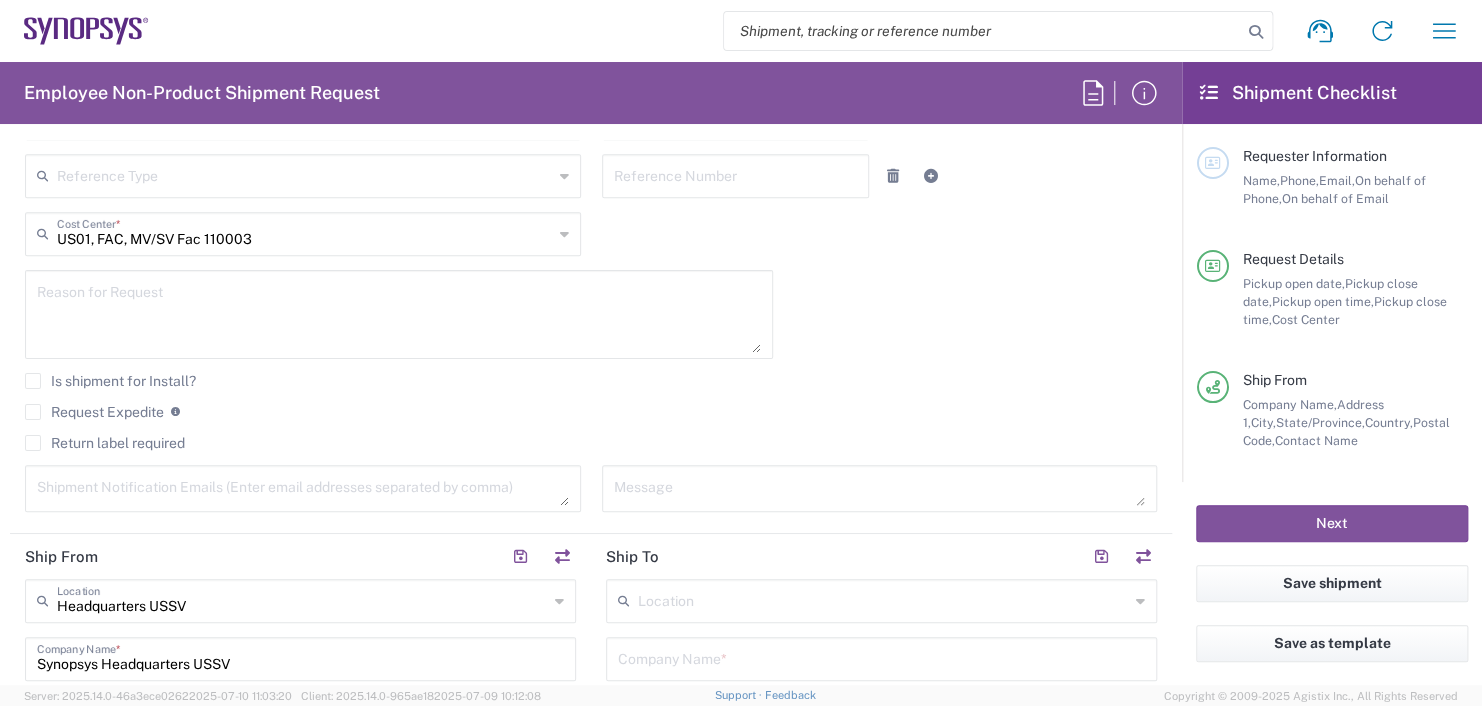 scroll, scrollTop: 600, scrollLeft: 0, axis: vertical 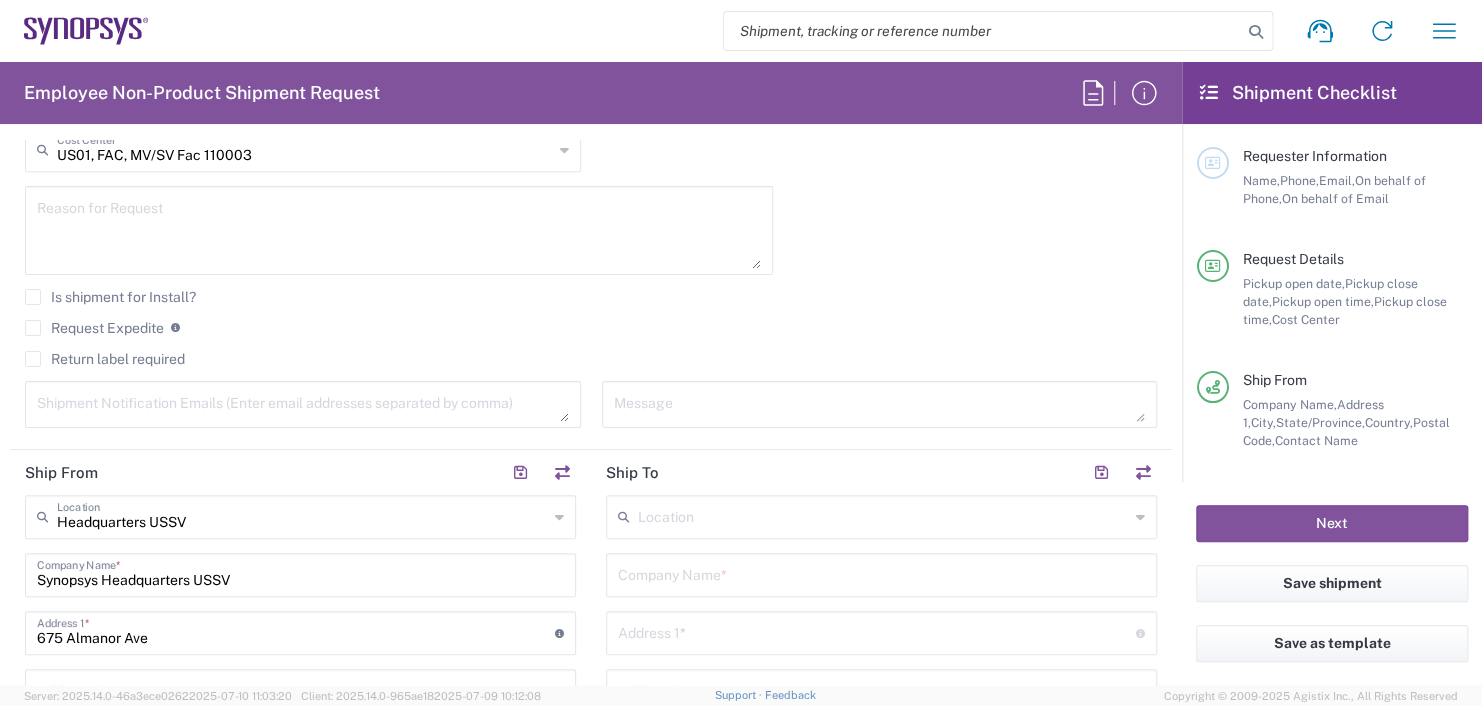 click at bounding box center [883, 515] 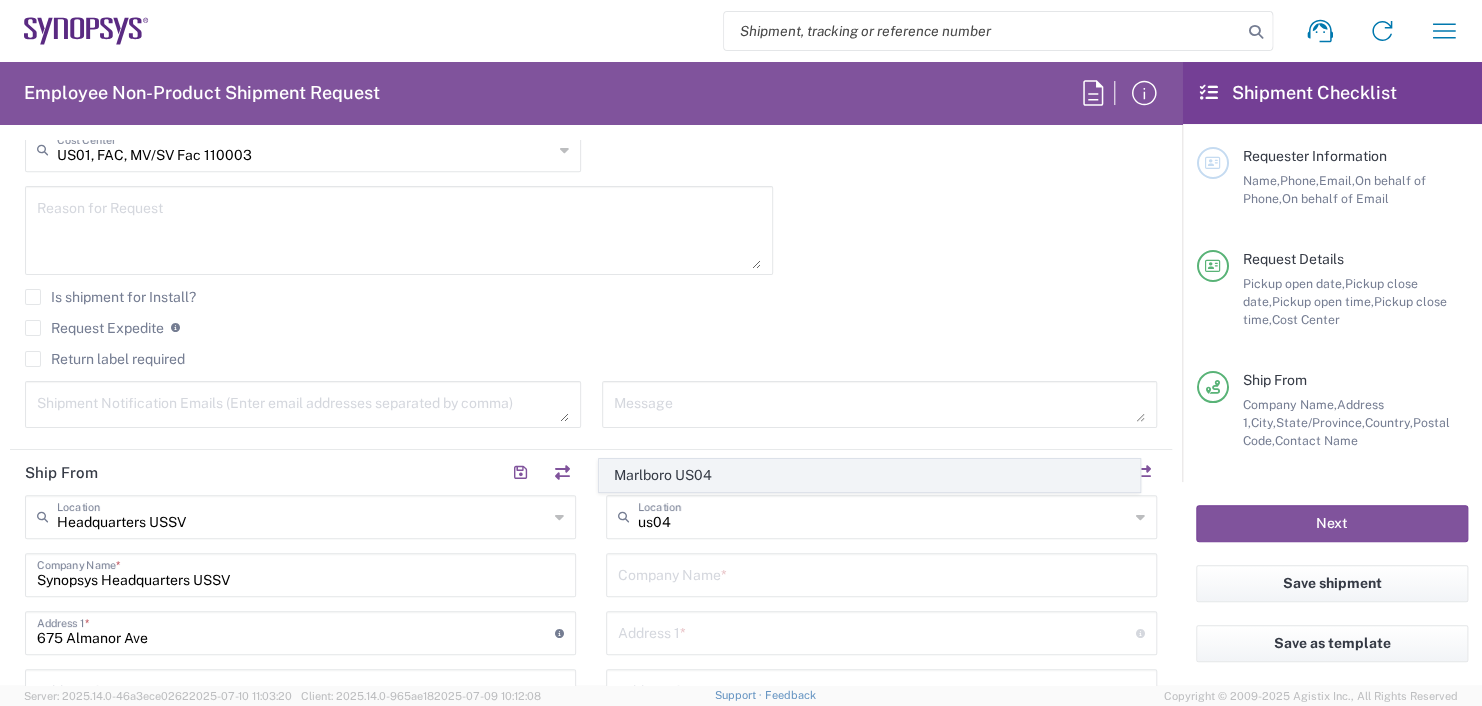 click on "Marlboro US04" 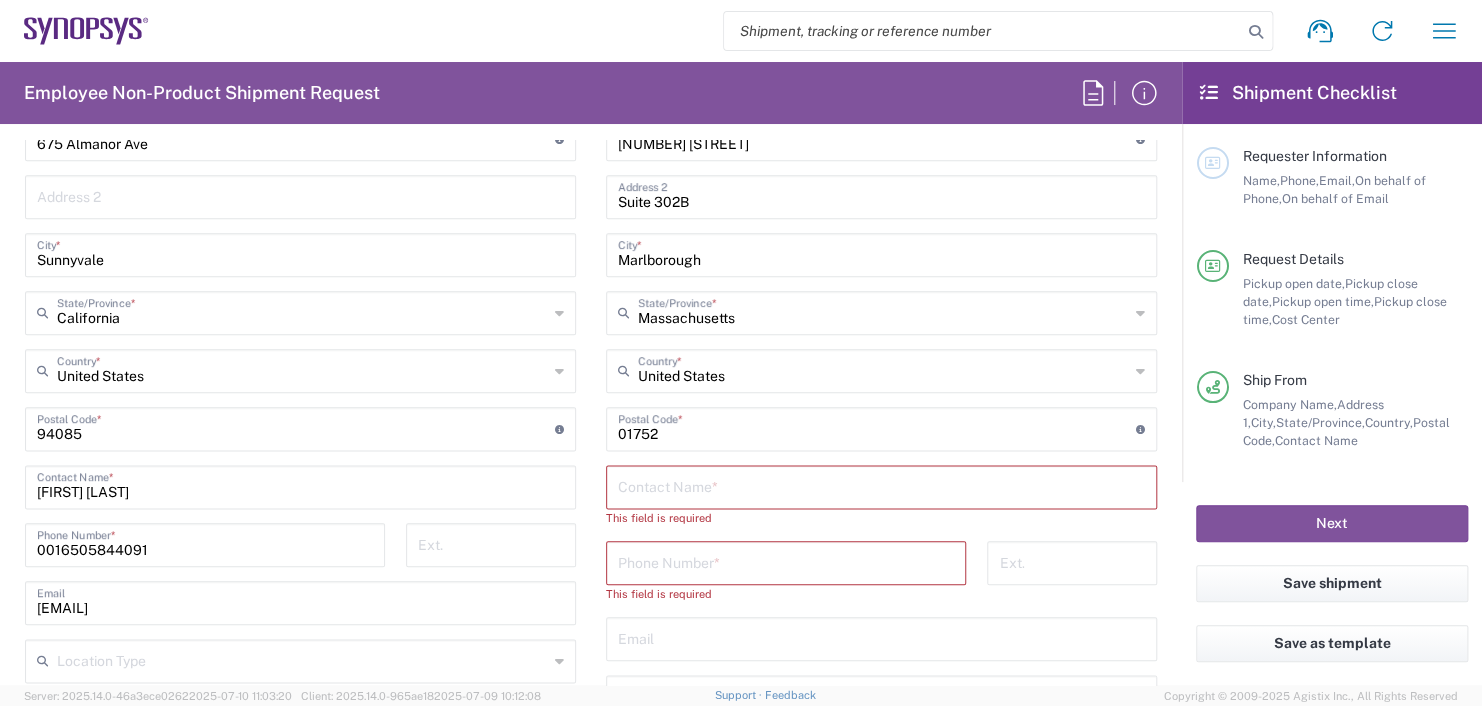 scroll, scrollTop: 1100, scrollLeft: 0, axis: vertical 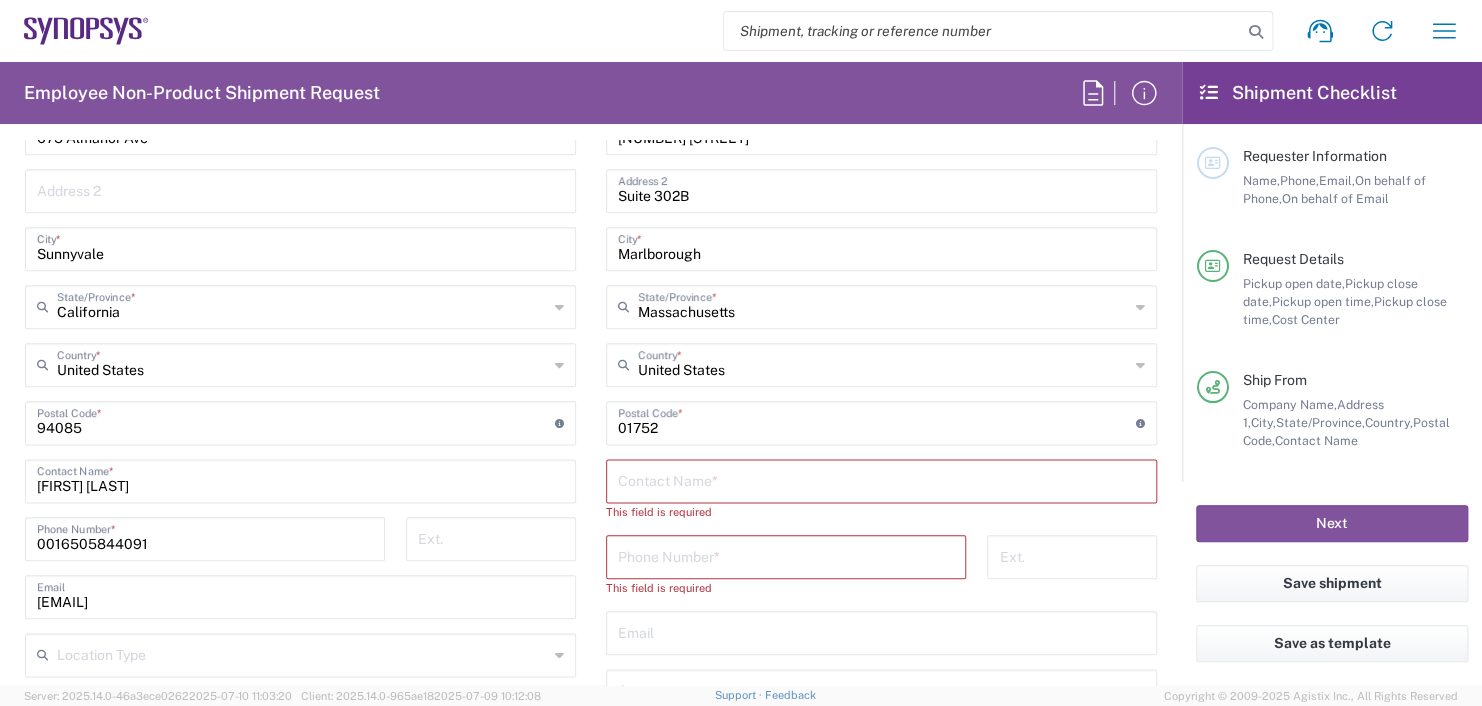 click at bounding box center (881, 479) 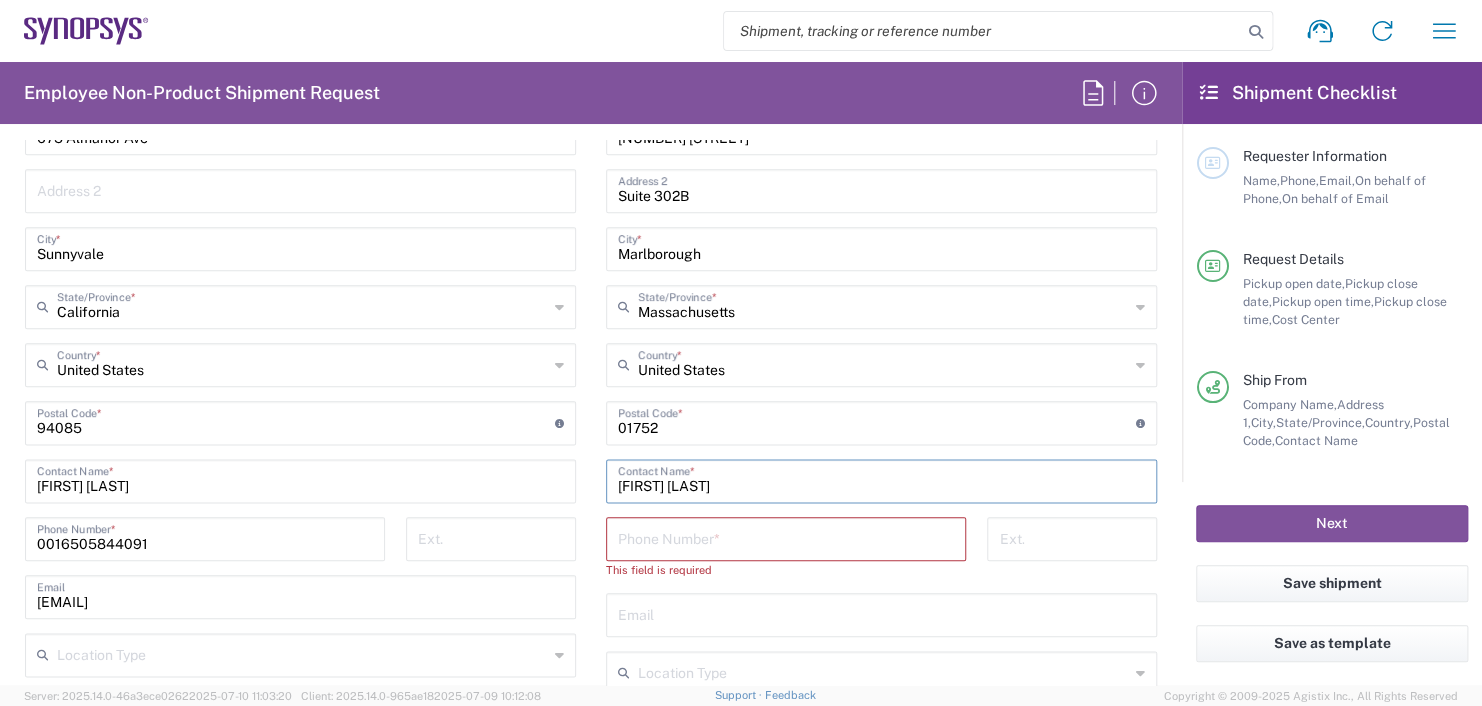 type on "[FIRST] [LAST]" 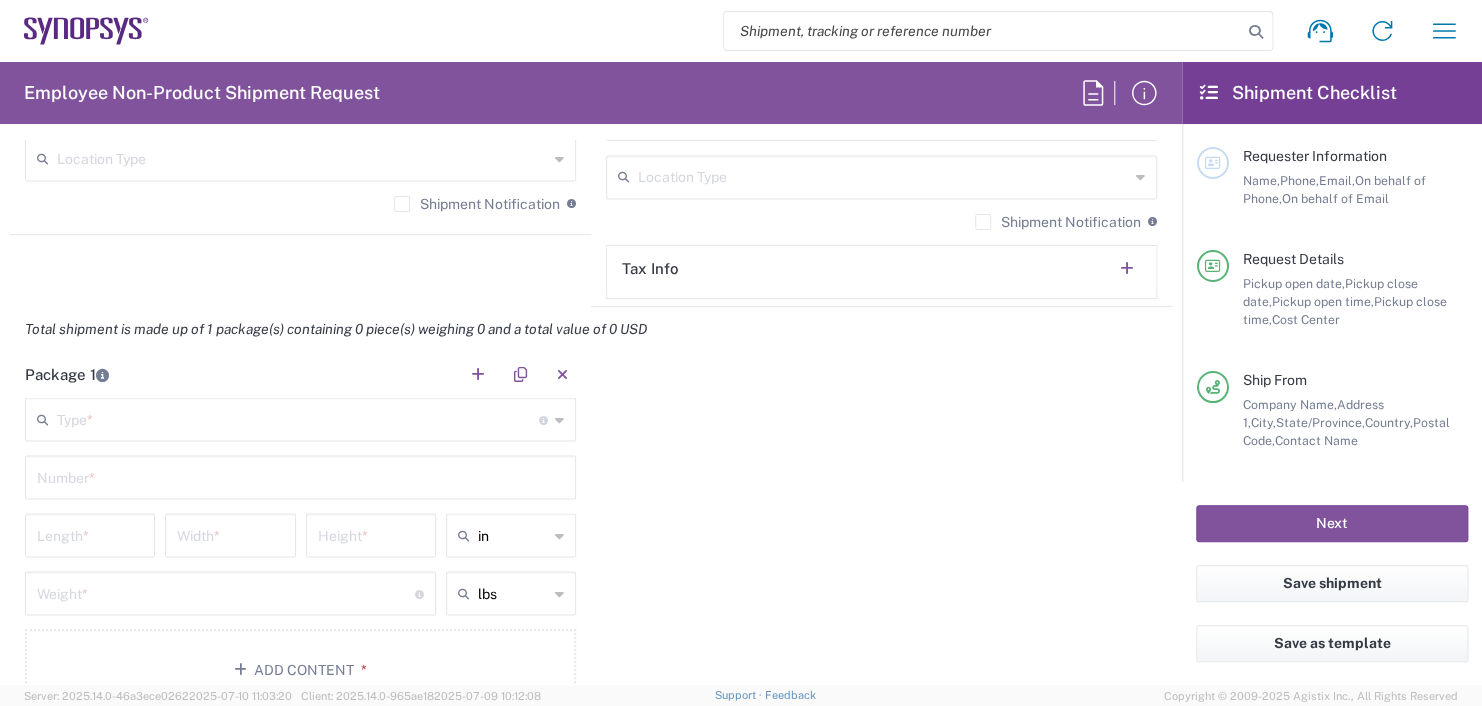 scroll, scrollTop: 1600, scrollLeft: 0, axis: vertical 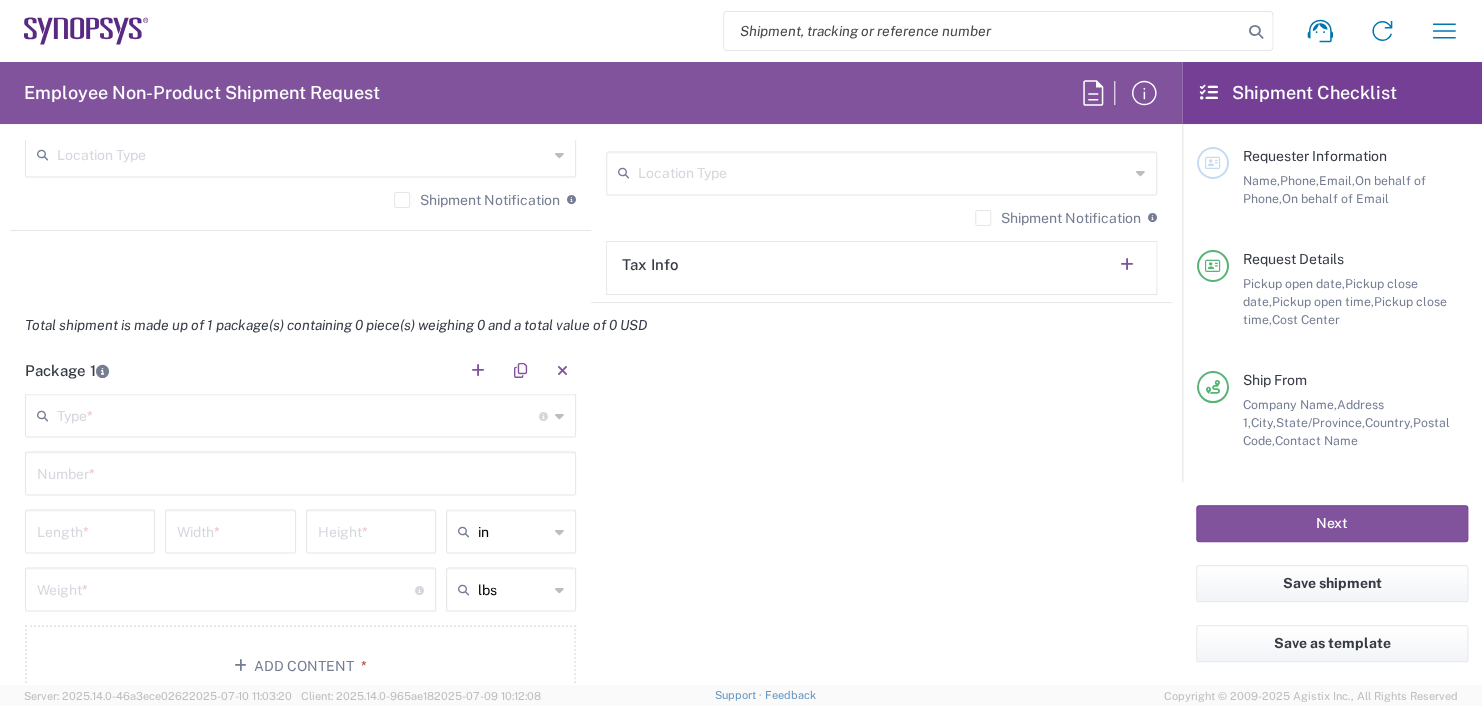 click at bounding box center [298, 413] 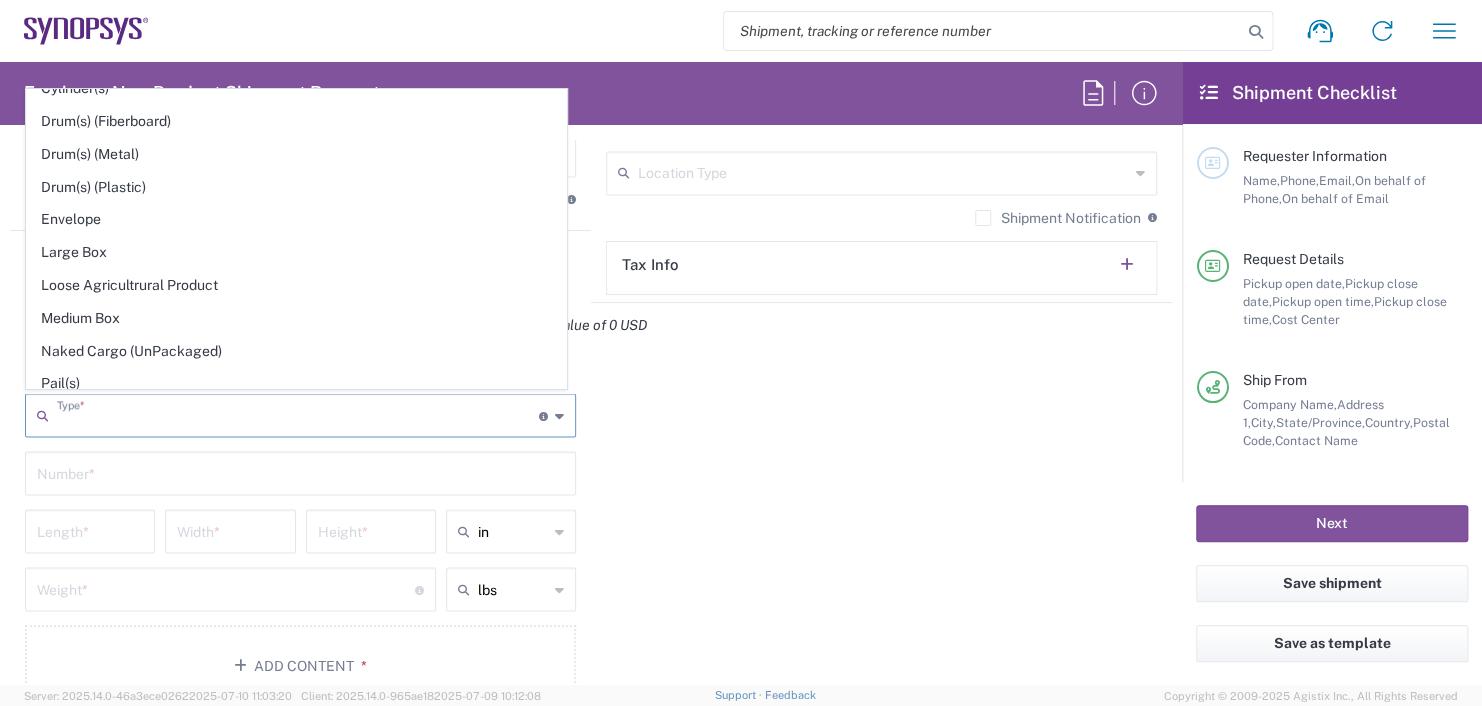 scroll, scrollTop: 500, scrollLeft: 0, axis: vertical 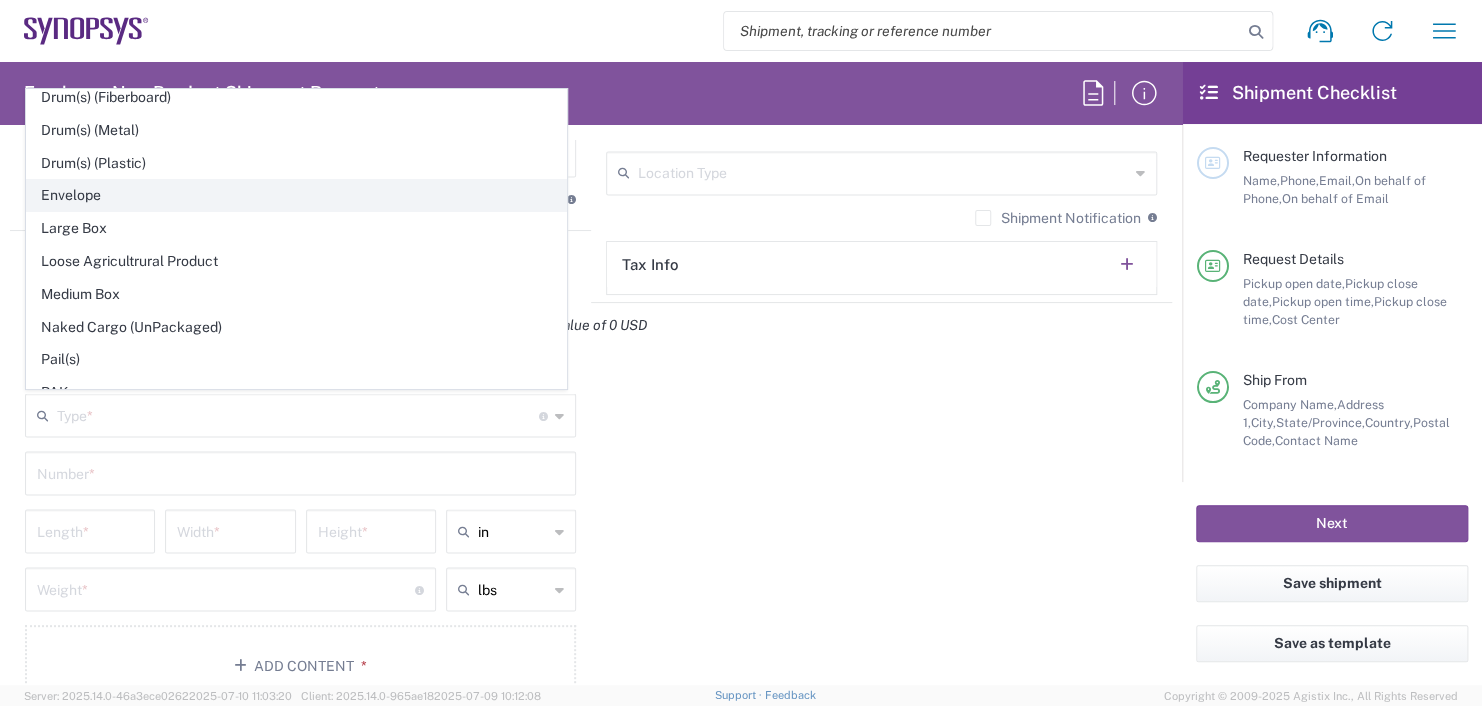 click on "Envelope" 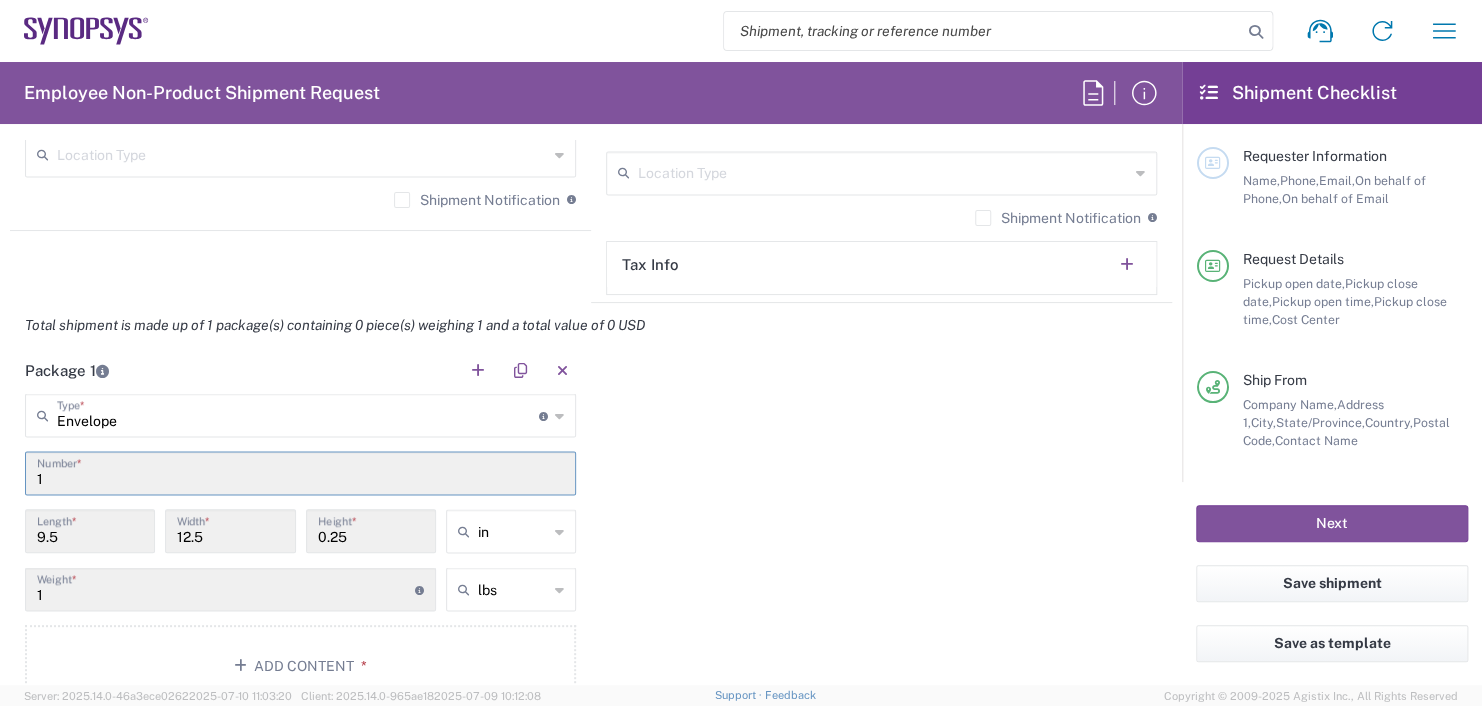 click on "1" at bounding box center [300, 471] 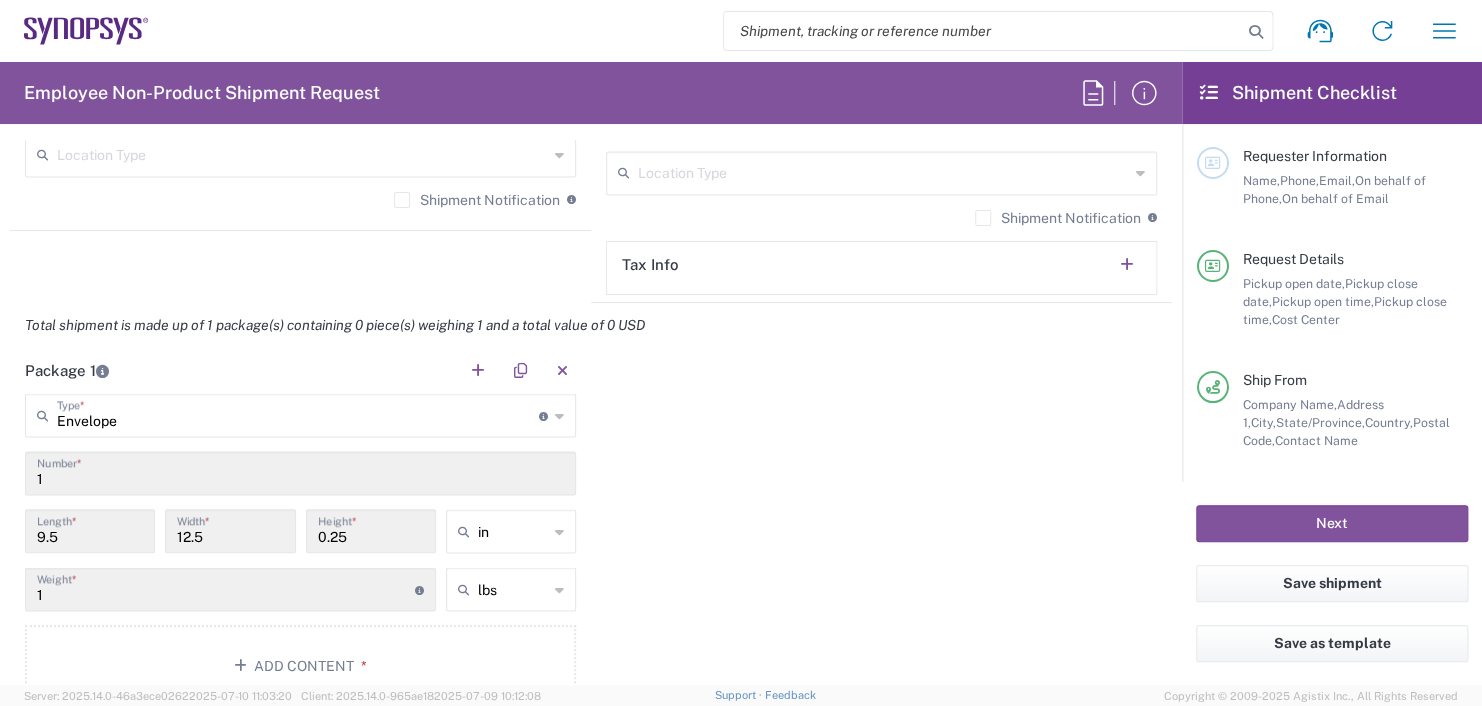 drag, startPoint x: 53, startPoint y: 466, endPoint x: 1, endPoint y: 462, distance: 52.153618 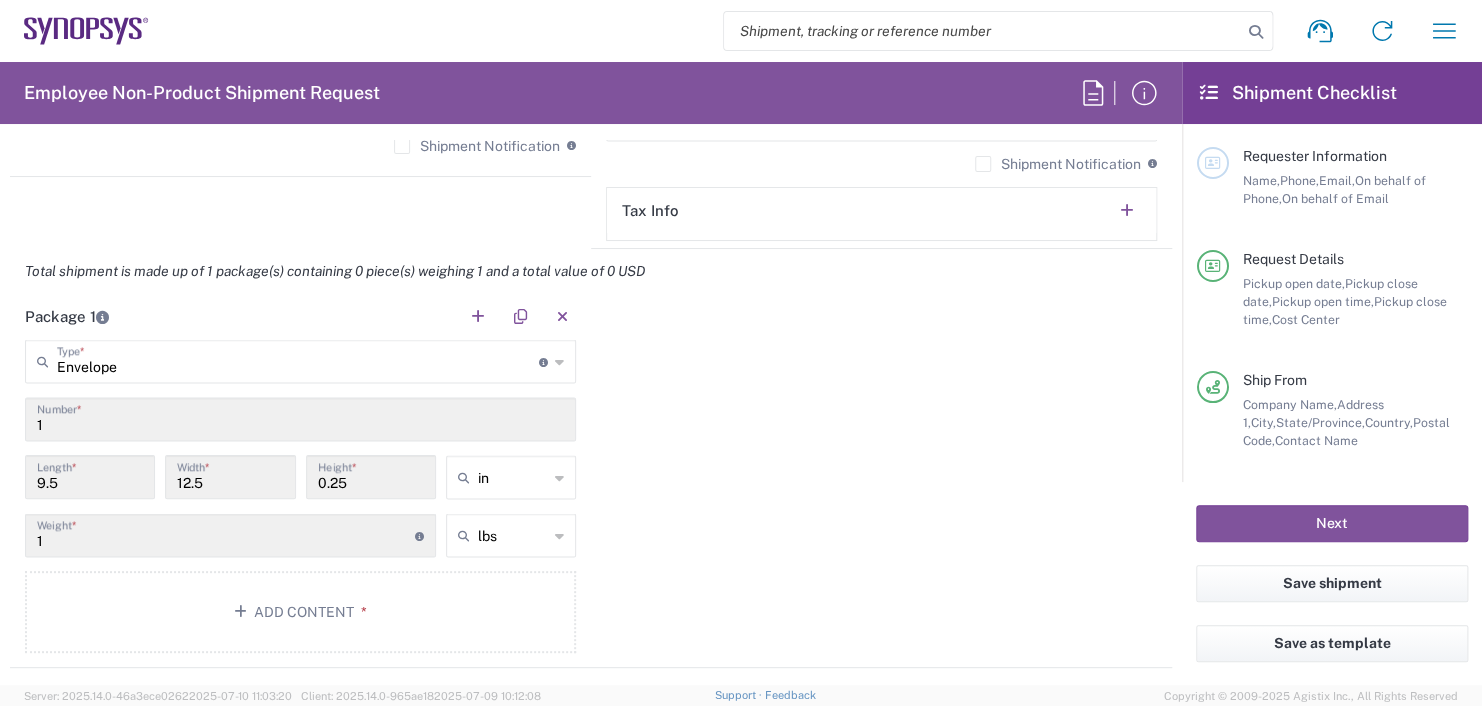 scroll, scrollTop: 1800, scrollLeft: 0, axis: vertical 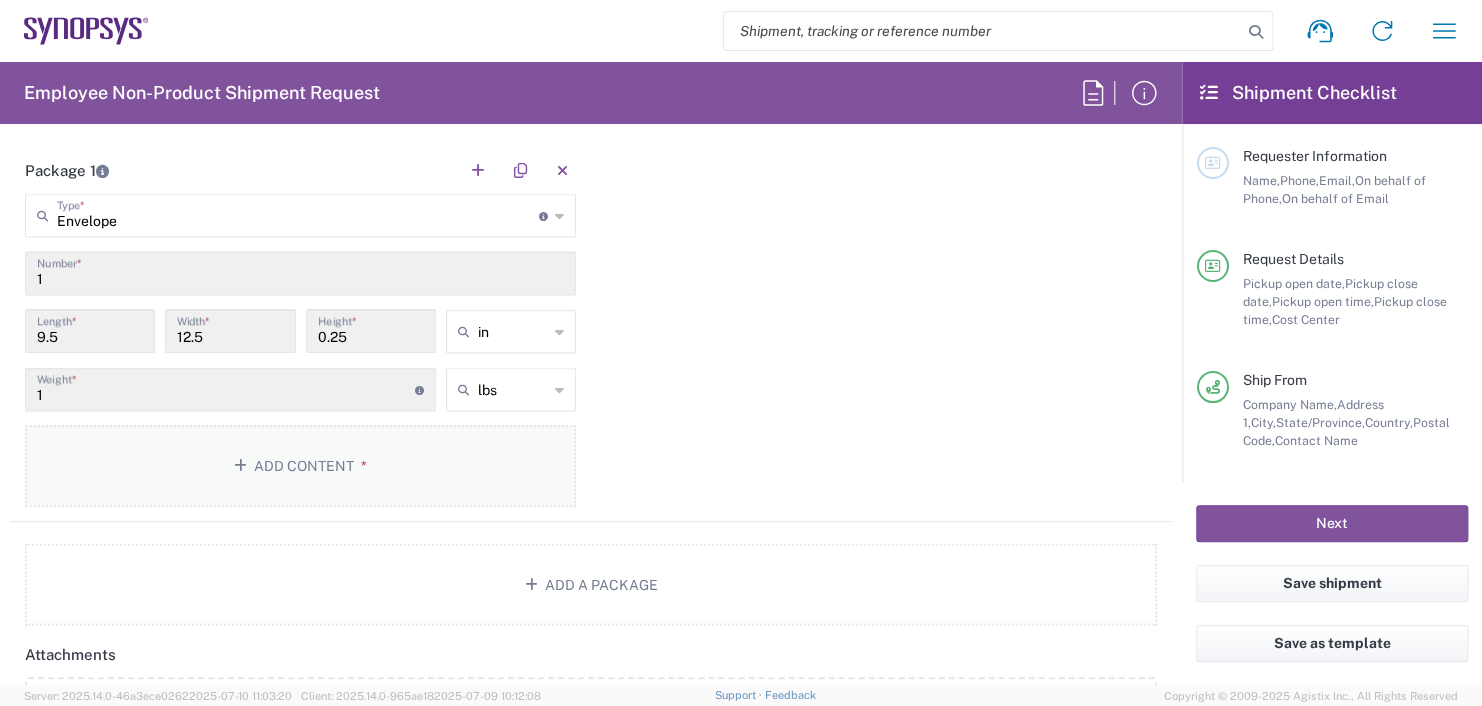 click on "Add Content *" 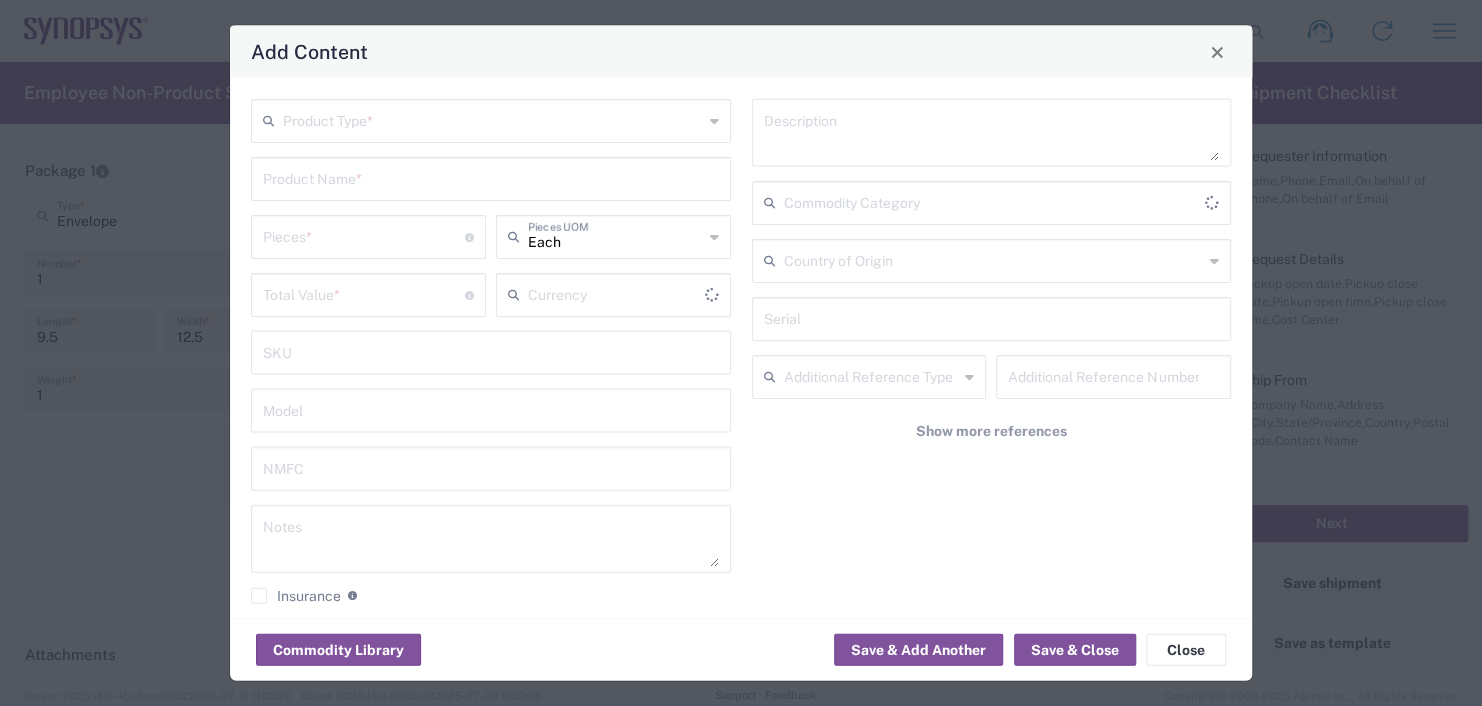 type on "US Dollar" 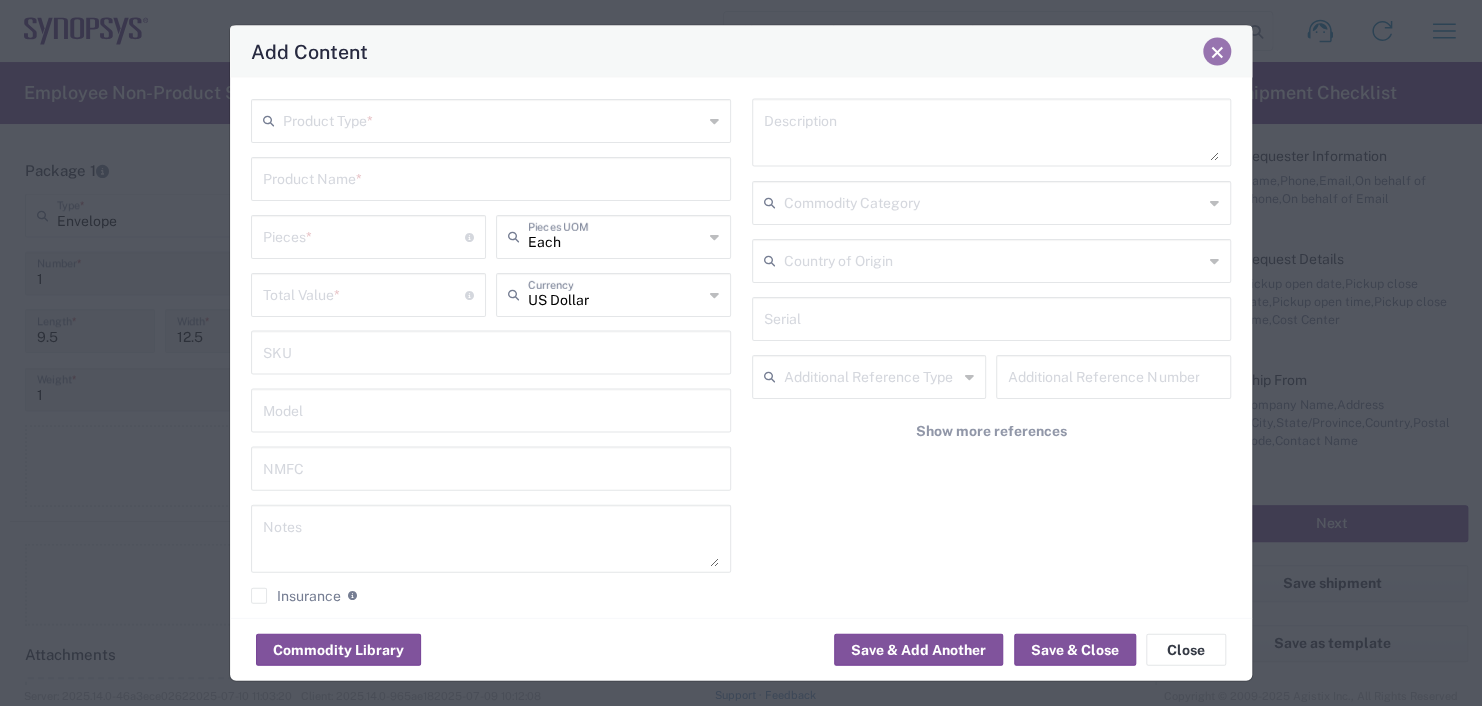 click 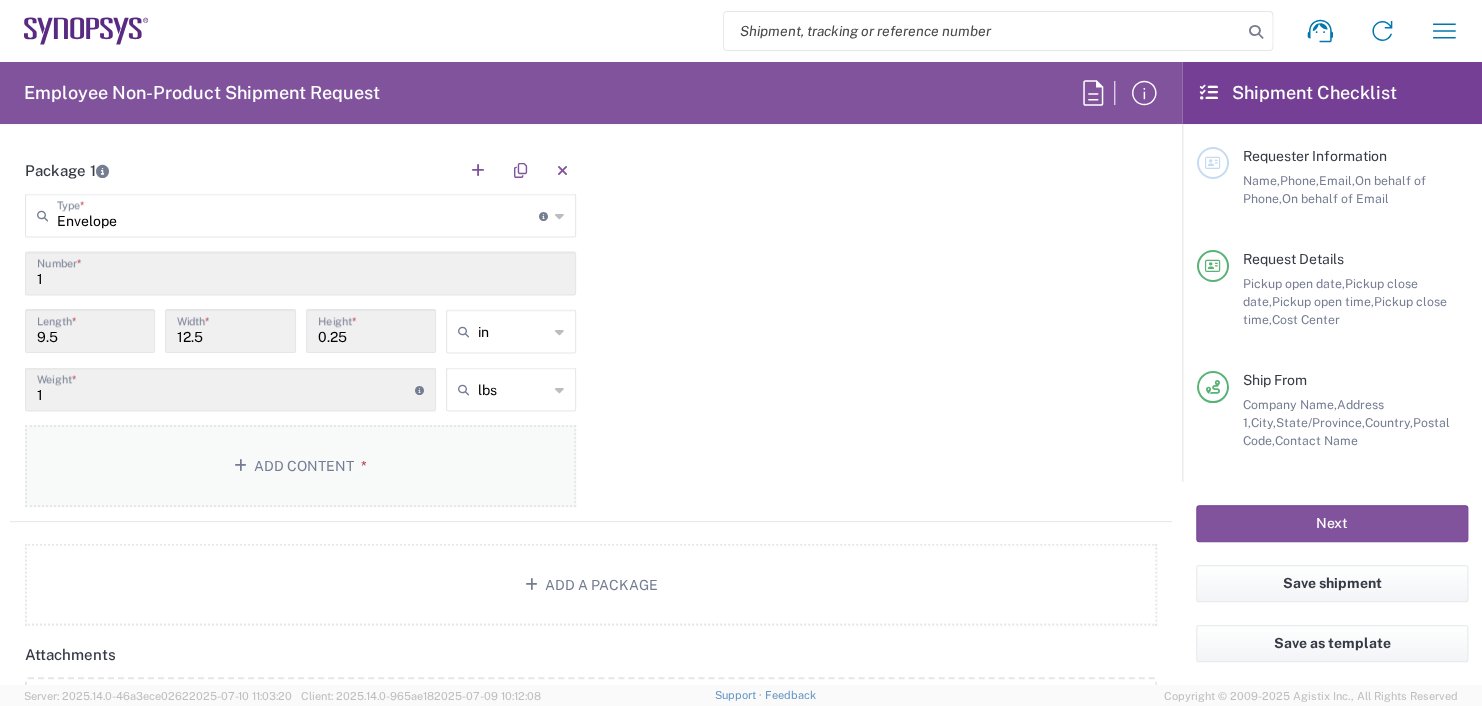 click on "Add Content *" 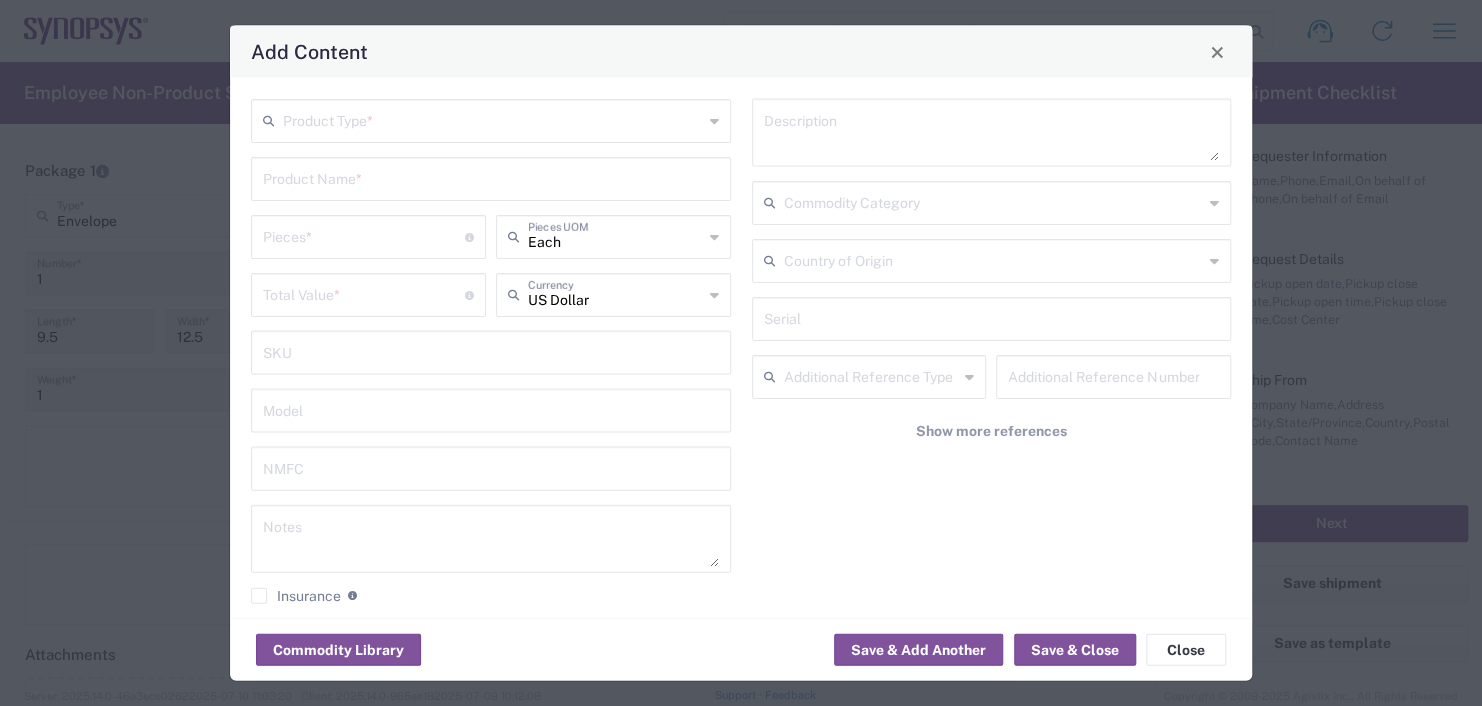 click at bounding box center (493, 119) 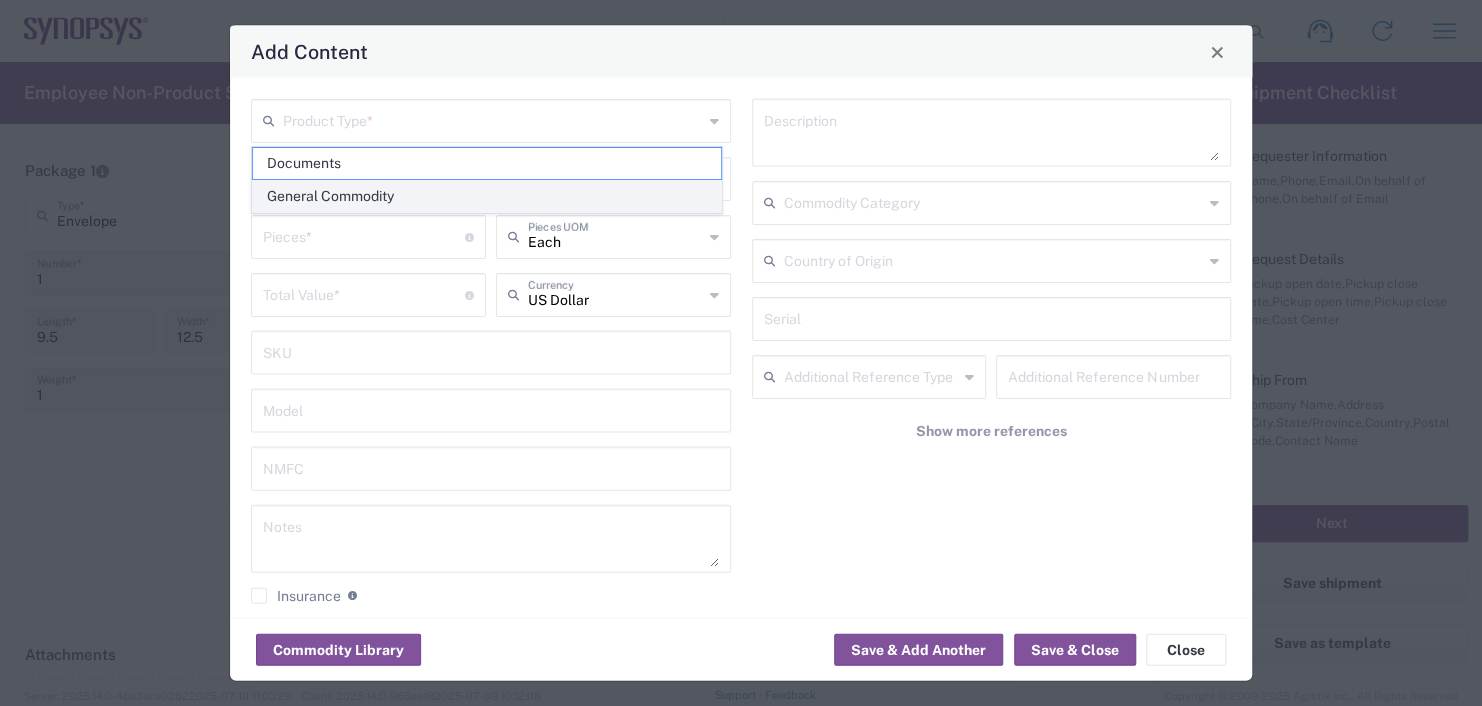 click on "General Commodity" 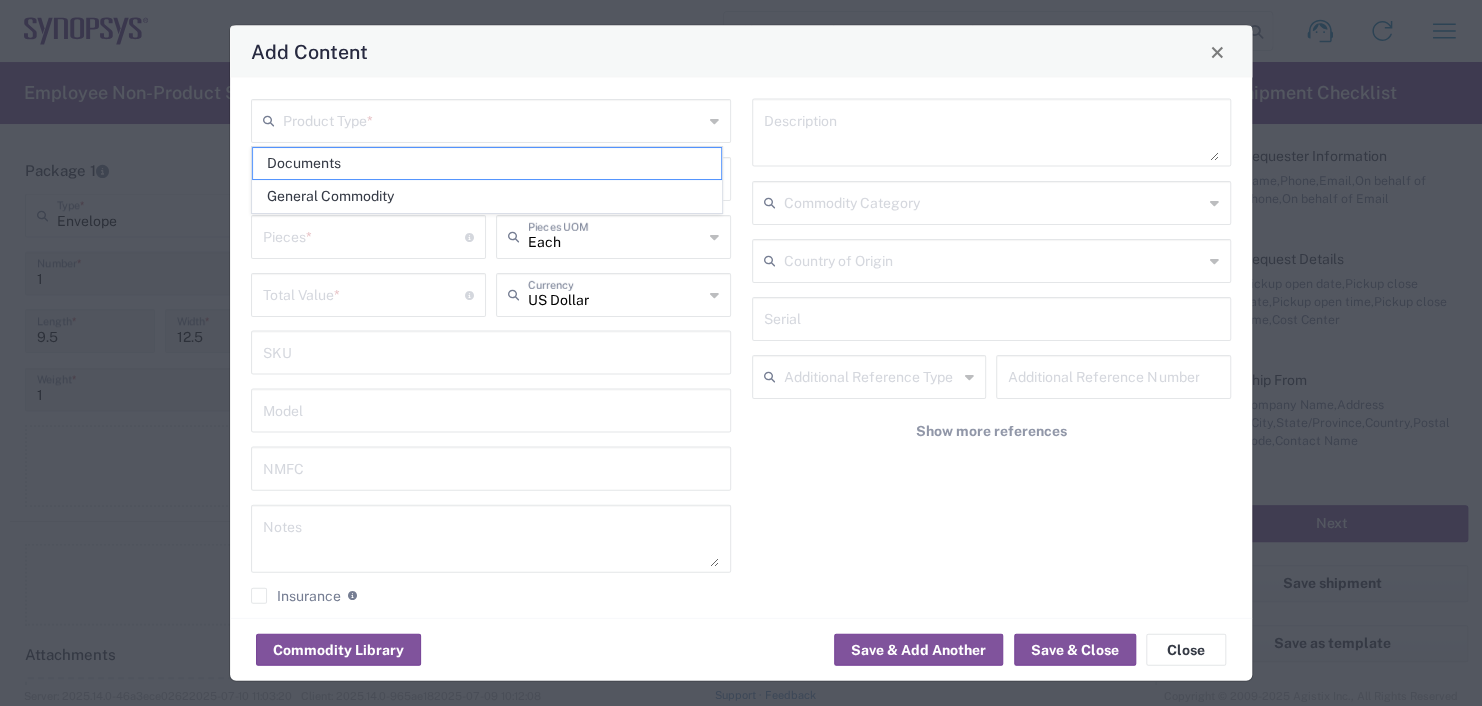 type on "General Commodity" 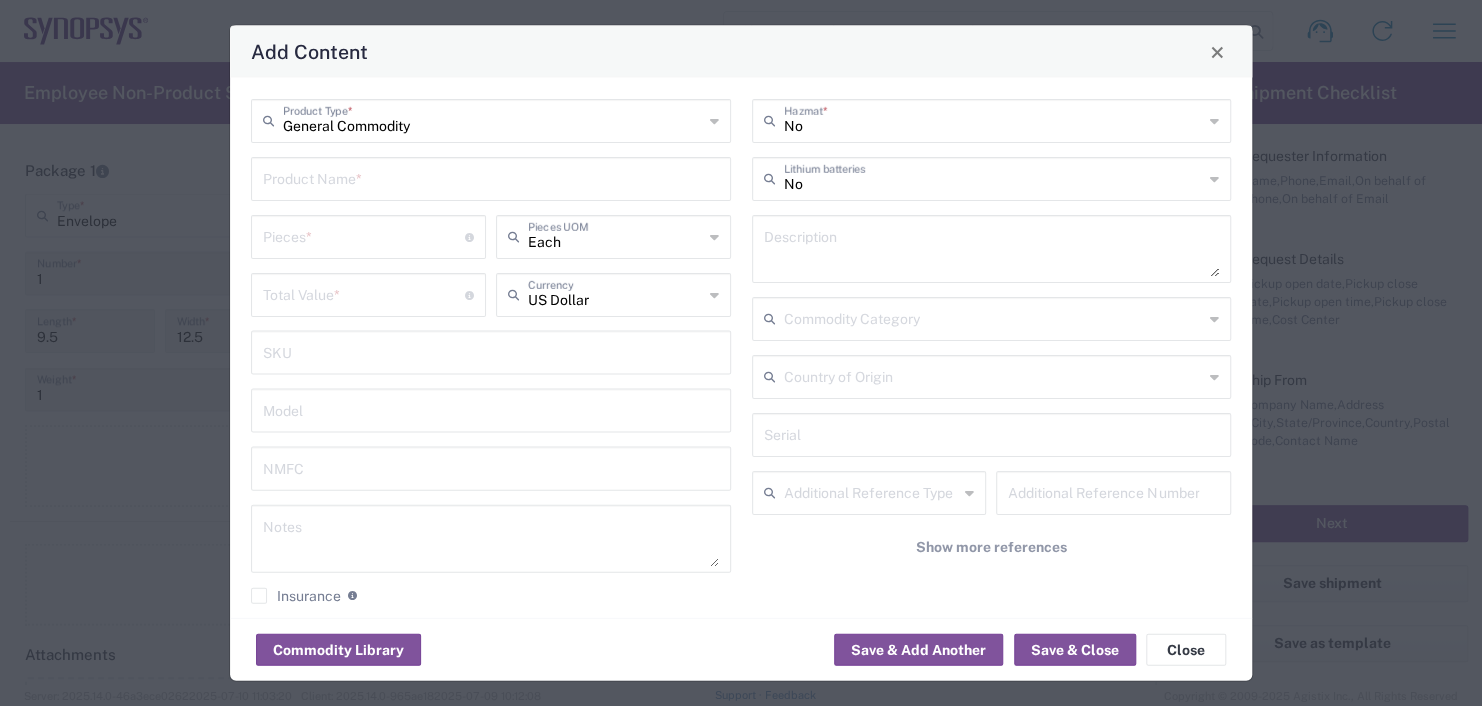 click at bounding box center (491, 177) 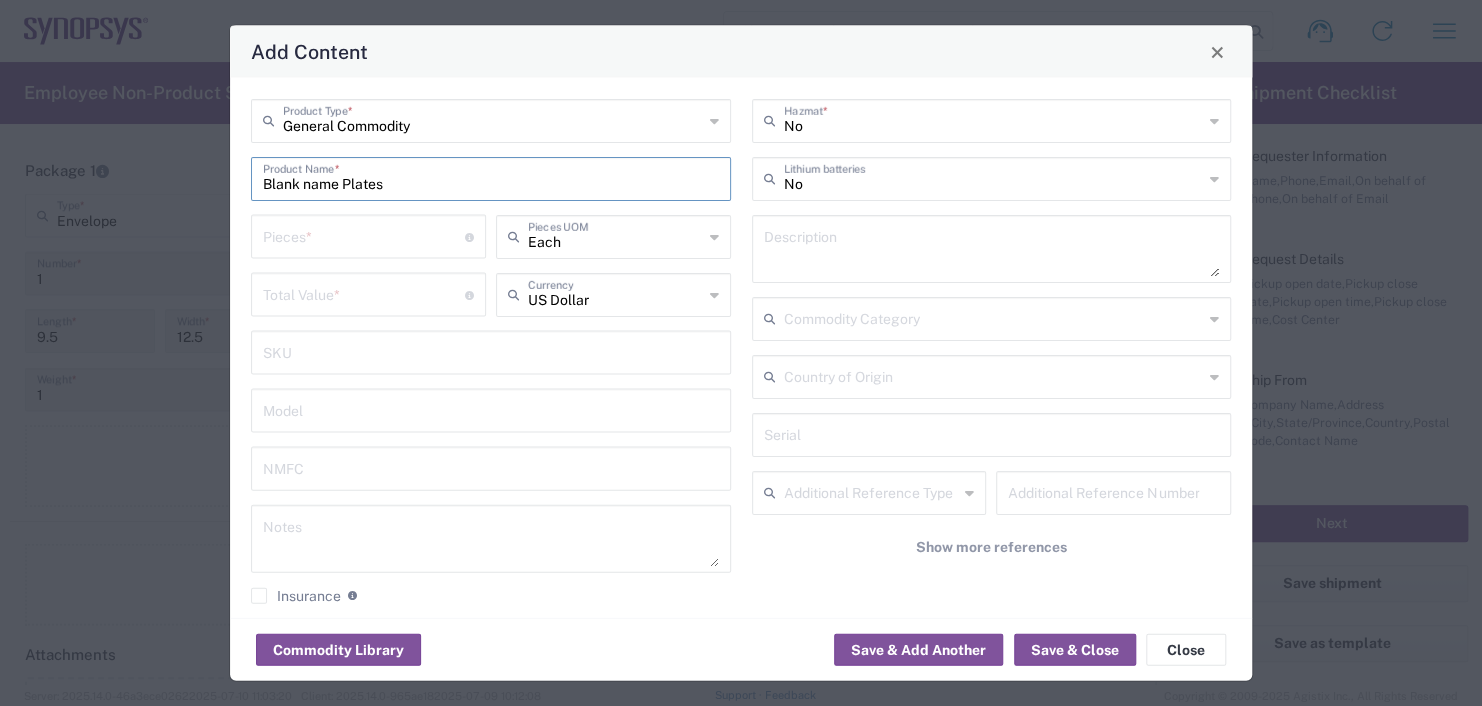 click on "Blank name Plates" at bounding box center (491, 177) 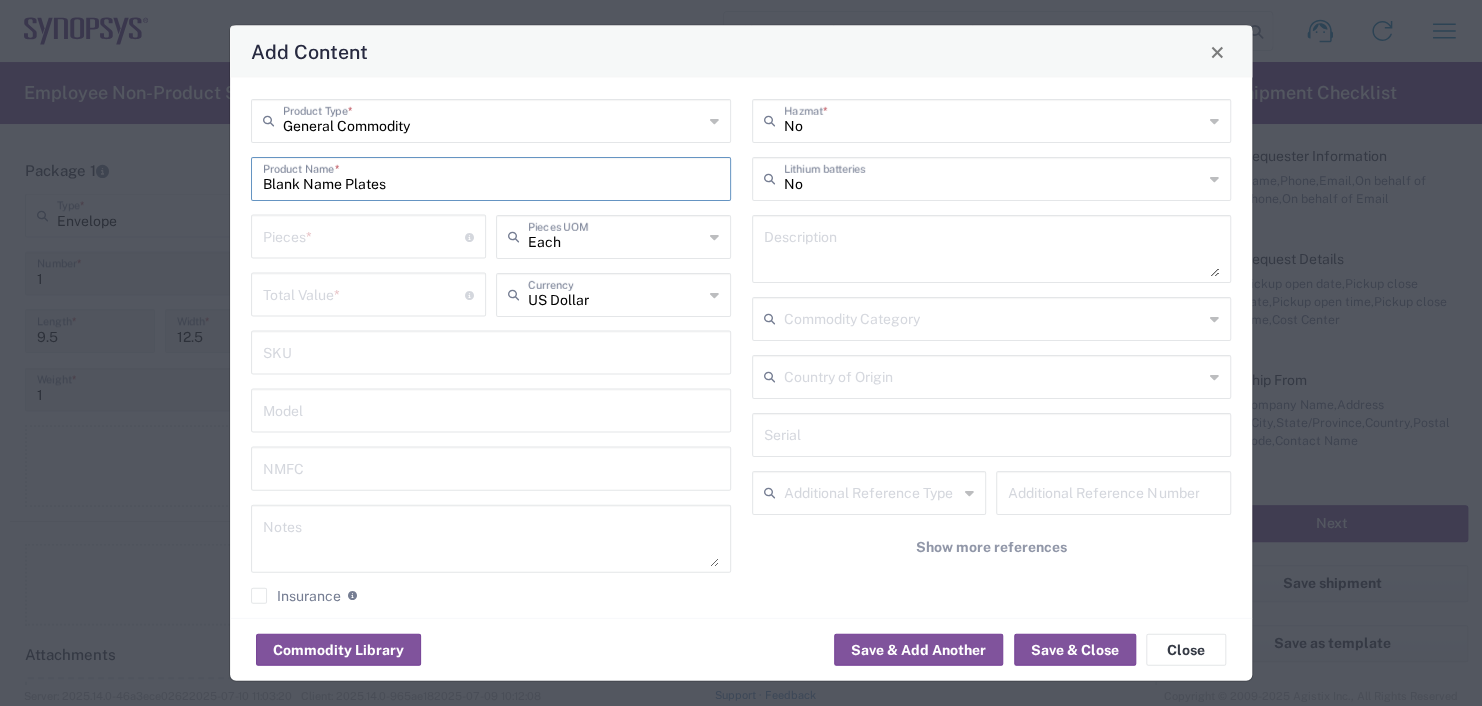 type on "Blank Name Plates" 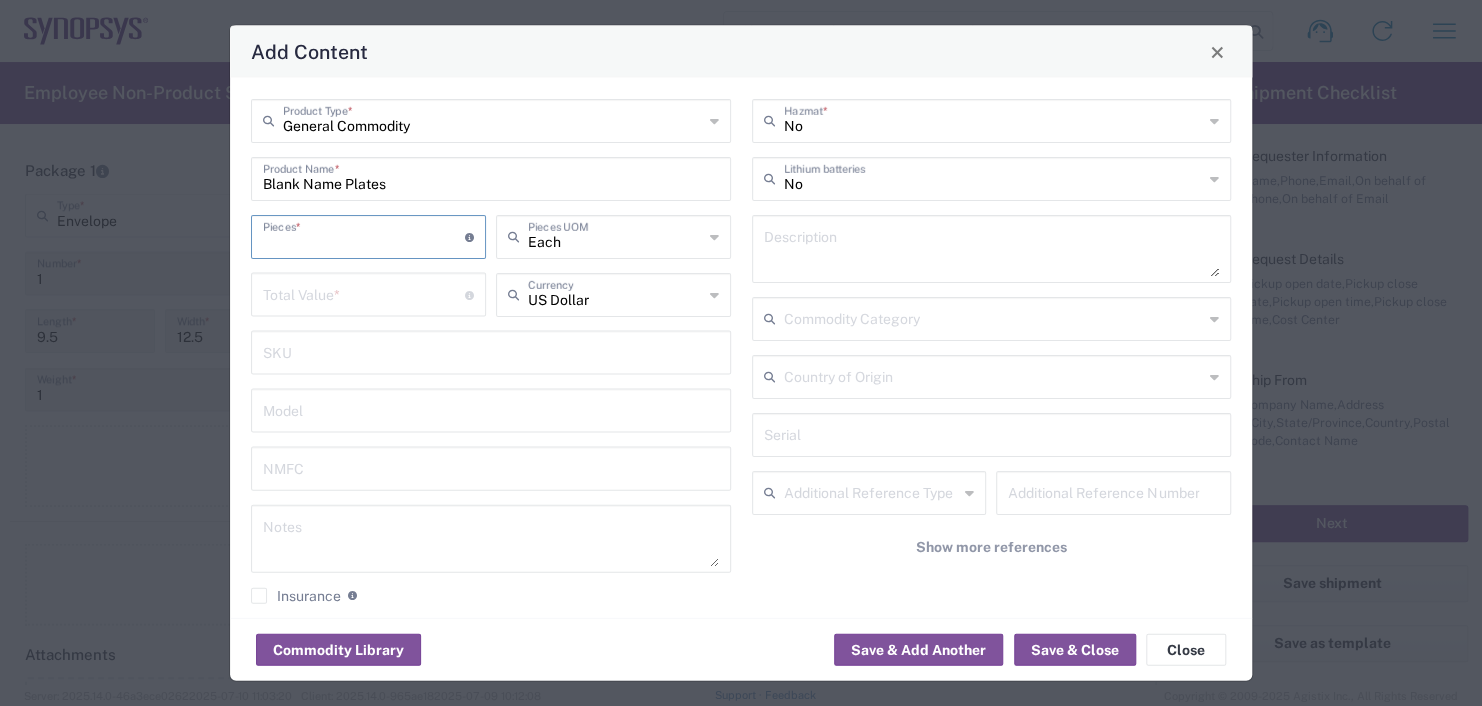 click at bounding box center [364, 235] 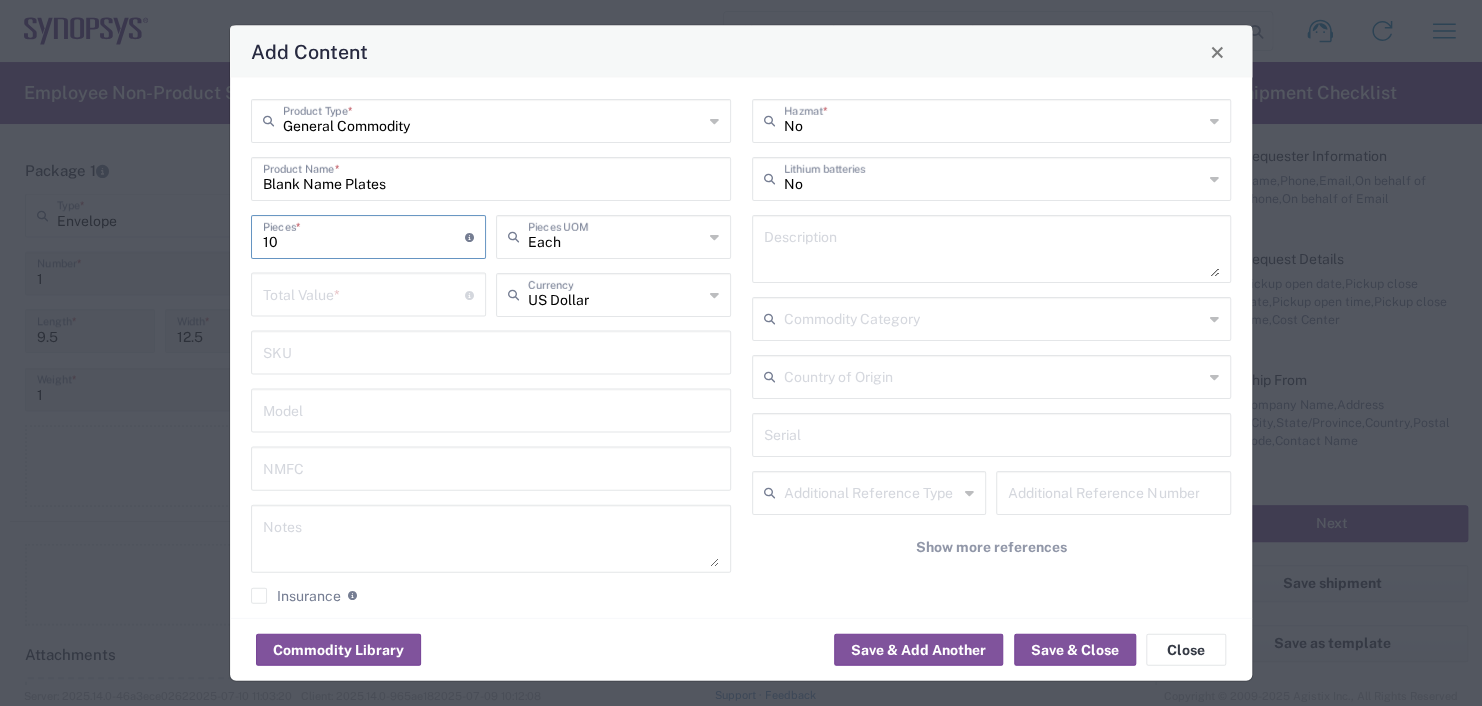 type on "10" 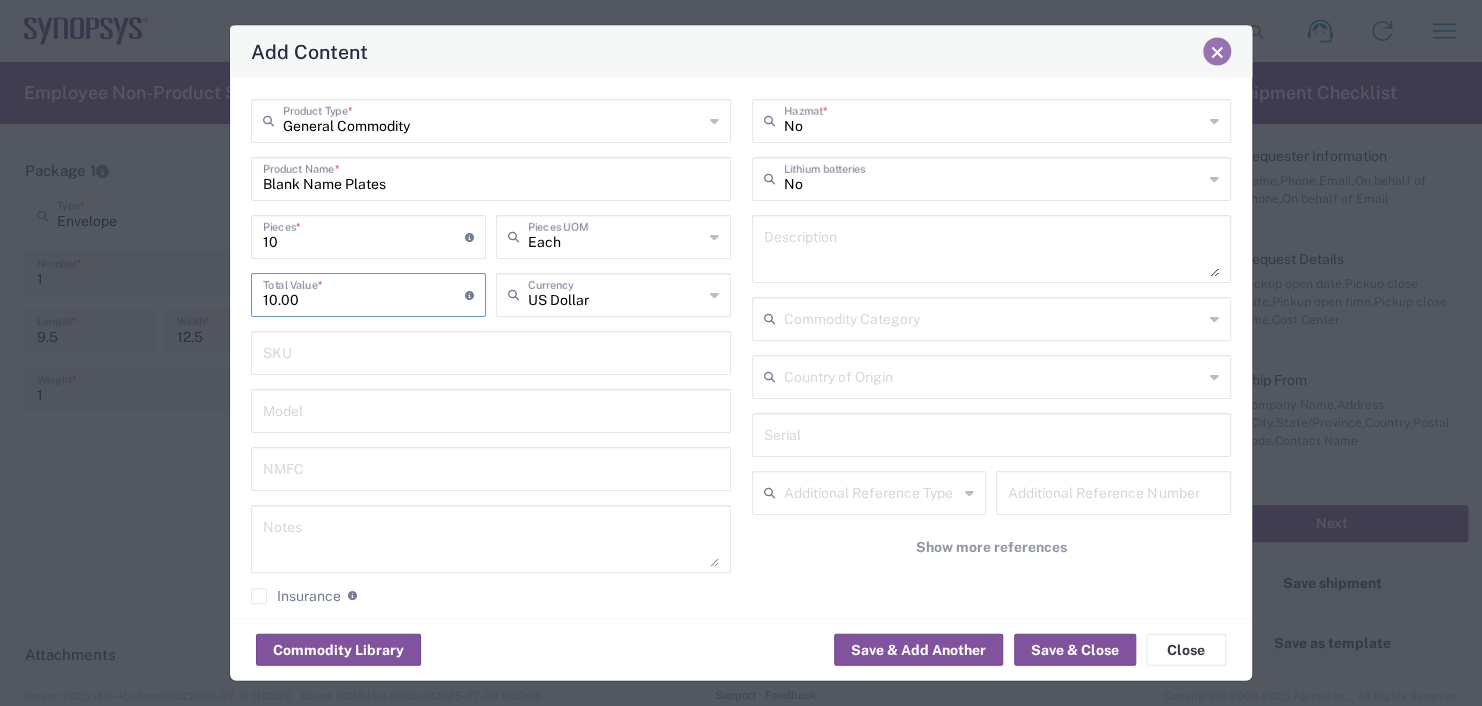 type on "10.00" 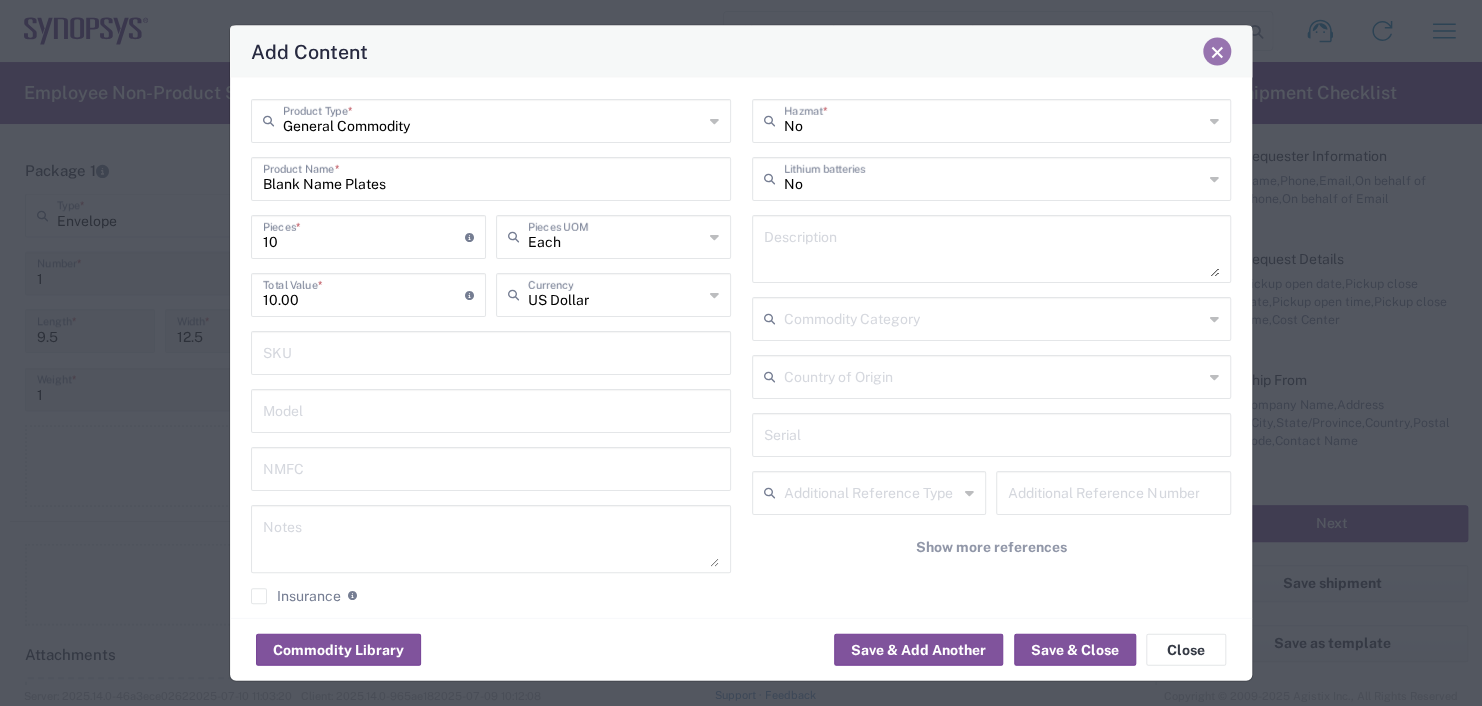 click 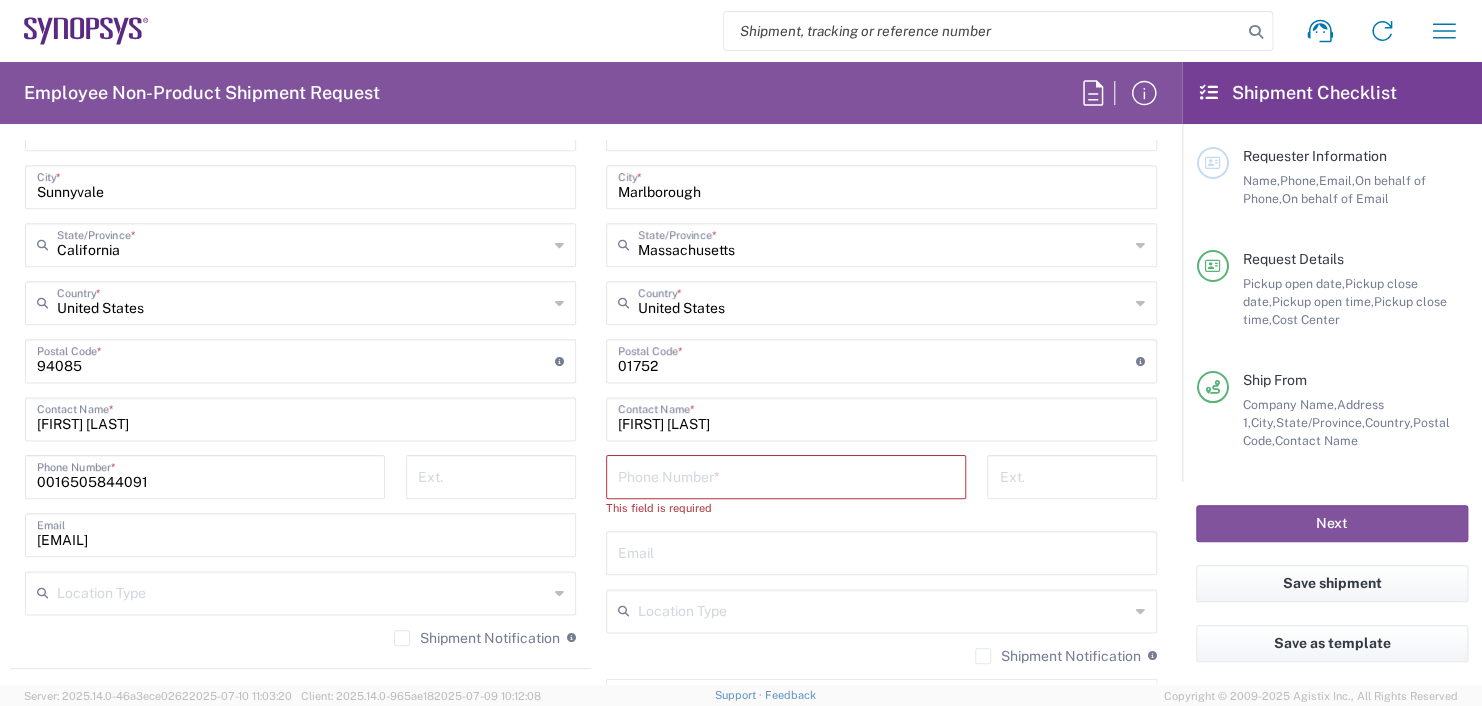 scroll, scrollTop: 1100, scrollLeft: 0, axis: vertical 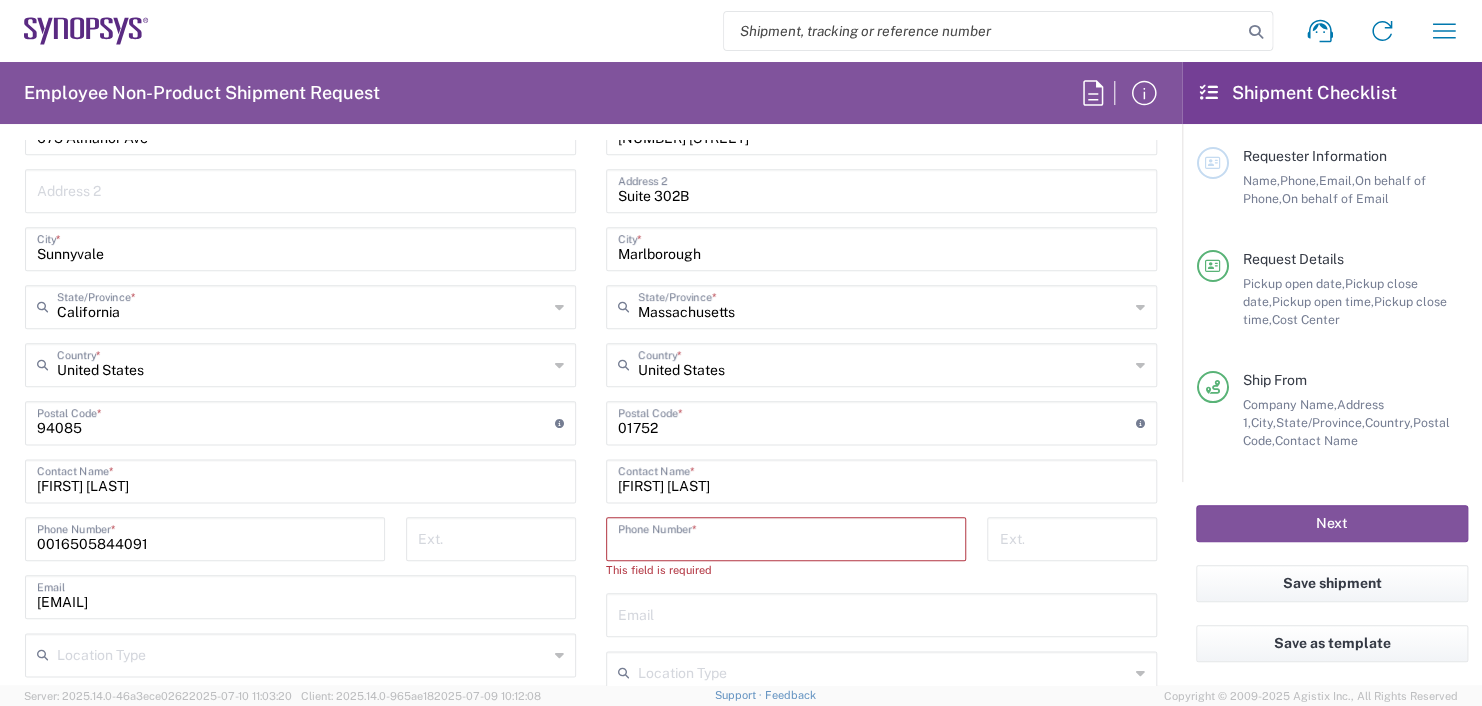 click at bounding box center [786, 537] 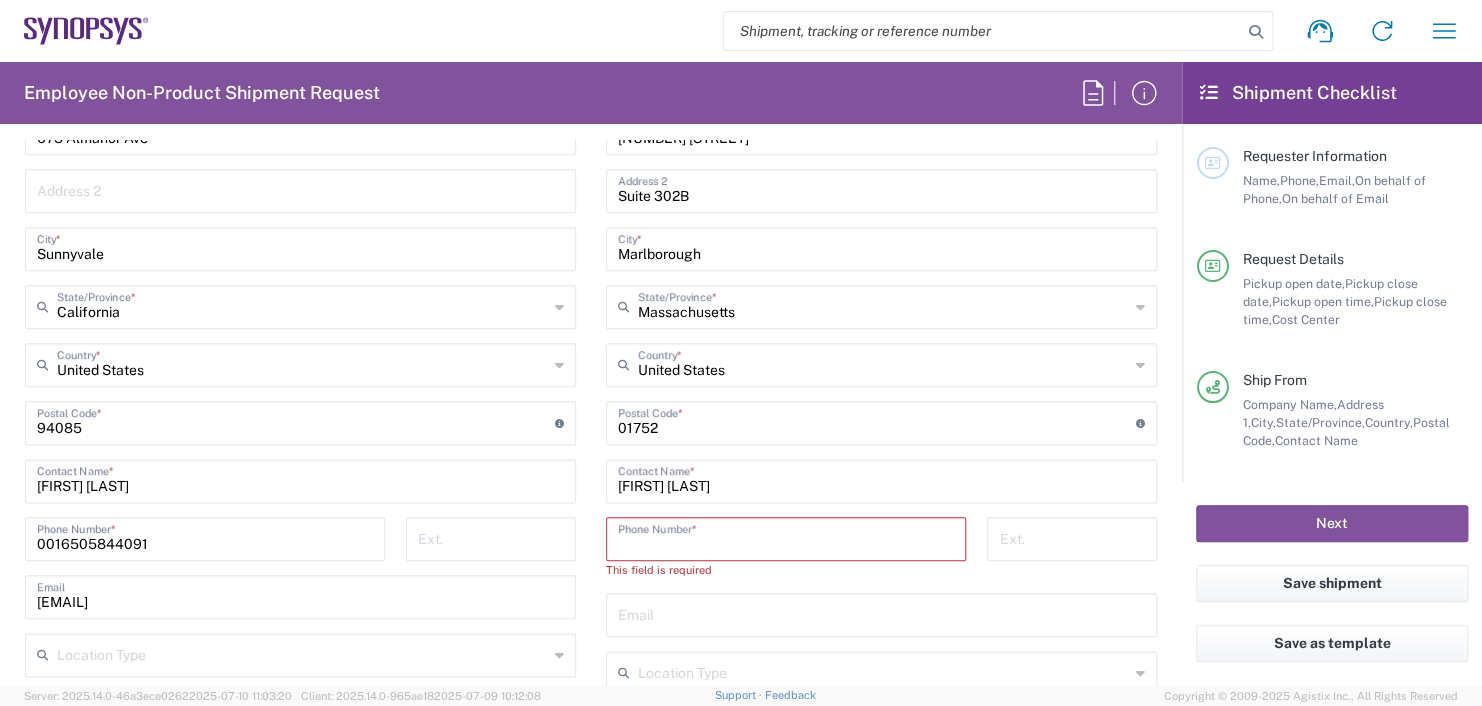 click on "Suite 302B" at bounding box center [881, 189] 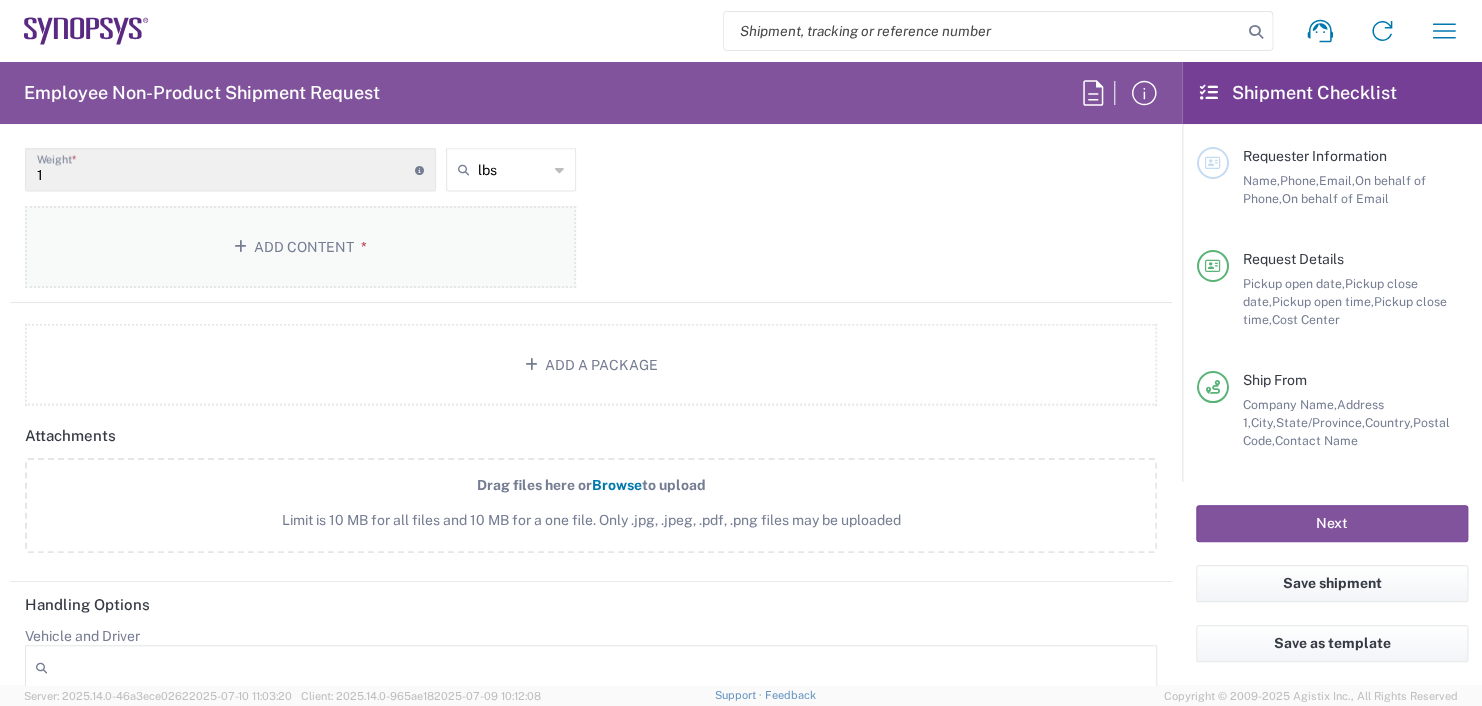 scroll, scrollTop: 1900, scrollLeft: 0, axis: vertical 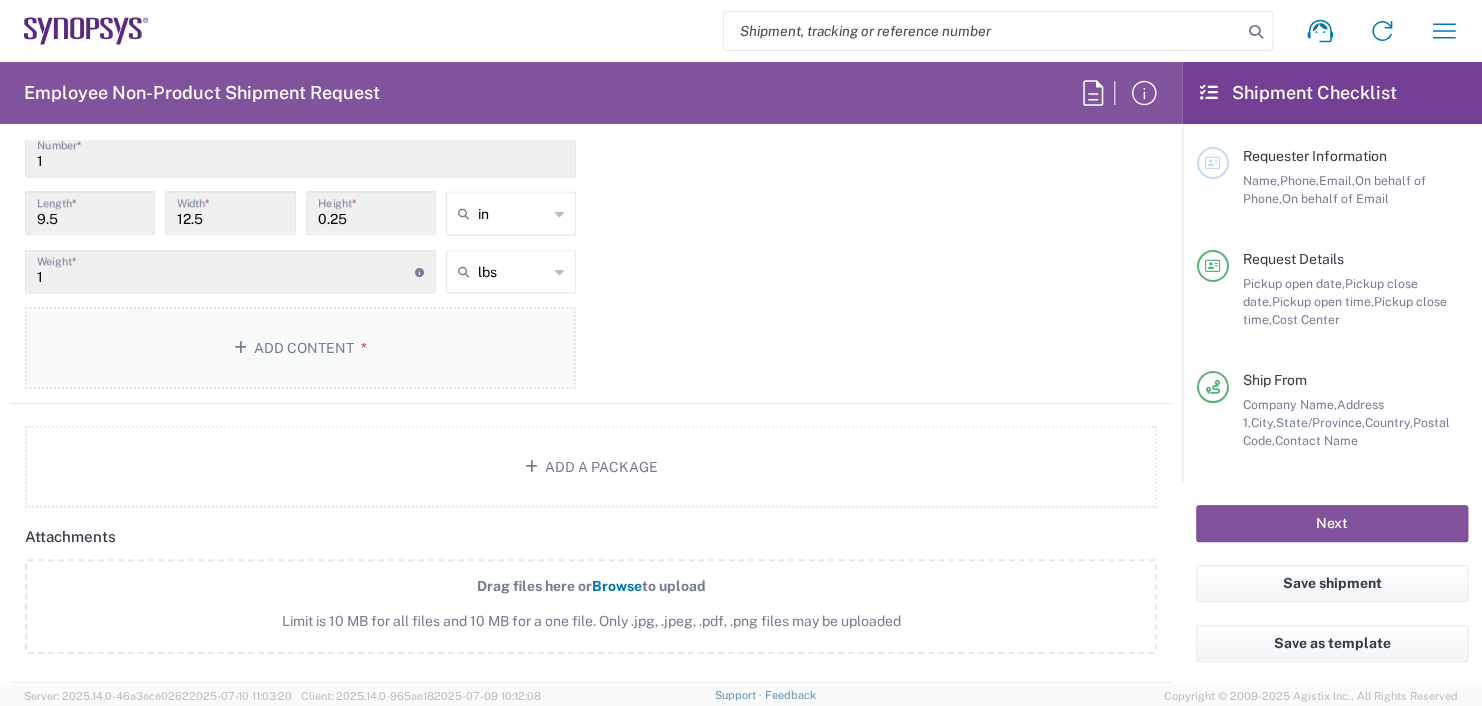 type on "[PHONE]" 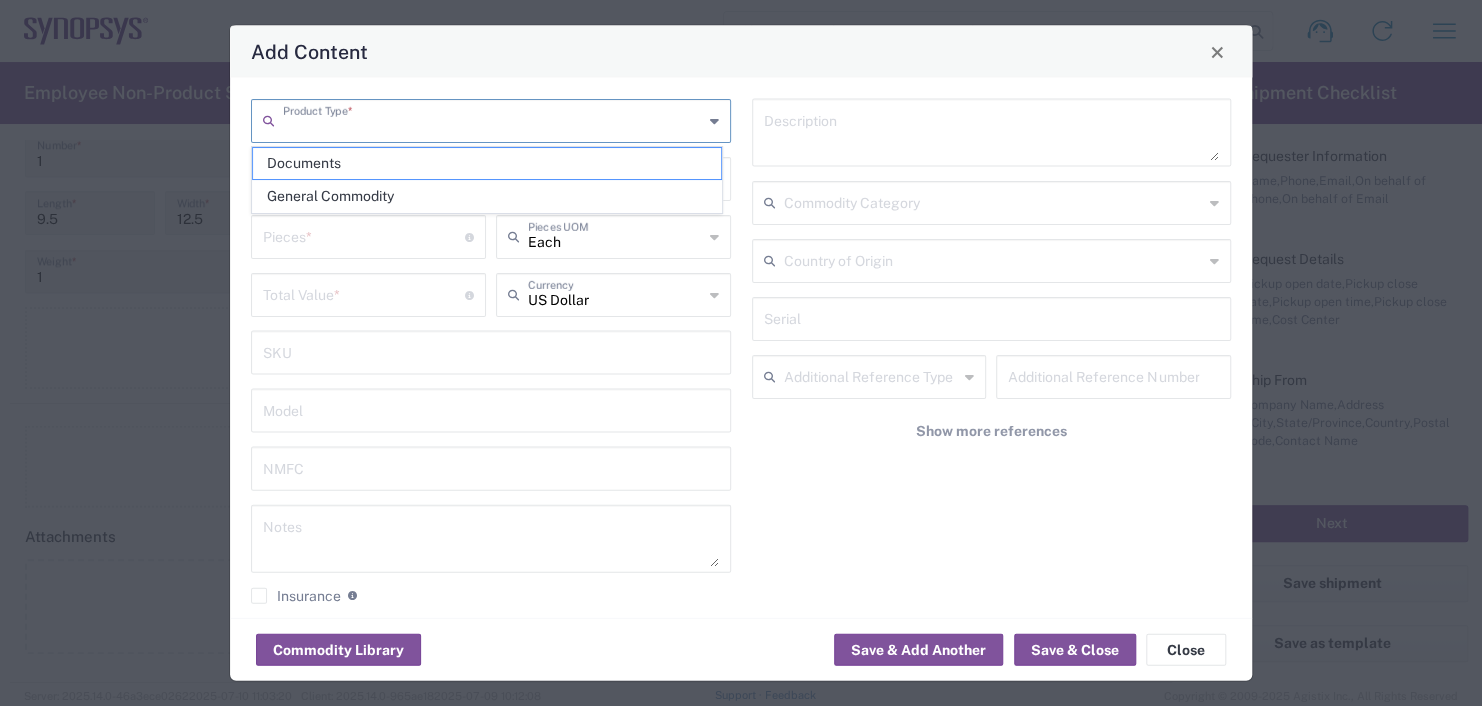 click at bounding box center [493, 119] 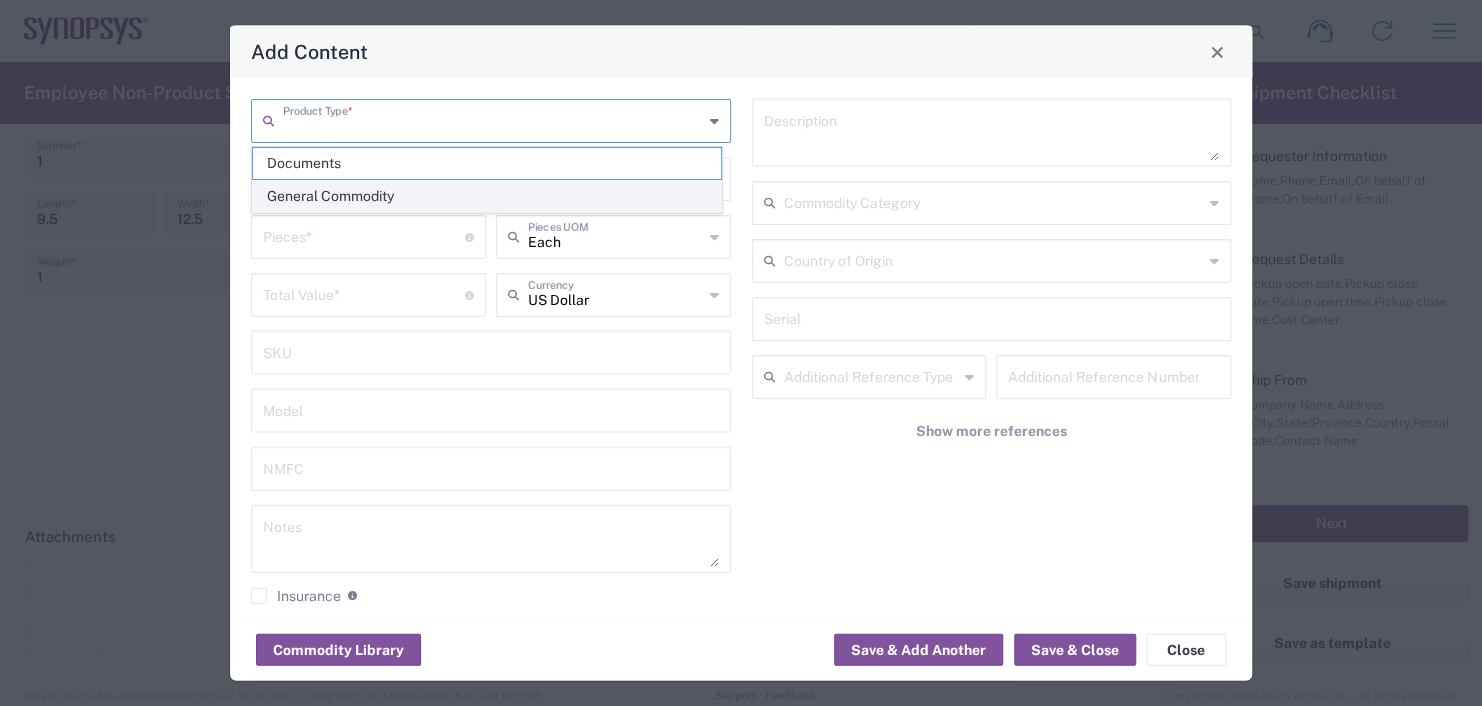 click on "General Commodity" 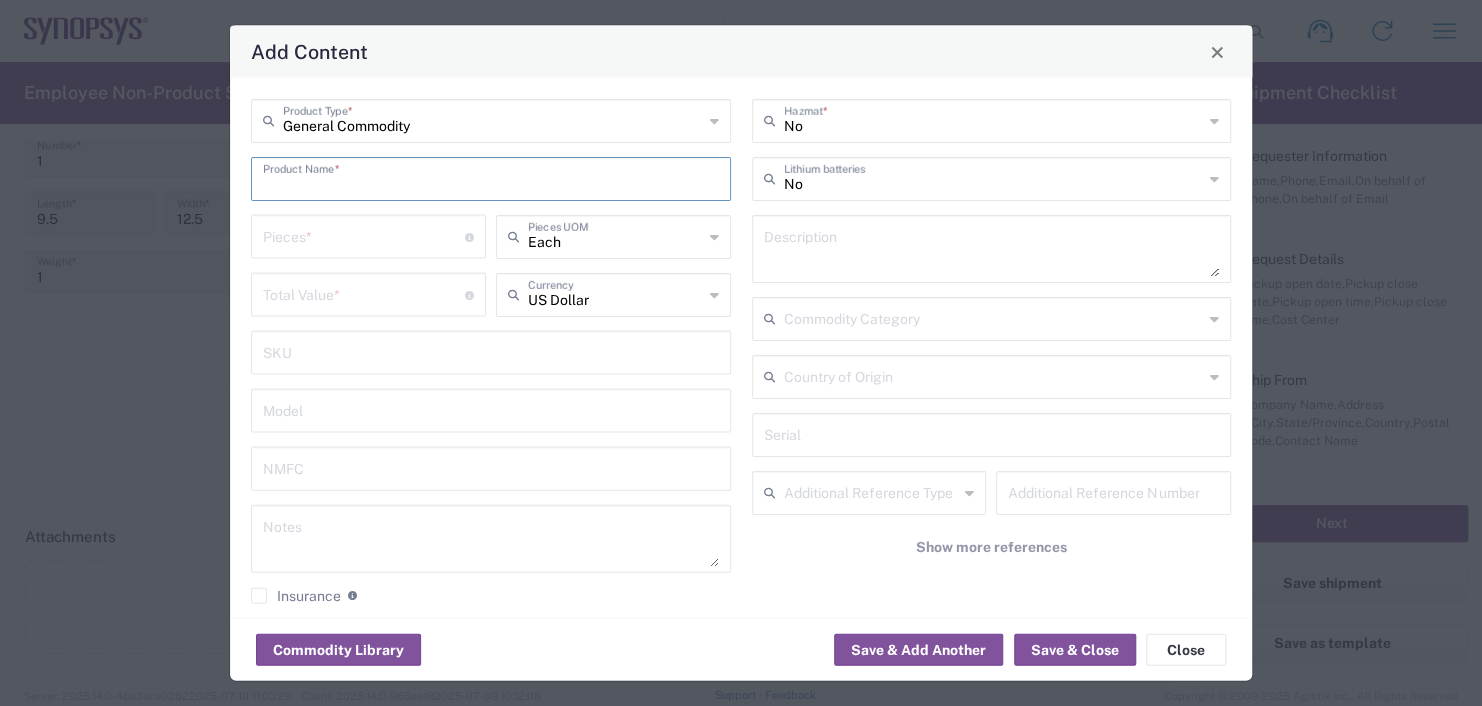 click at bounding box center (491, 177) 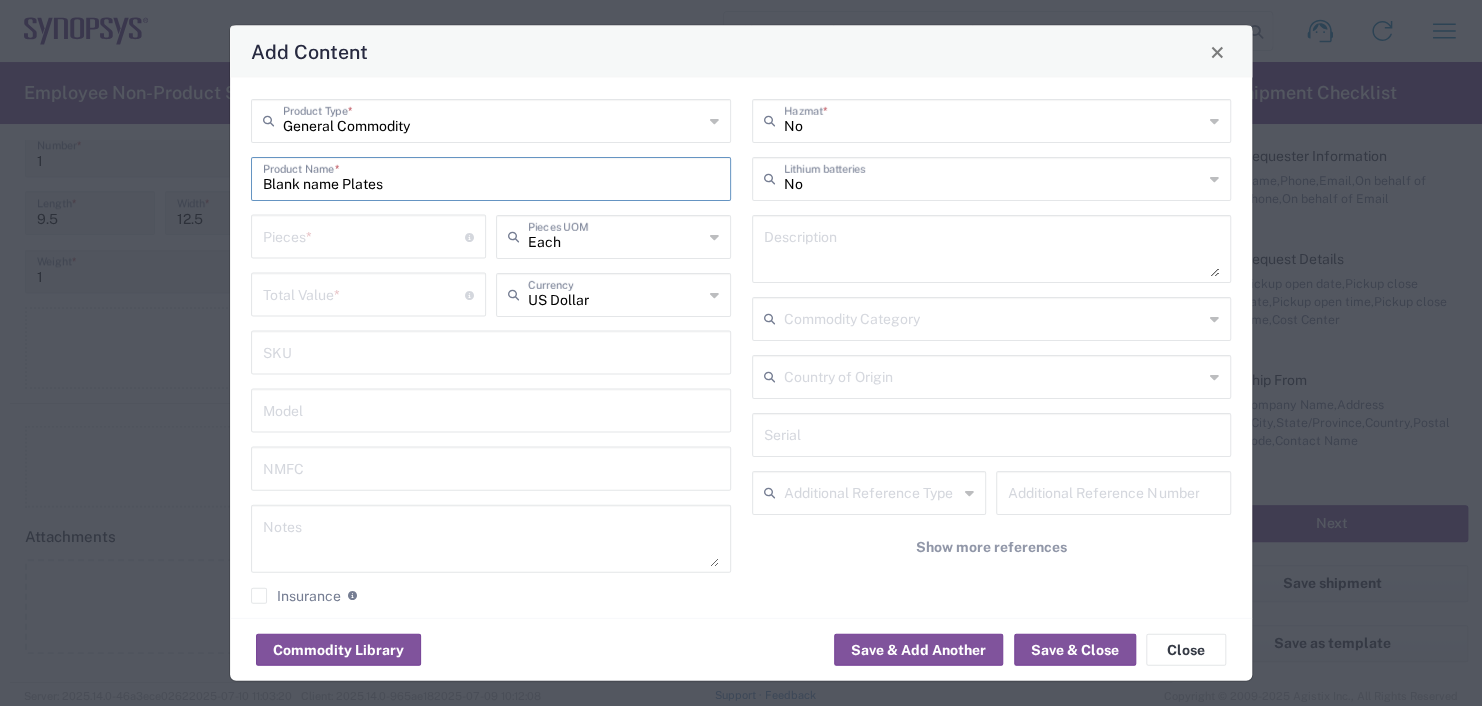 type on "Blank name Plates" 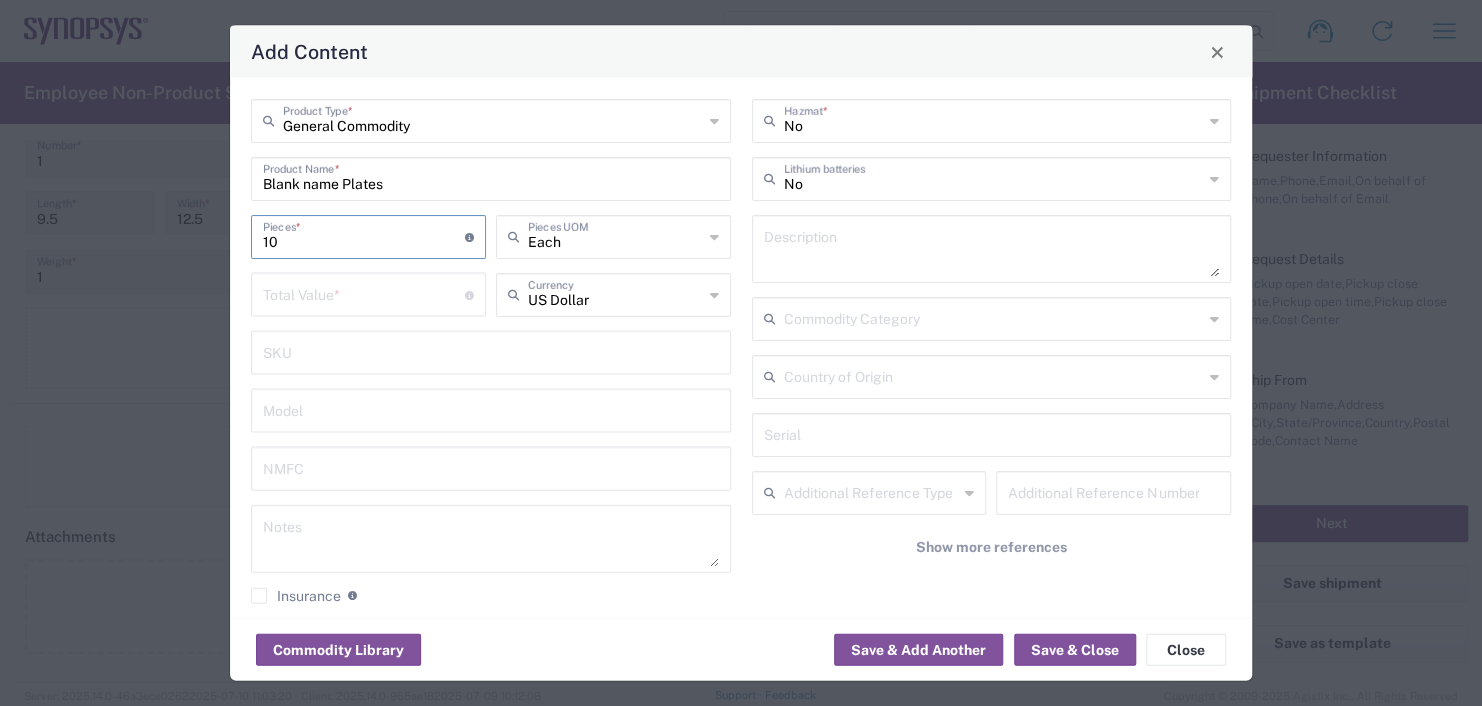 type on "10" 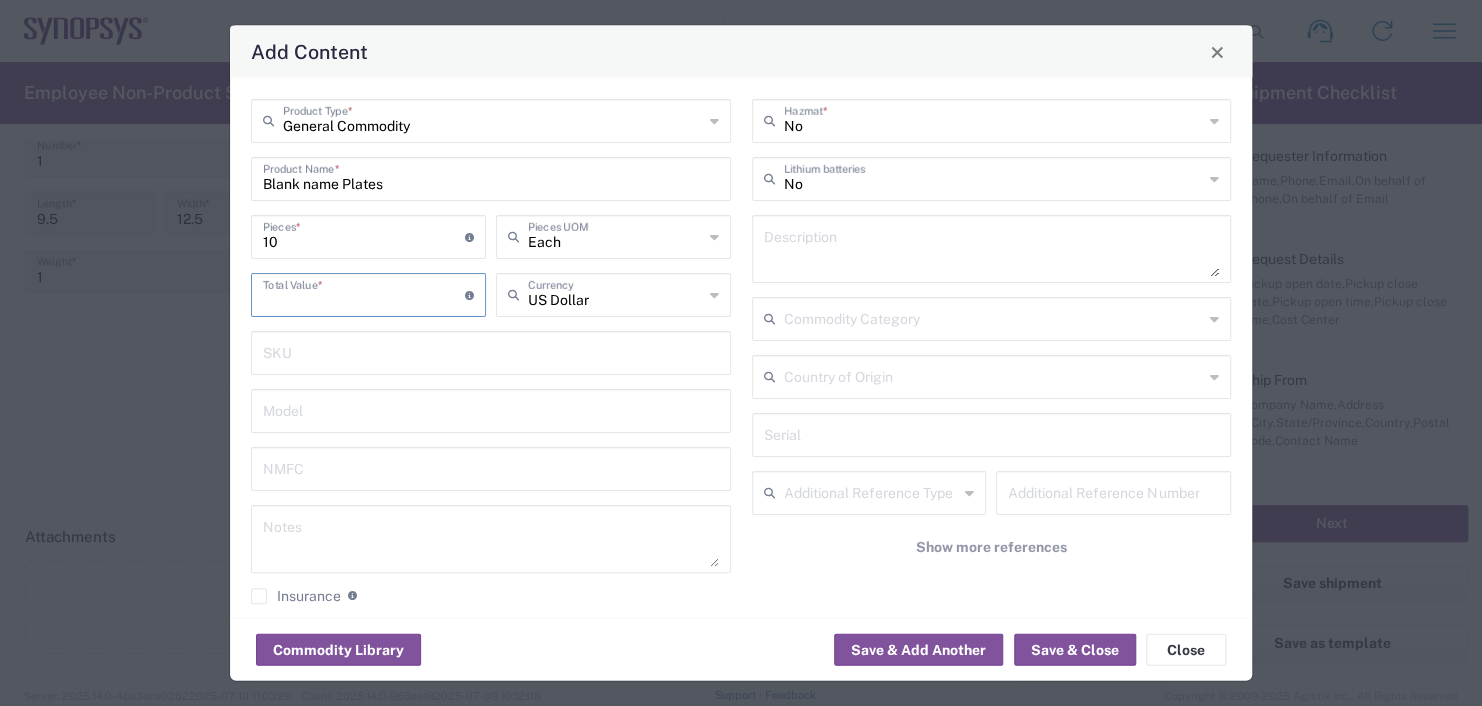 click at bounding box center [364, 293] 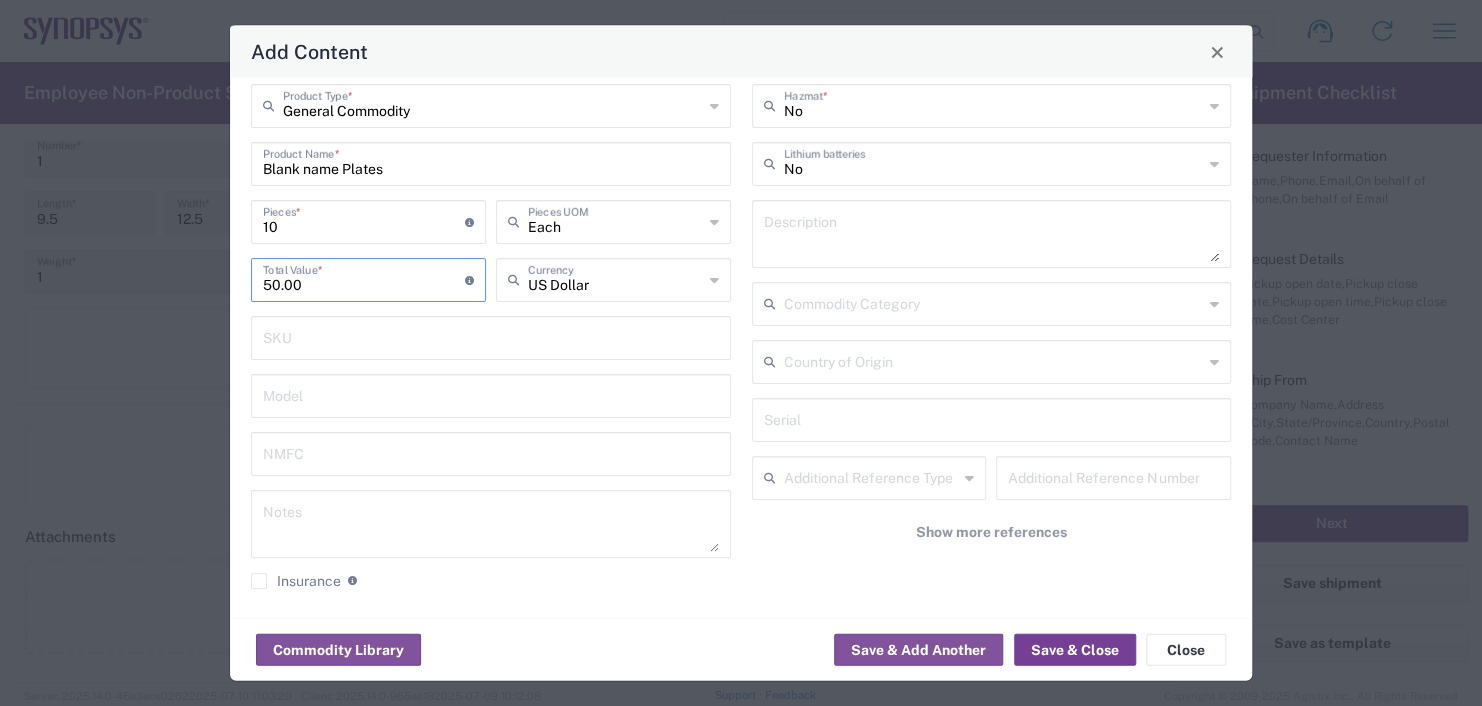 scroll, scrollTop: 19, scrollLeft: 0, axis: vertical 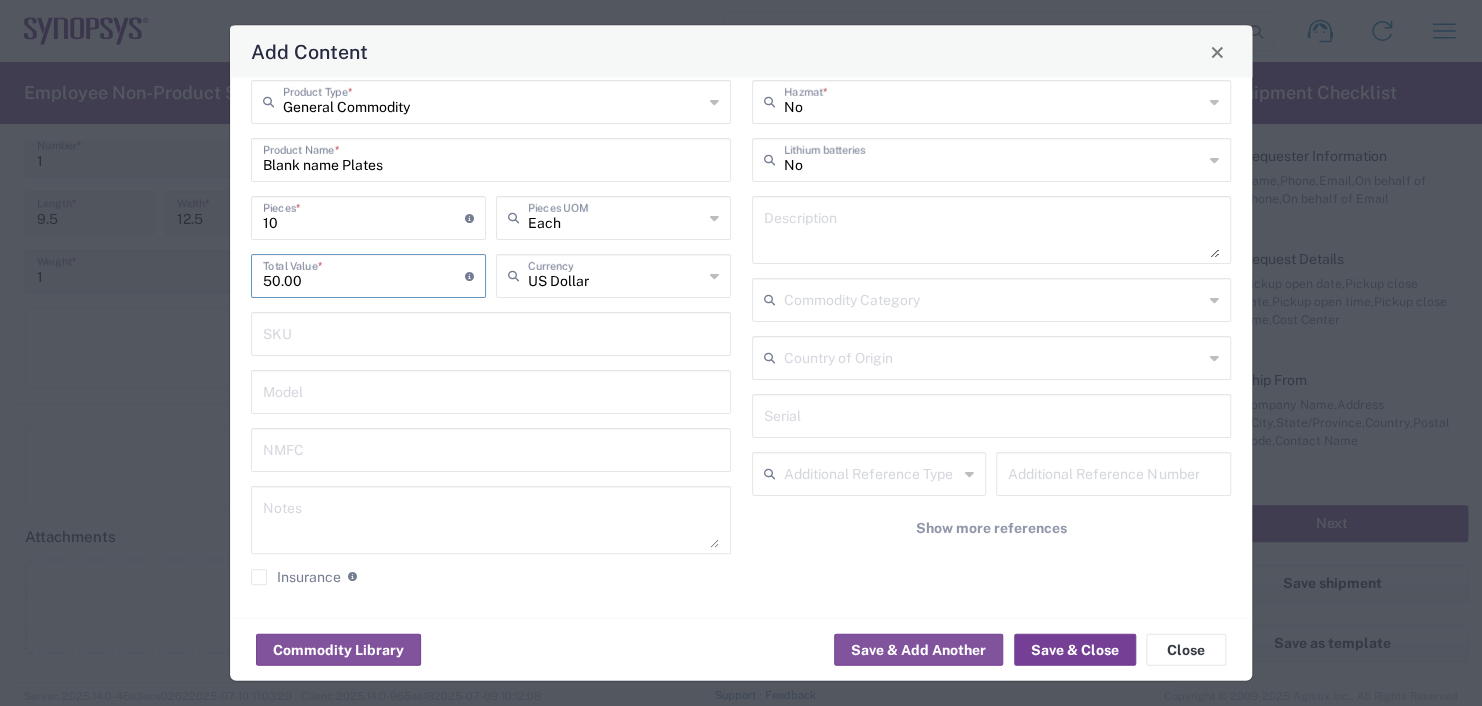 type on "50.00" 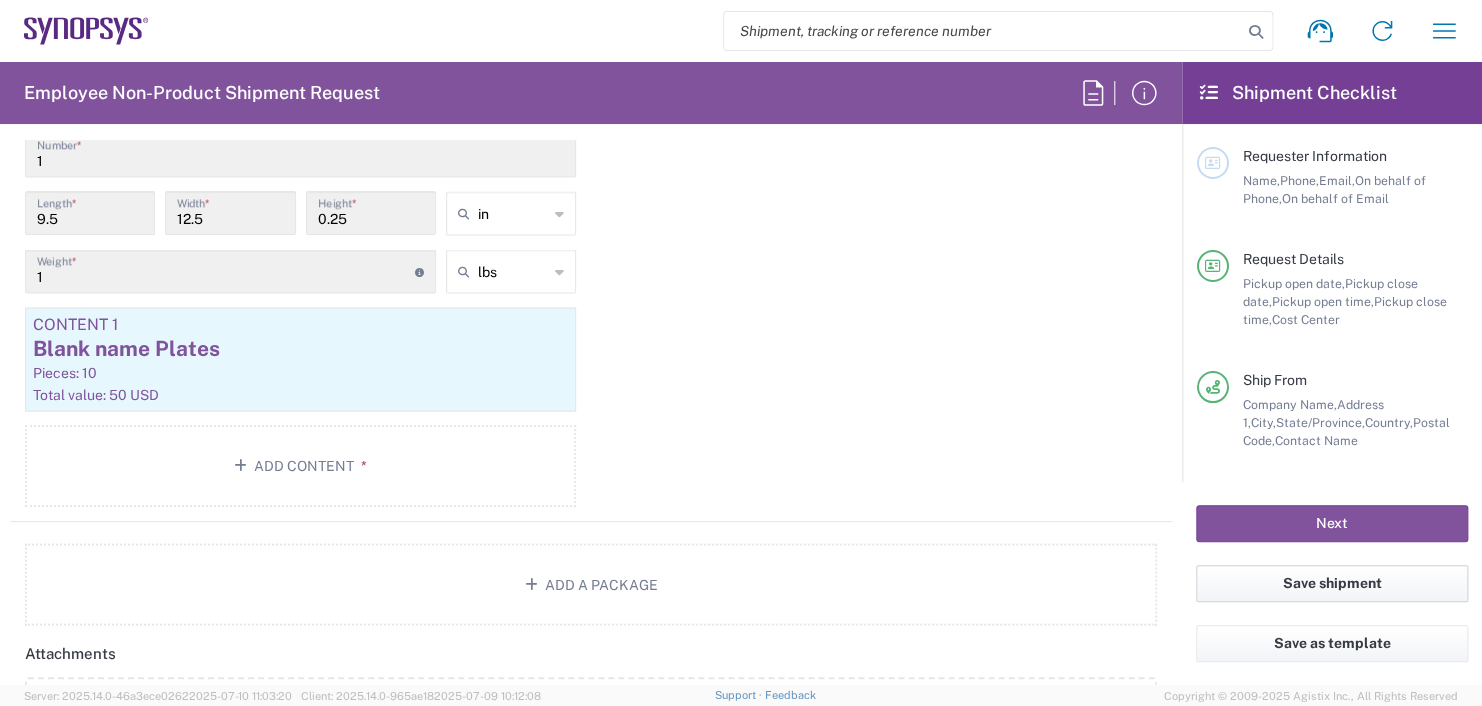 click on "Save shipment" 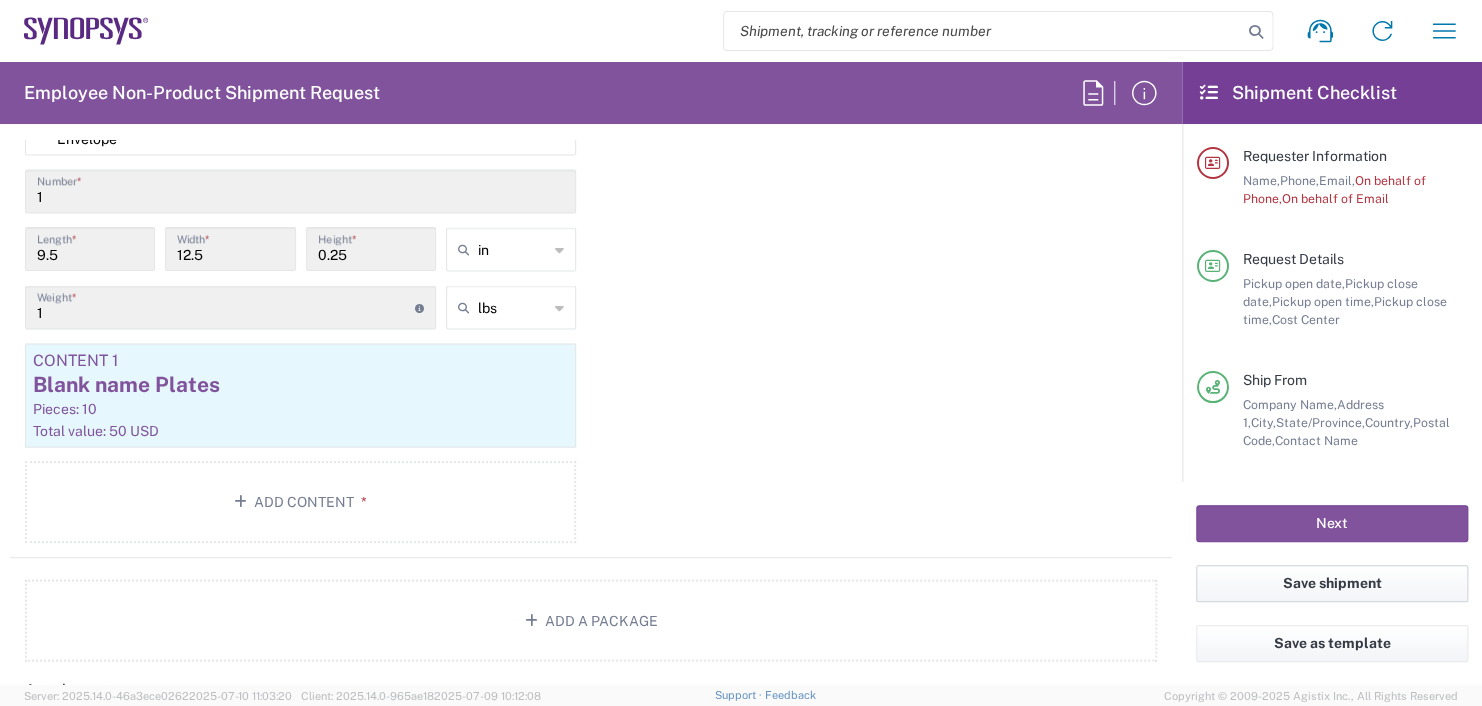 scroll, scrollTop: 1936, scrollLeft: 0, axis: vertical 